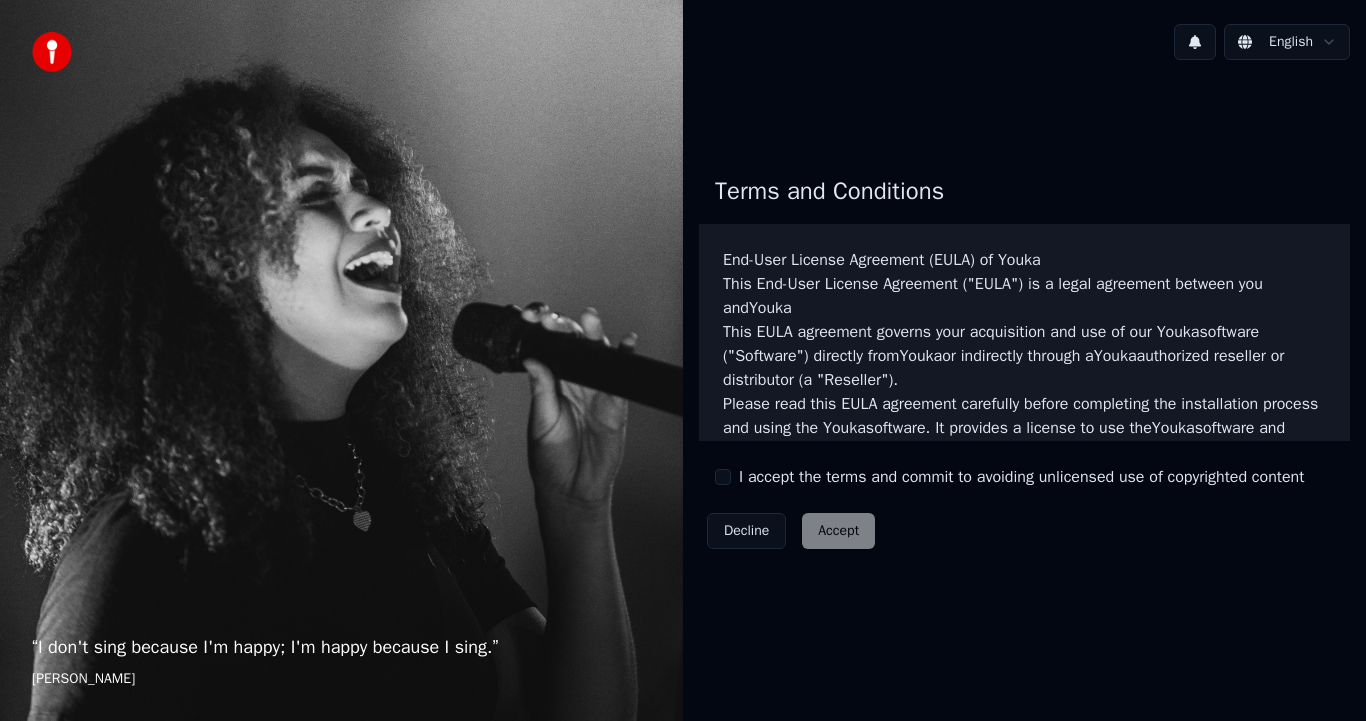 scroll, scrollTop: 0, scrollLeft: 0, axis: both 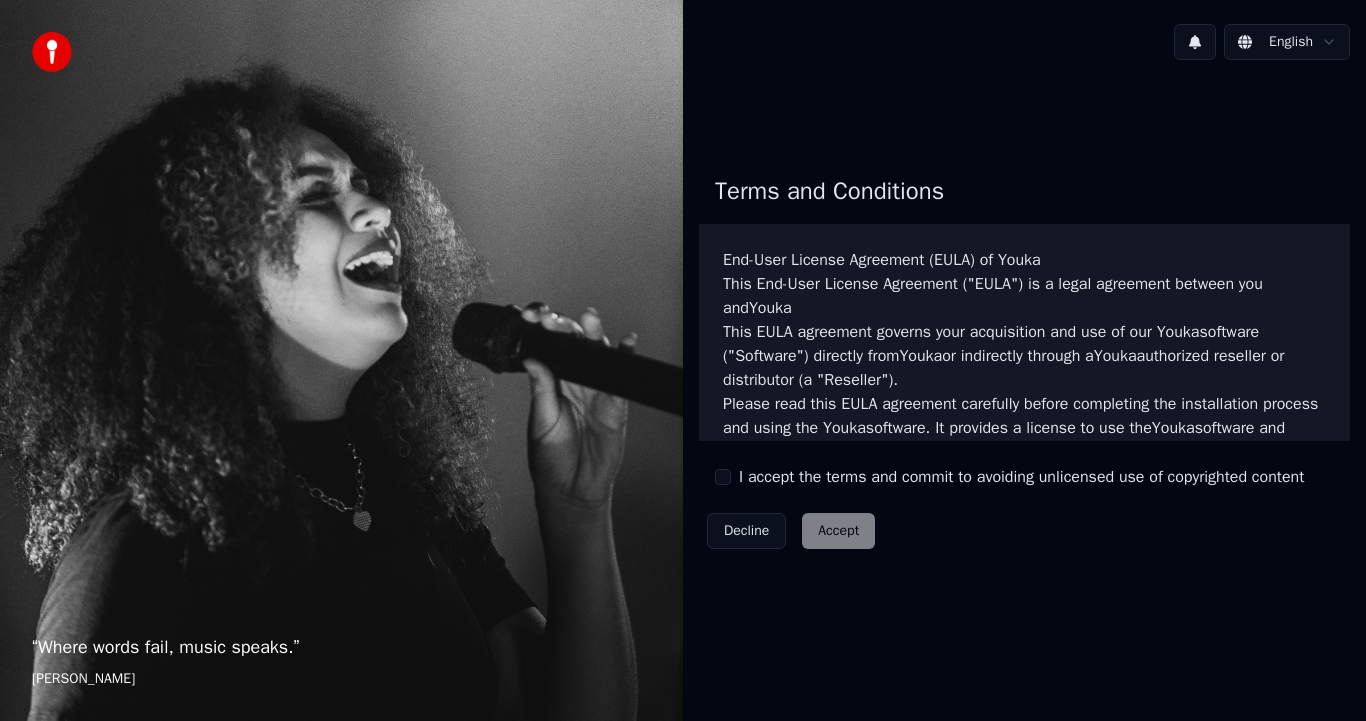 click on "Terms and Conditions End-User License Agreement ([PERSON_NAME]) of   Youka This End-User License Agreement ("[PERSON_NAME]") is a legal agreement between you and  Youka This [PERSON_NAME] agreement governs your acquisition and use of our   Youka  software ("Software") directly from  Youka  or indirectly through a  Youka  authorized reseller or distributor (a "Reseller"). Please read this [PERSON_NAME] agreement carefully before completing the installation process and using the   Youka  software. It provides a license to use the  Youka  software and contains warranty information and liability disclaimers. If you register for a free trial of the   Youka  software, this [PERSON_NAME] agreement will also govern that trial. By clicking "accept" or installing and/or using the  Youka   software, you are confirming your acceptance of the Software and agreeing to become bound by the terms of this [PERSON_NAME] agreement. This [PERSON_NAME] agreement shall apply only to the Software supplied by   [PERSON_NAME] Template  for   Youka . License [PERSON_NAME]" at bounding box center (1024, 358) 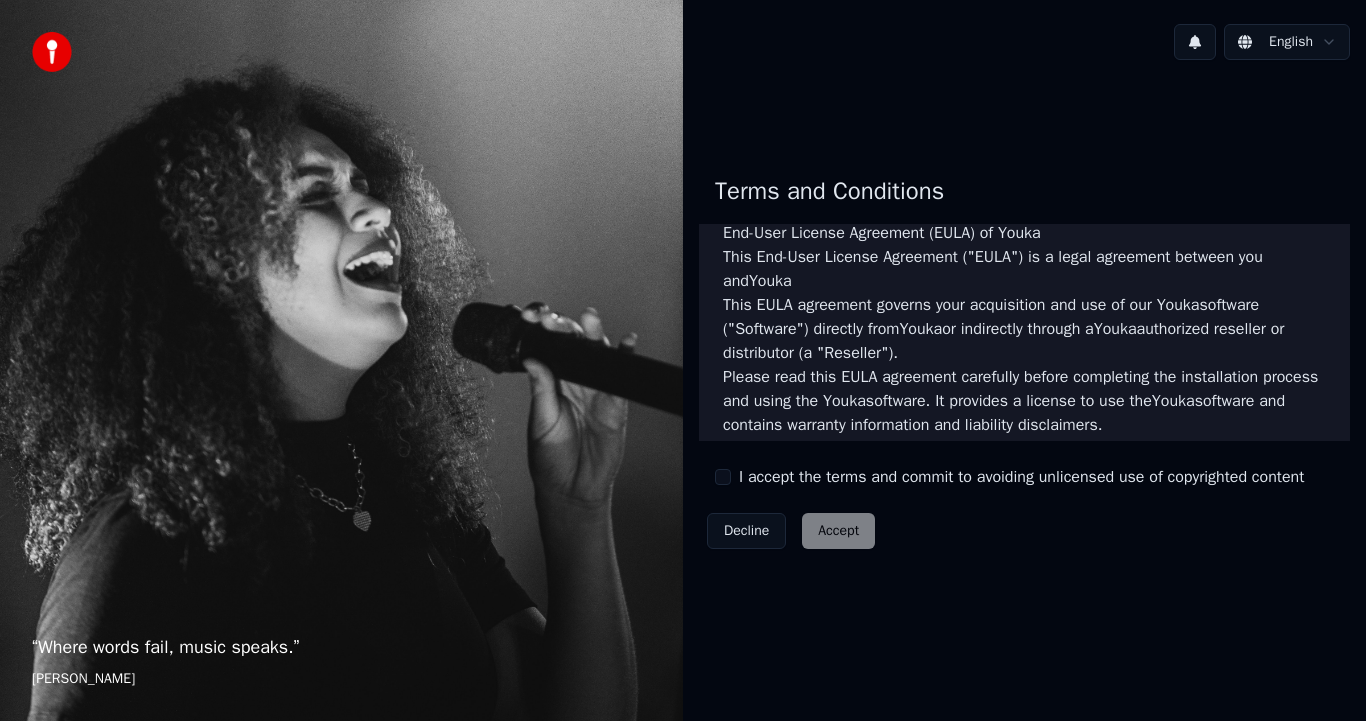 scroll, scrollTop: 40, scrollLeft: 0, axis: vertical 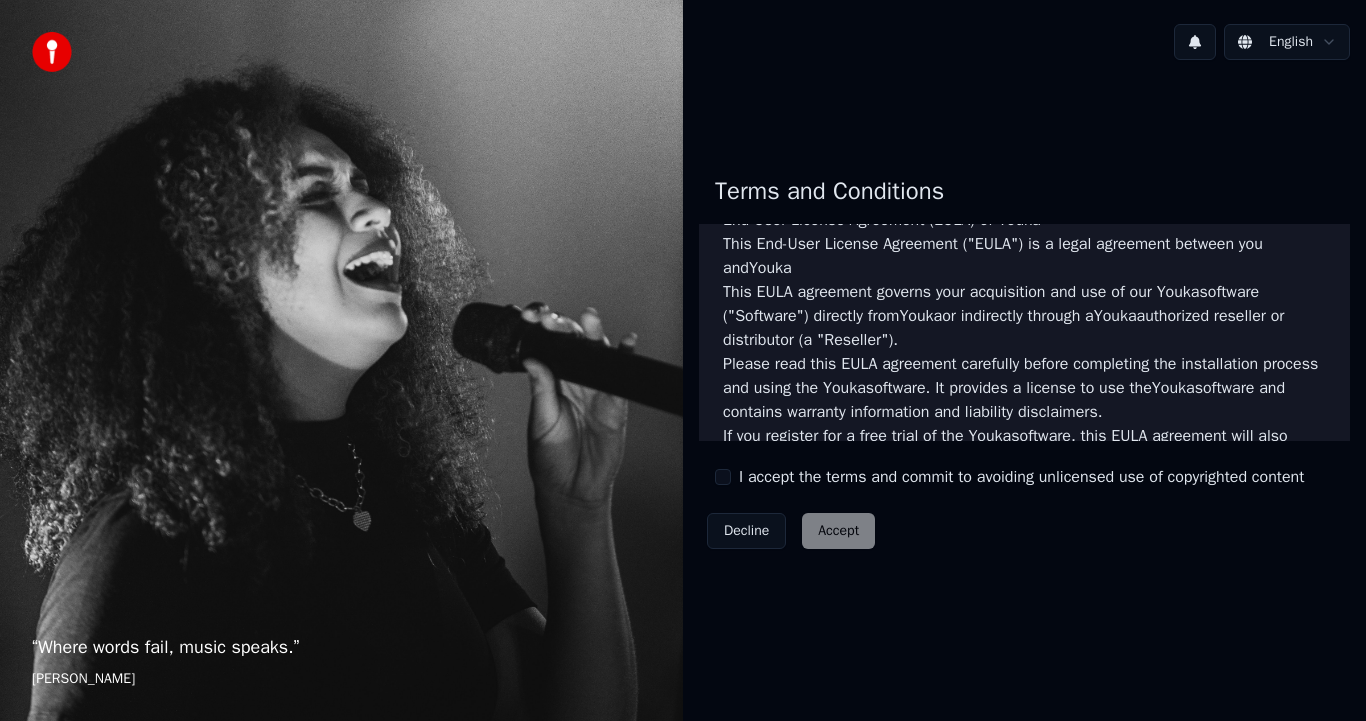 click on "Terms and Conditions End-User License Agreement ([PERSON_NAME]) of   Youka This End-User License Agreement ("[PERSON_NAME]") is a legal agreement between you and  Youka This [PERSON_NAME] agreement governs your acquisition and use of our   Youka  software ("Software") directly from  Youka  or indirectly through a  Youka  authorized reseller or distributor (a "Reseller"). Please read this [PERSON_NAME] agreement carefully before completing the installation process and using the   Youka  software. It provides a license to use the  Youka  software and contains warranty information and liability disclaimers. If you register for a free trial of the   Youka  software, this [PERSON_NAME] agreement will also govern that trial. By clicking "accept" or installing and/or using the  Youka   software, you are confirming your acceptance of the Software and agreeing to become bound by the terms of this [PERSON_NAME] agreement. This [PERSON_NAME] agreement shall apply only to the Software supplied by   [PERSON_NAME] Template  for   Youka . License [PERSON_NAME]" at bounding box center [1024, 358] 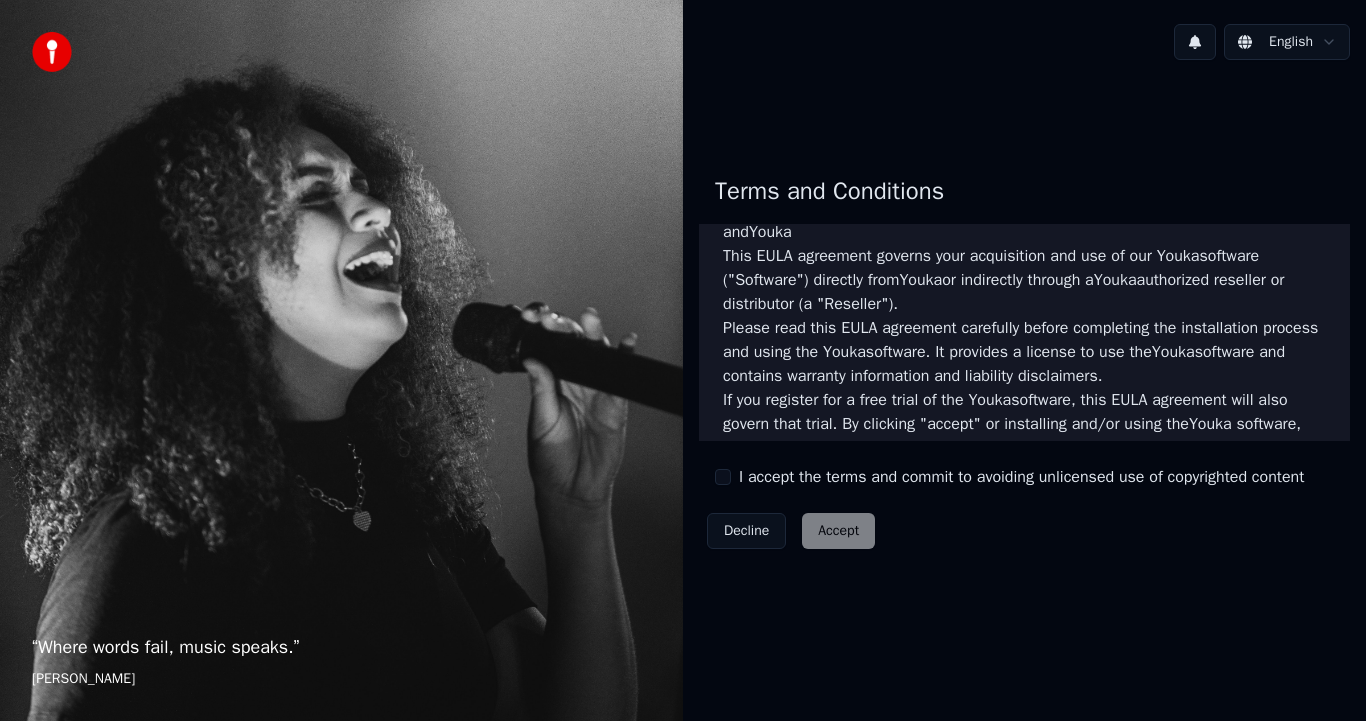 scroll, scrollTop: 80, scrollLeft: 0, axis: vertical 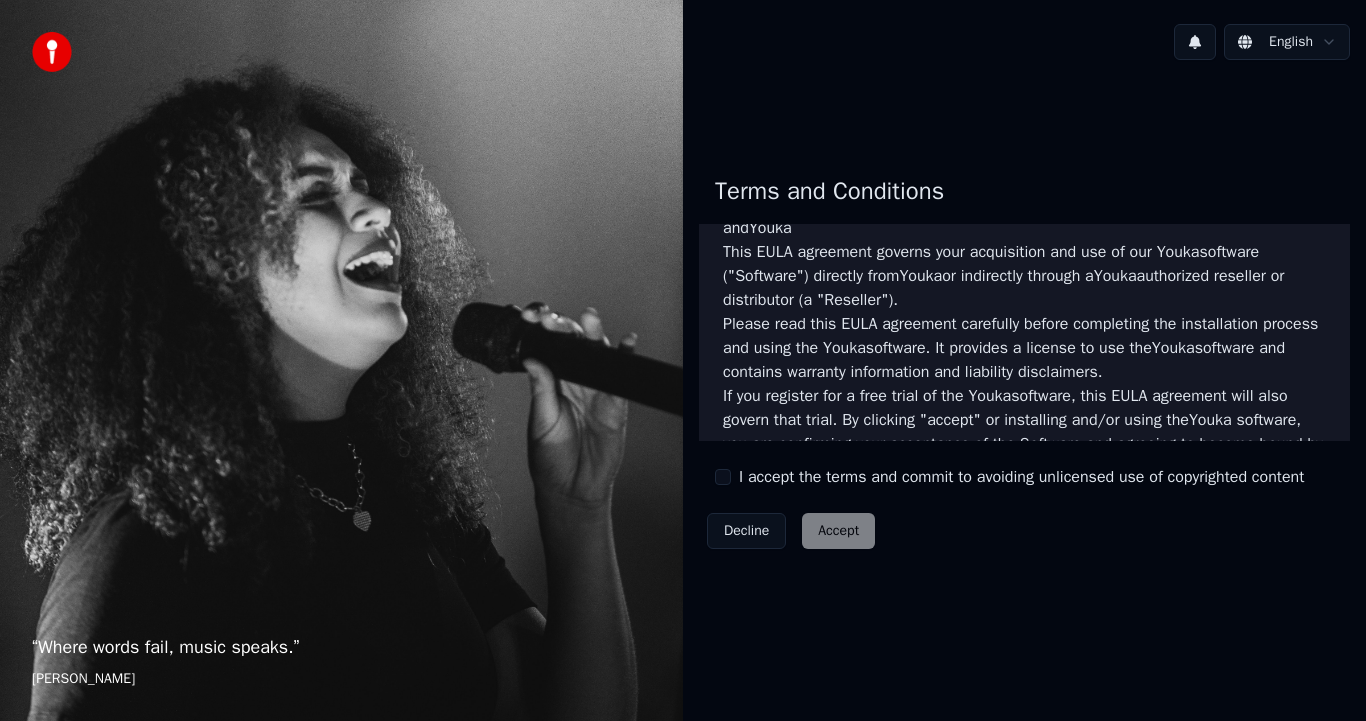 click on "Terms and Conditions End-User License Agreement ([PERSON_NAME]) of   Youka This End-User License Agreement ("[PERSON_NAME]") is a legal agreement between you and  Youka This [PERSON_NAME] agreement governs your acquisition and use of our   Youka  software ("Software") directly from  Youka  or indirectly through a  Youka  authorized reseller or distributor (a "Reseller"). Please read this [PERSON_NAME] agreement carefully before completing the installation process and using the   Youka  software. It provides a license to use the  Youka  software and contains warranty information and liability disclaimers. If you register for a free trial of the   Youka  software, this [PERSON_NAME] agreement will also govern that trial. By clicking "accept" or installing and/or using the  Youka   software, you are confirming your acceptance of the Software and agreeing to become bound by the terms of this [PERSON_NAME] agreement. This [PERSON_NAME] agreement shall apply only to the Software supplied by   [PERSON_NAME] Template  for   Youka . License [PERSON_NAME]" at bounding box center [1024, 358] 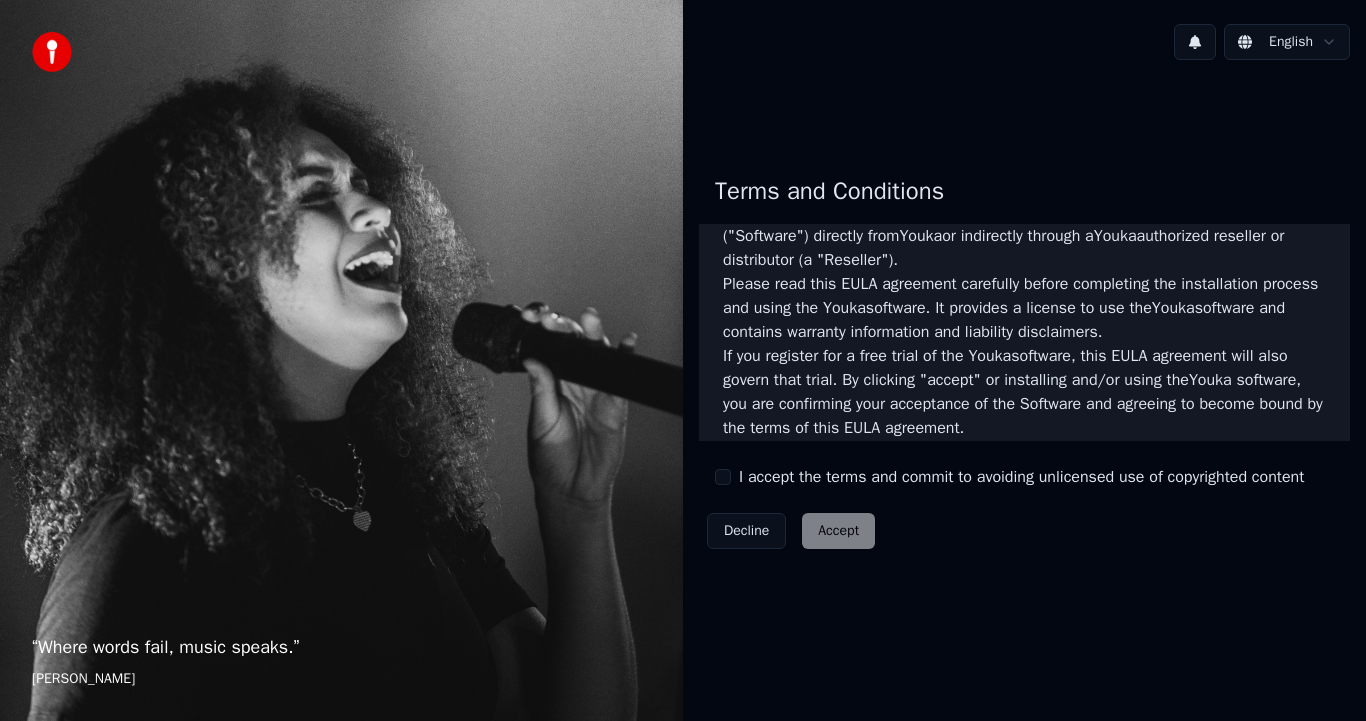 click on "Terms and Conditions End-User License Agreement ([PERSON_NAME]) of   Youka This End-User License Agreement ("[PERSON_NAME]") is a legal agreement between you and  Youka This [PERSON_NAME] agreement governs your acquisition and use of our   Youka  software ("Software") directly from  Youka  or indirectly through a  Youka  authorized reseller or distributor (a "Reseller"). Please read this [PERSON_NAME] agreement carefully before completing the installation process and using the   Youka  software. It provides a license to use the  Youka  software and contains warranty information and liability disclaimers. If you register for a free trial of the   Youka  software, this [PERSON_NAME] agreement will also govern that trial. By clicking "accept" or installing and/or using the  Youka   software, you are confirming your acceptance of the Software and agreeing to become bound by the terms of this [PERSON_NAME] agreement. This [PERSON_NAME] agreement shall apply only to the Software supplied by   [PERSON_NAME] Template  for   Youka . License [PERSON_NAME]" at bounding box center (1024, 358) 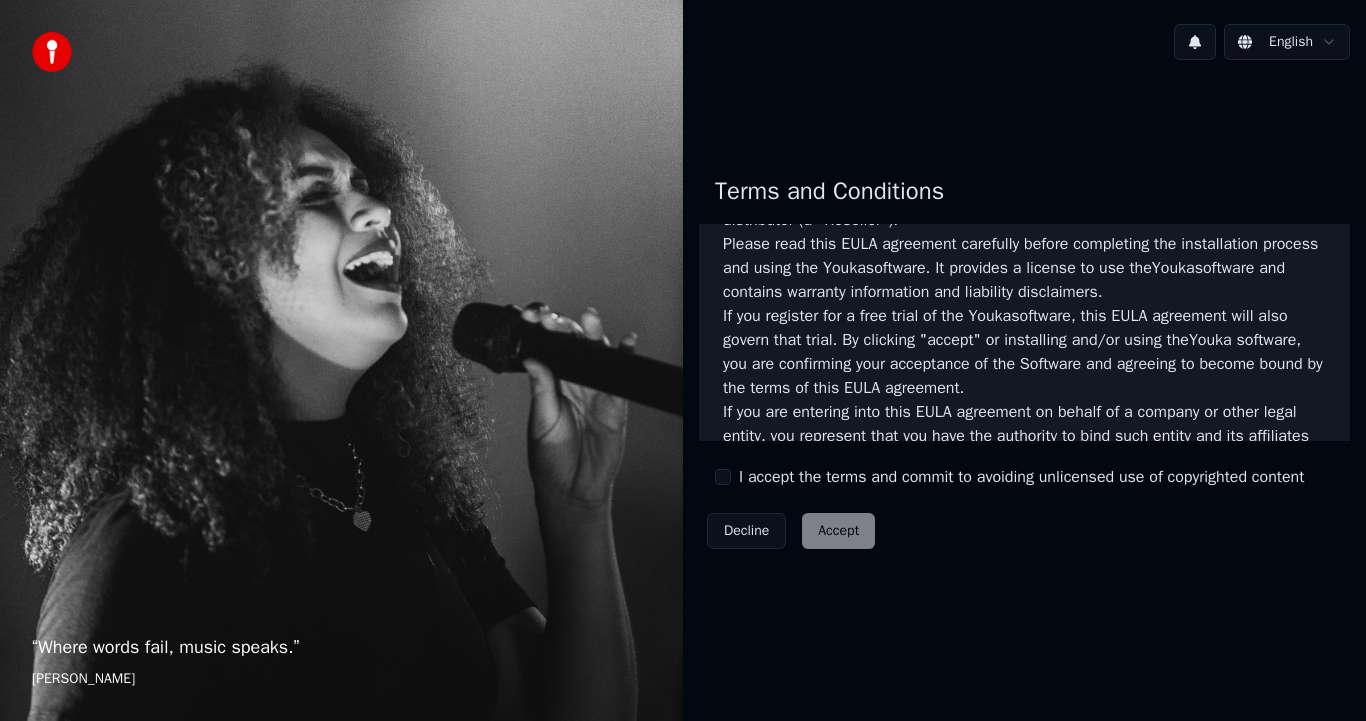 scroll, scrollTop: 200, scrollLeft: 0, axis: vertical 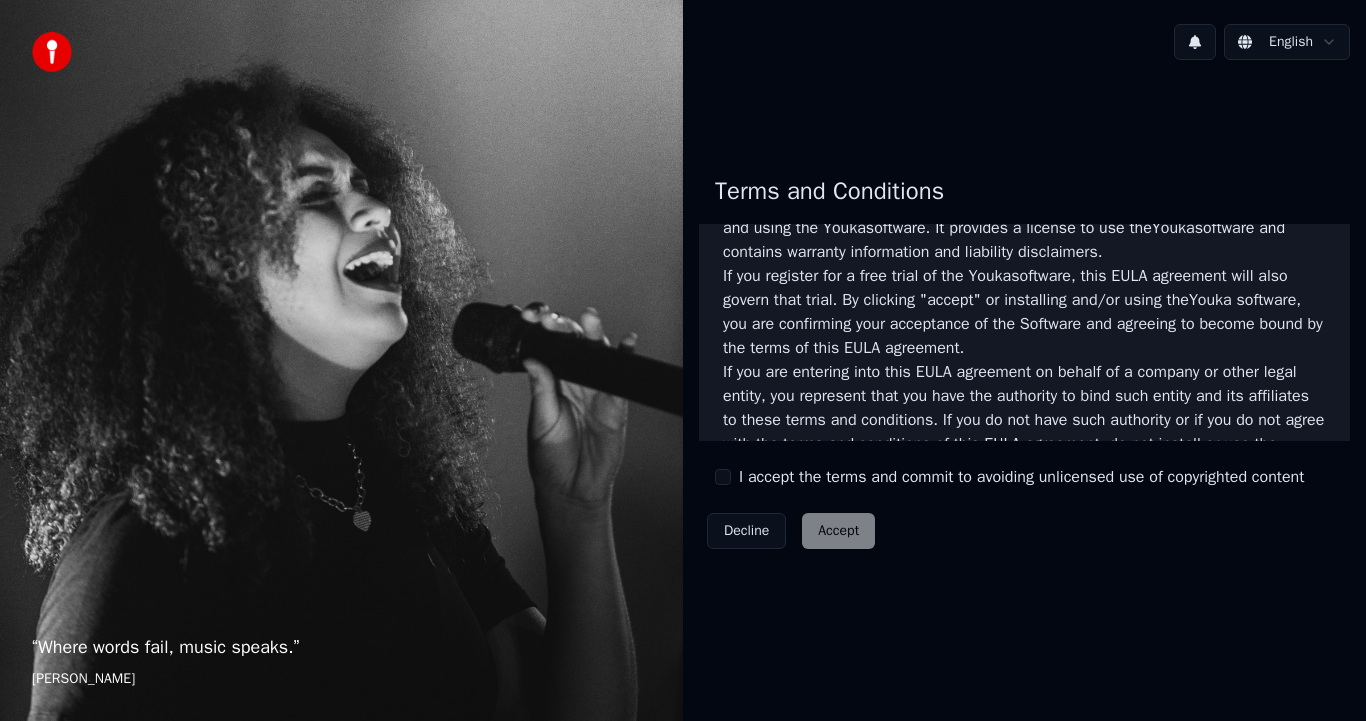 click on "Terms and Conditions End-User License Agreement ([PERSON_NAME]) of   Youka This End-User License Agreement ("[PERSON_NAME]") is a legal agreement between you and  Youka This [PERSON_NAME] agreement governs your acquisition and use of our   Youka  software ("Software") directly from  Youka  or indirectly through a  Youka  authorized reseller or distributor (a "Reseller"). Please read this [PERSON_NAME] agreement carefully before completing the installation process and using the   Youka  software. It provides a license to use the  Youka  software and contains warranty information and liability disclaimers. If you register for a free trial of the   Youka  software, this [PERSON_NAME] agreement will also govern that trial. By clicking "accept" or installing and/or using the  Youka   software, you are confirming your acceptance of the Software and agreeing to become bound by the terms of this [PERSON_NAME] agreement. This [PERSON_NAME] agreement shall apply only to the Software supplied by   [PERSON_NAME] Template  for   Youka . License [PERSON_NAME]" at bounding box center (1024, 358) 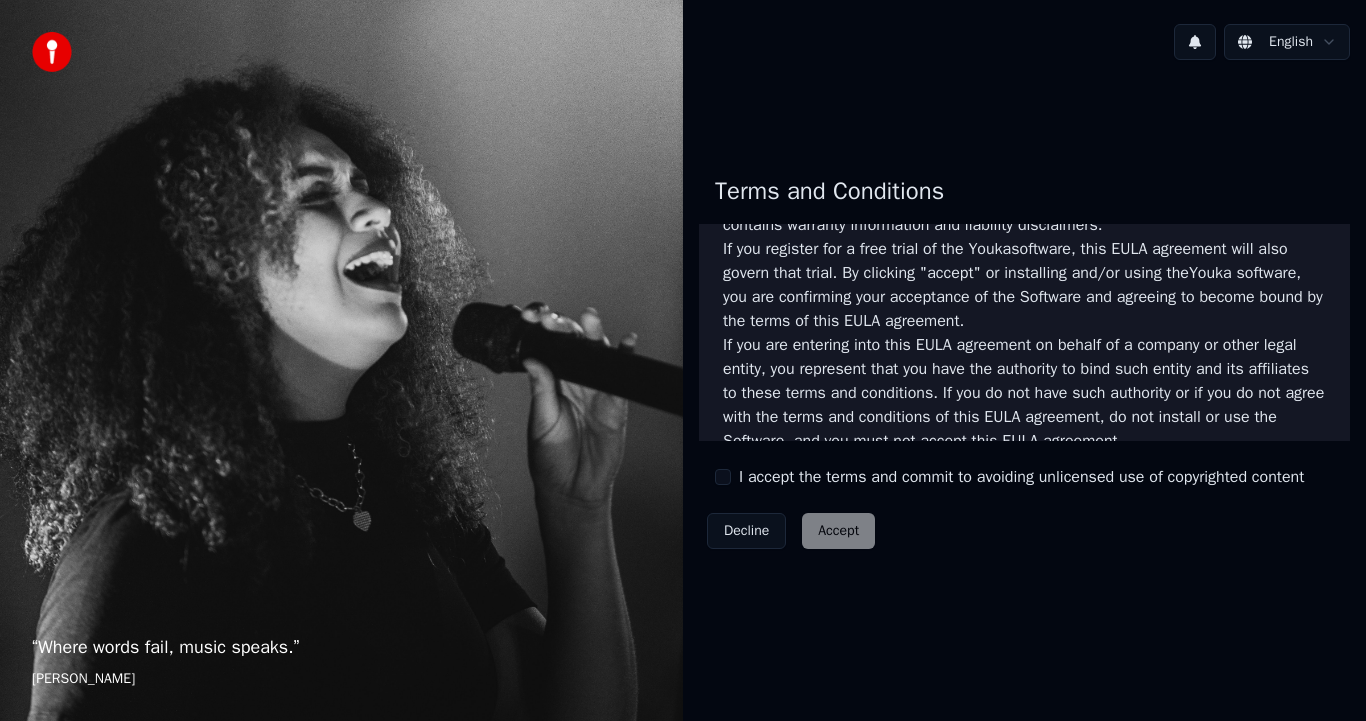 scroll, scrollTop: 240, scrollLeft: 0, axis: vertical 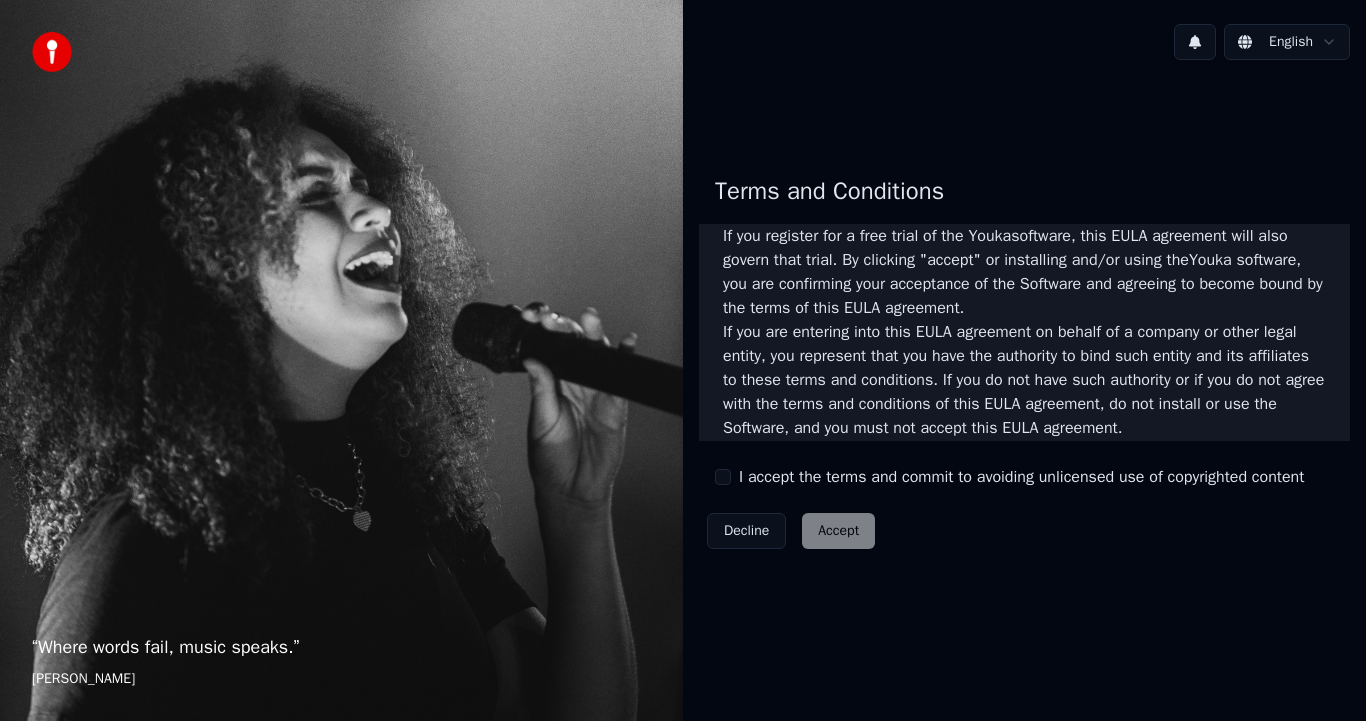 click on "Terms and Conditions End-User License Agreement ([PERSON_NAME]) of   Youka This End-User License Agreement ("[PERSON_NAME]") is a legal agreement between you and  Youka This [PERSON_NAME] agreement governs your acquisition and use of our   Youka  software ("Software") directly from  Youka  or indirectly through a  Youka  authorized reseller or distributor (a "Reseller"). Please read this [PERSON_NAME] agreement carefully before completing the installation process and using the   Youka  software. It provides a license to use the  Youka  software and contains warranty information and liability disclaimers. If you register for a free trial of the   Youka  software, this [PERSON_NAME] agreement will also govern that trial. By clicking "accept" or installing and/or using the  Youka   software, you are confirming your acceptance of the Software and agreeing to become bound by the terms of this [PERSON_NAME] agreement. This [PERSON_NAME] agreement shall apply only to the Software supplied by   [PERSON_NAME] Template  for   Youka . License [PERSON_NAME]" at bounding box center [1024, 358] 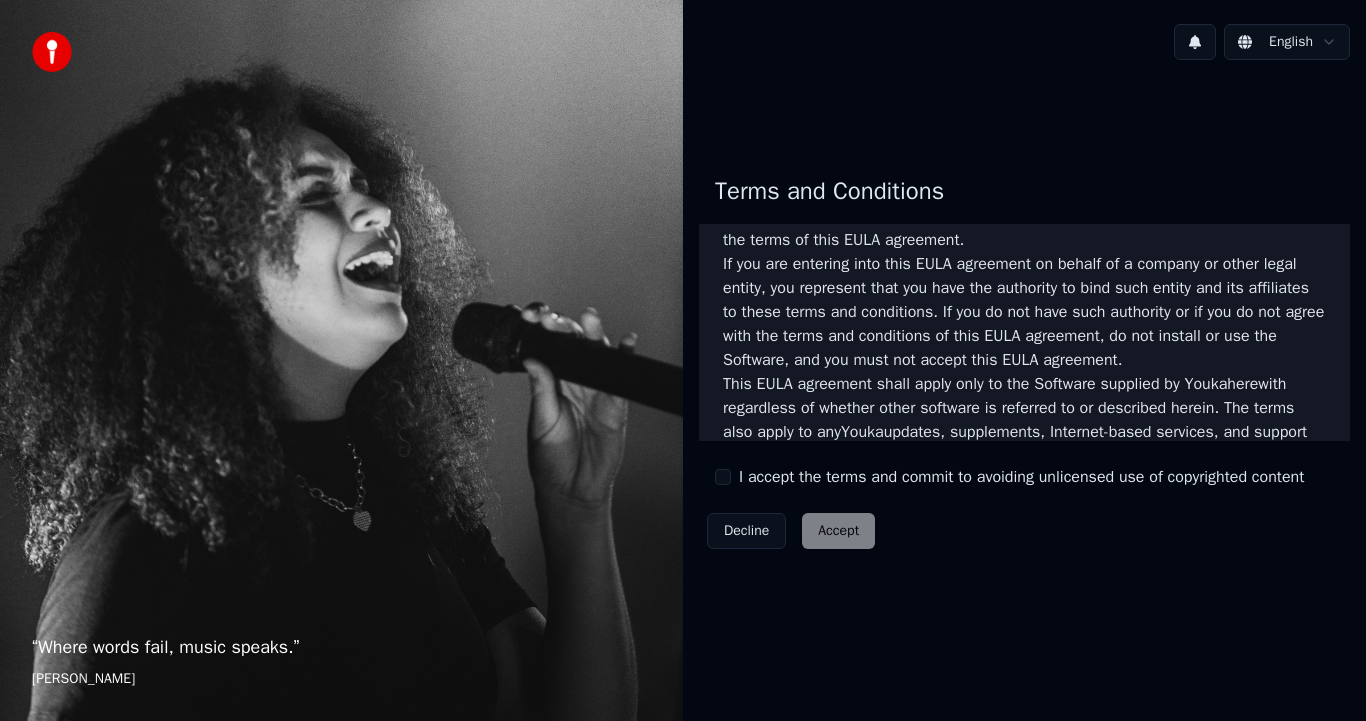 scroll, scrollTop: 320, scrollLeft: 0, axis: vertical 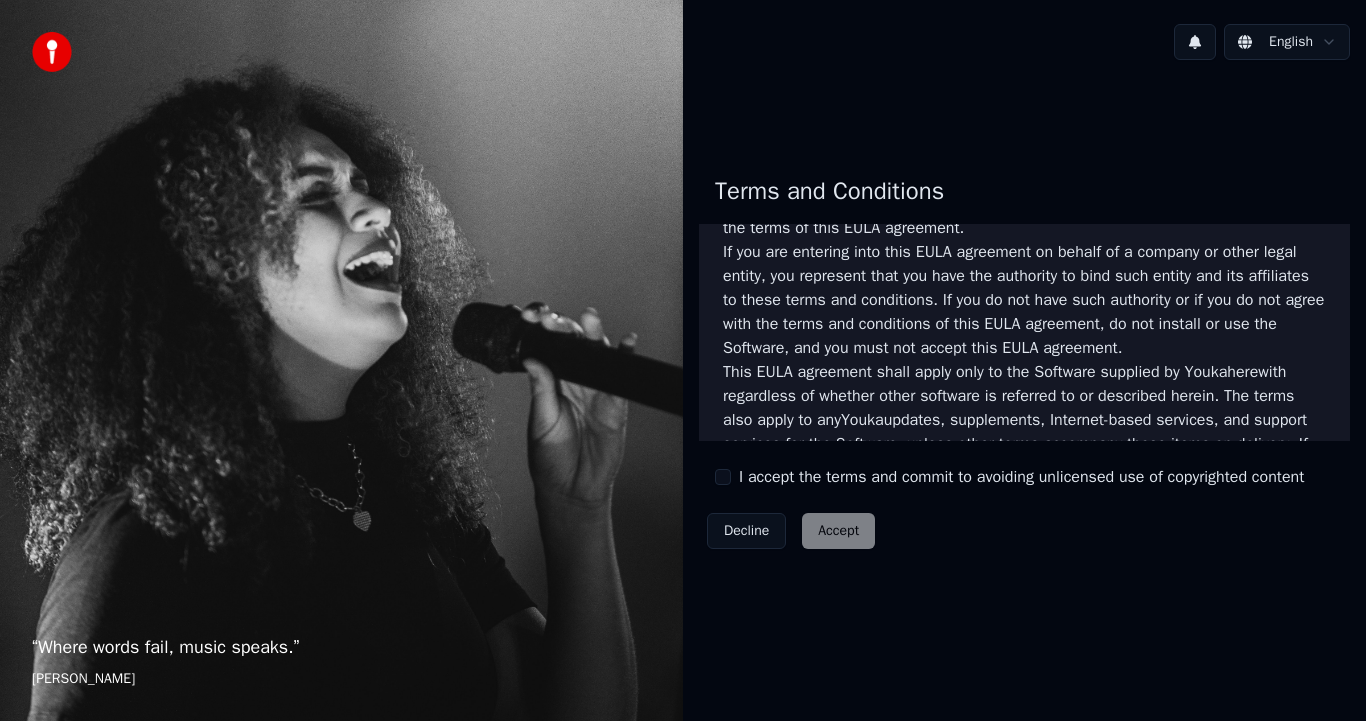 click on "I accept the terms and commit to avoiding unlicensed use of copyrighted content" at bounding box center (1021, 477) 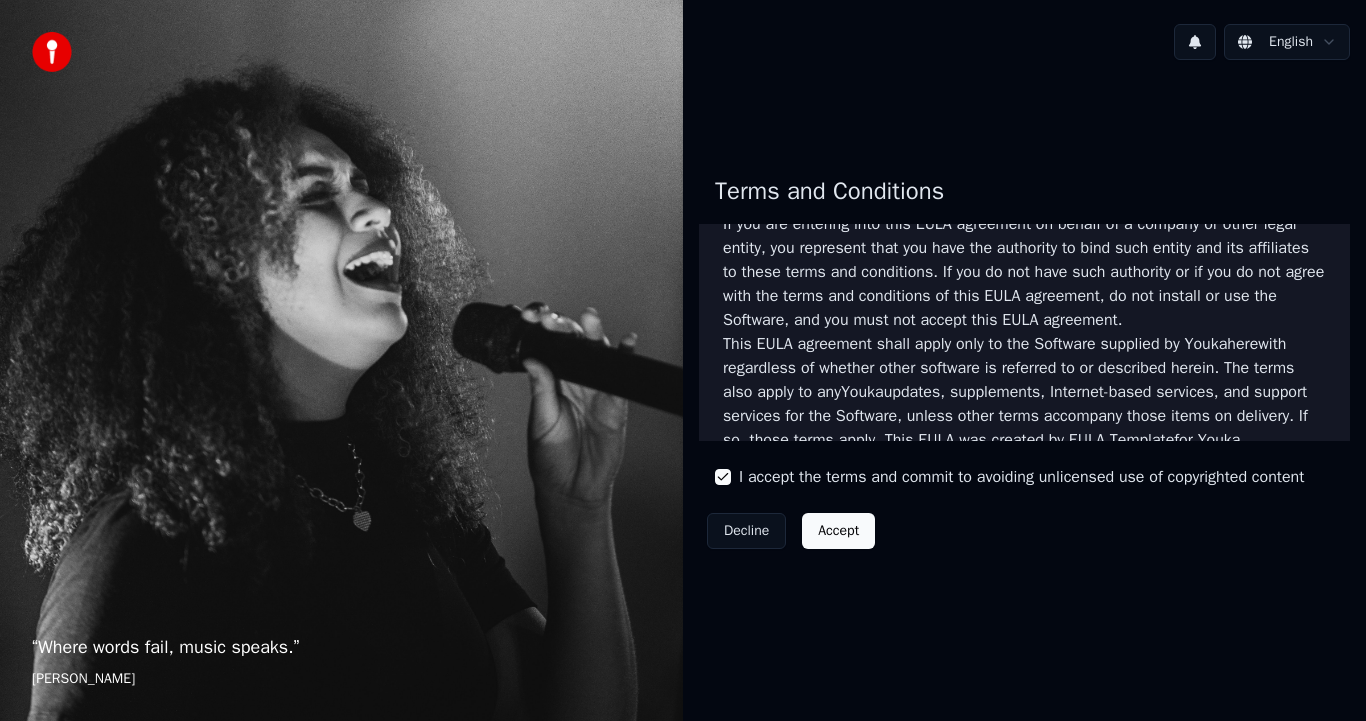 scroll, scrollTop: 360, scrollLeft: 0, axis: vertical 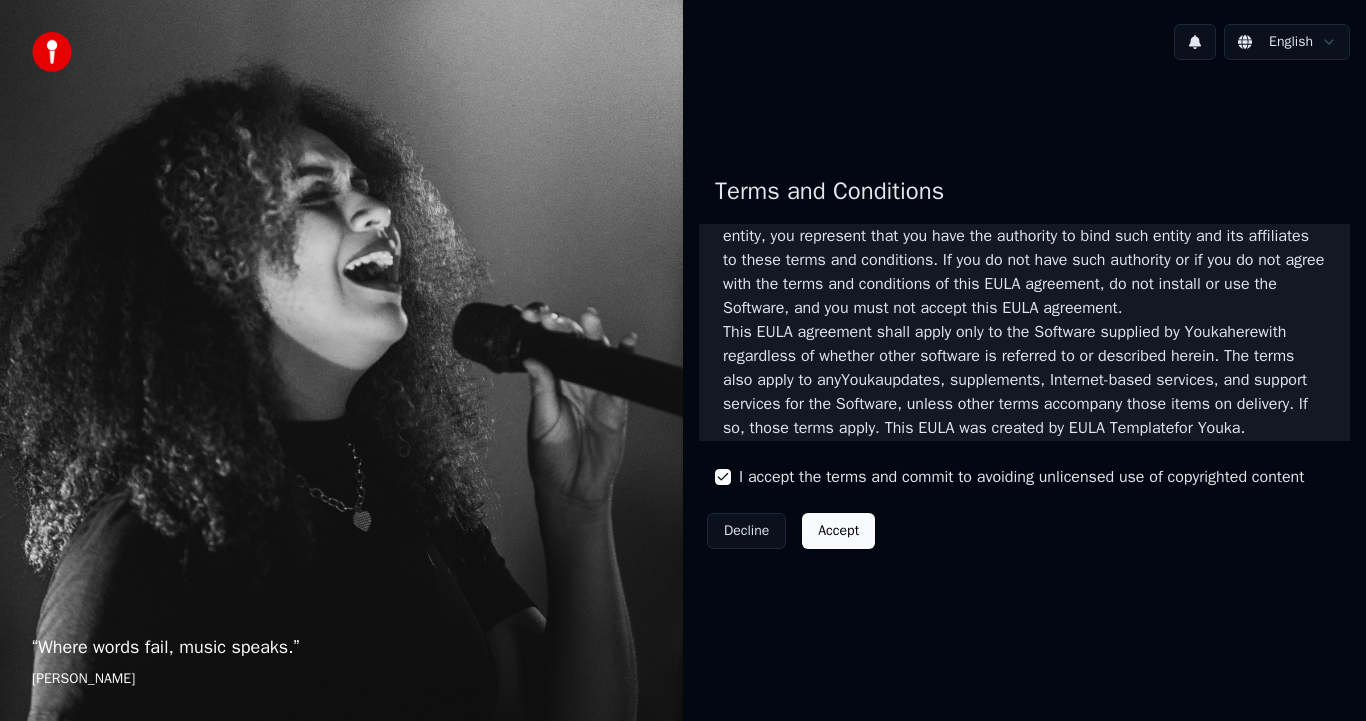 click on "Terms and Conditions End-User License Agreement ([PERSON_NAME]) of   Youka This End-User License Agreement ("[PERSON_NAME]") is a legal agreement between you and  Youka This [PERSON_NAME] agreement governs your acquisition and use of our   Youka  software ("Software") directly from  Youka  or indirectly through a  Youka  authorized reseller or distributor (a "Reseller"). Please read this [PERSON_NAME] agreement carefully before completing the installation process and using the   Youka  software. It provides a license to use the  Youka  software and contains warranty information and liability disclaimers. If you register for a free trial of the   Youka  software, this [PERSON_NAME] agreement will also govern that trial. By clicking "accept" or installing and/or using the  Youka   software, you are confirming your acceptance of the Software and agreeing to become bound by the terms of this [PERSON_NAME] agreement. This [PERSON_NAME] agreement shall apply only to the Software supplied by   [PERSON_NAME] Template  for   Youka . License [PERSON_NAME]" at bounding box center (1024, 358) 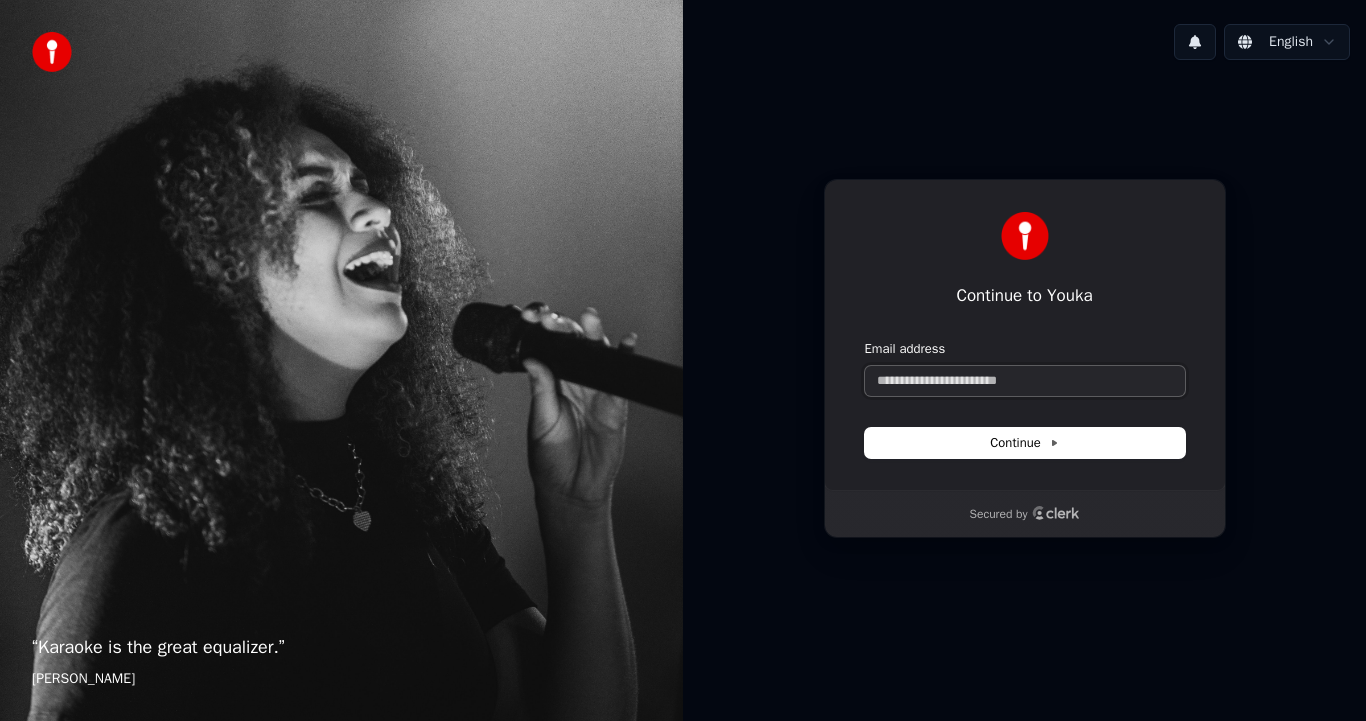 click on "Email address" at bounding box center (1025, 381) 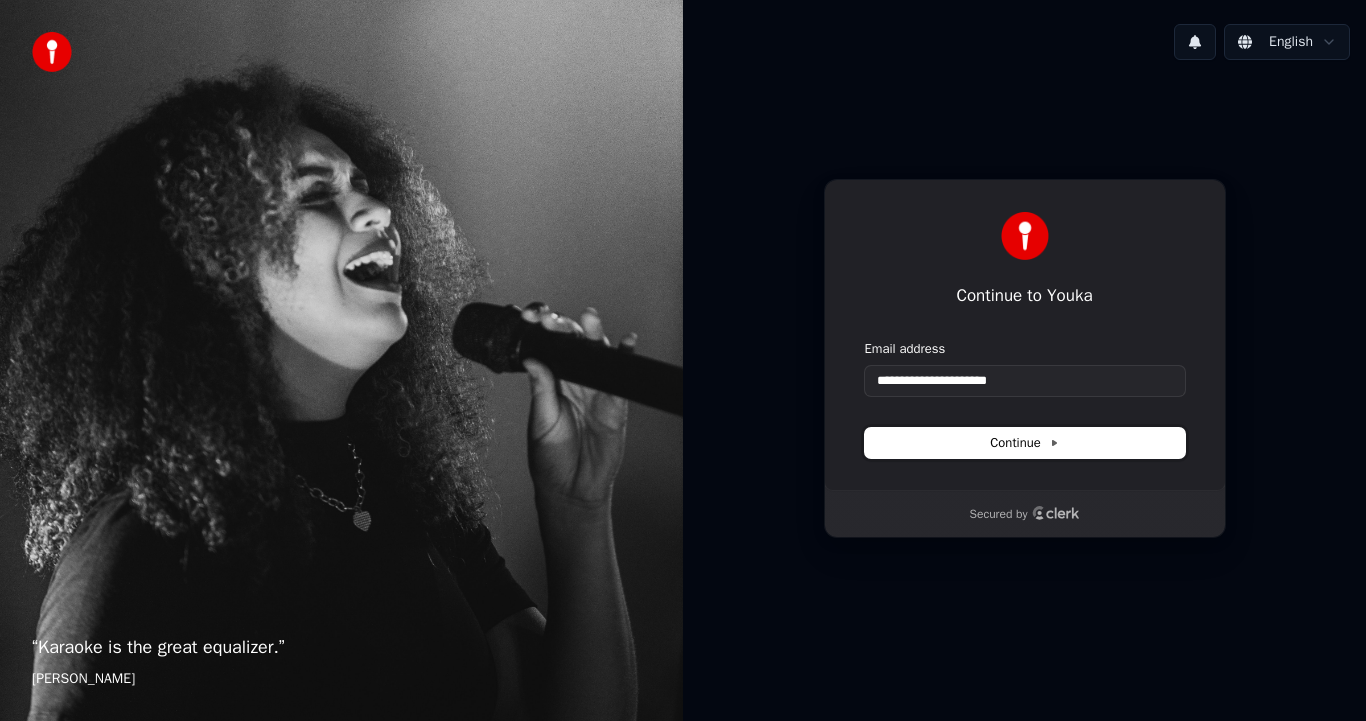 click on "Continue" at bounding box center [1024, 443] 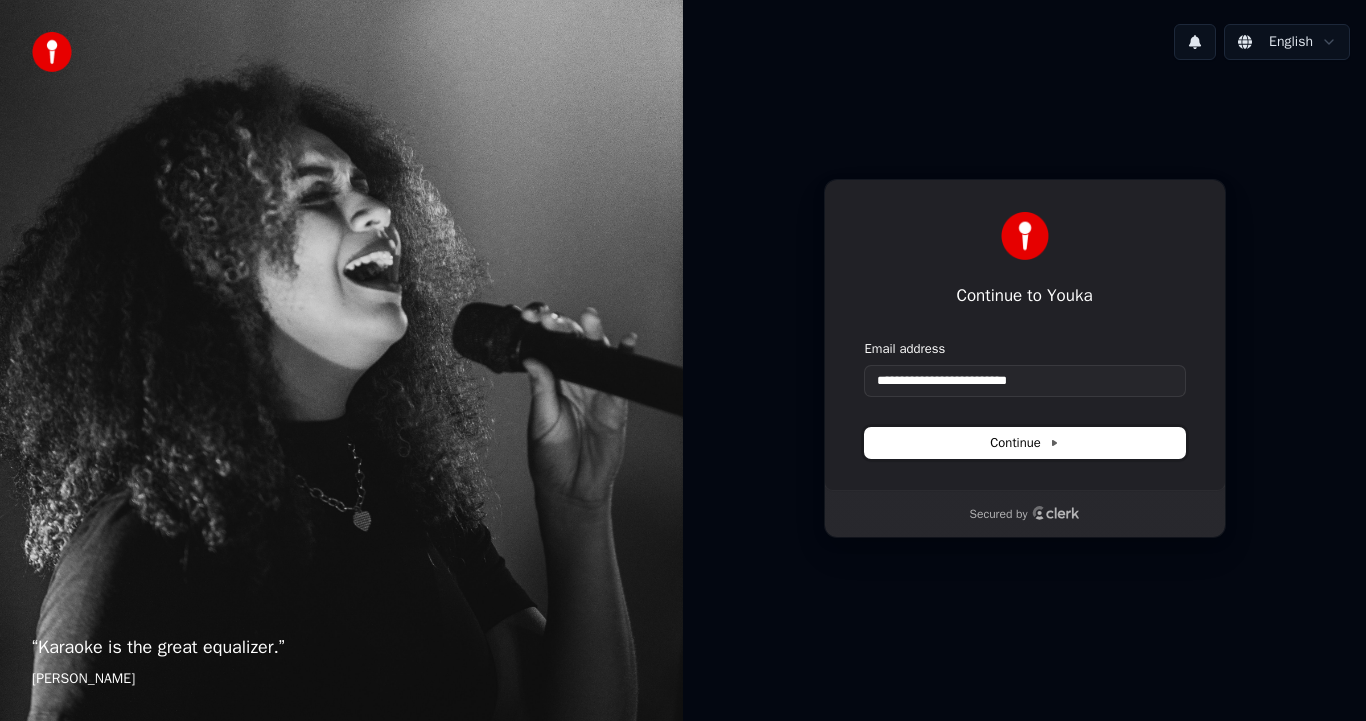 click on "Continue" at bounding box center (1024, 443) 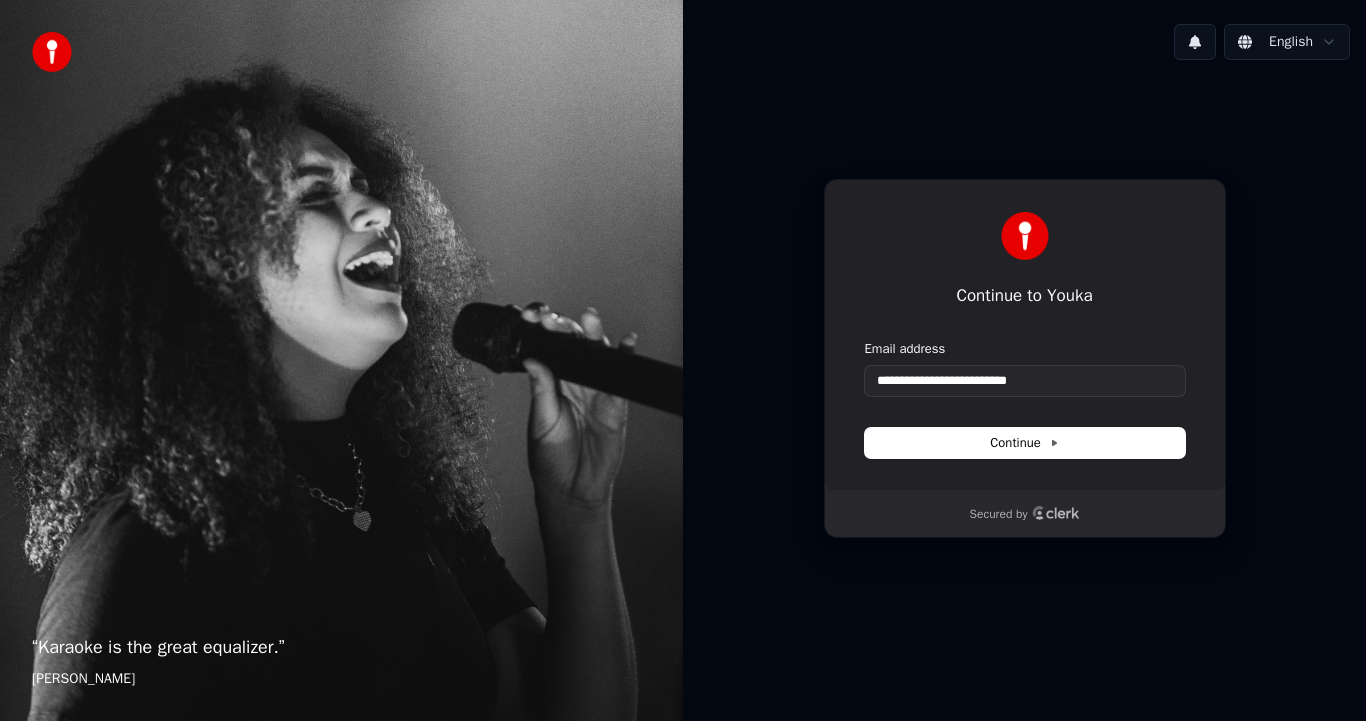 type on "**********" 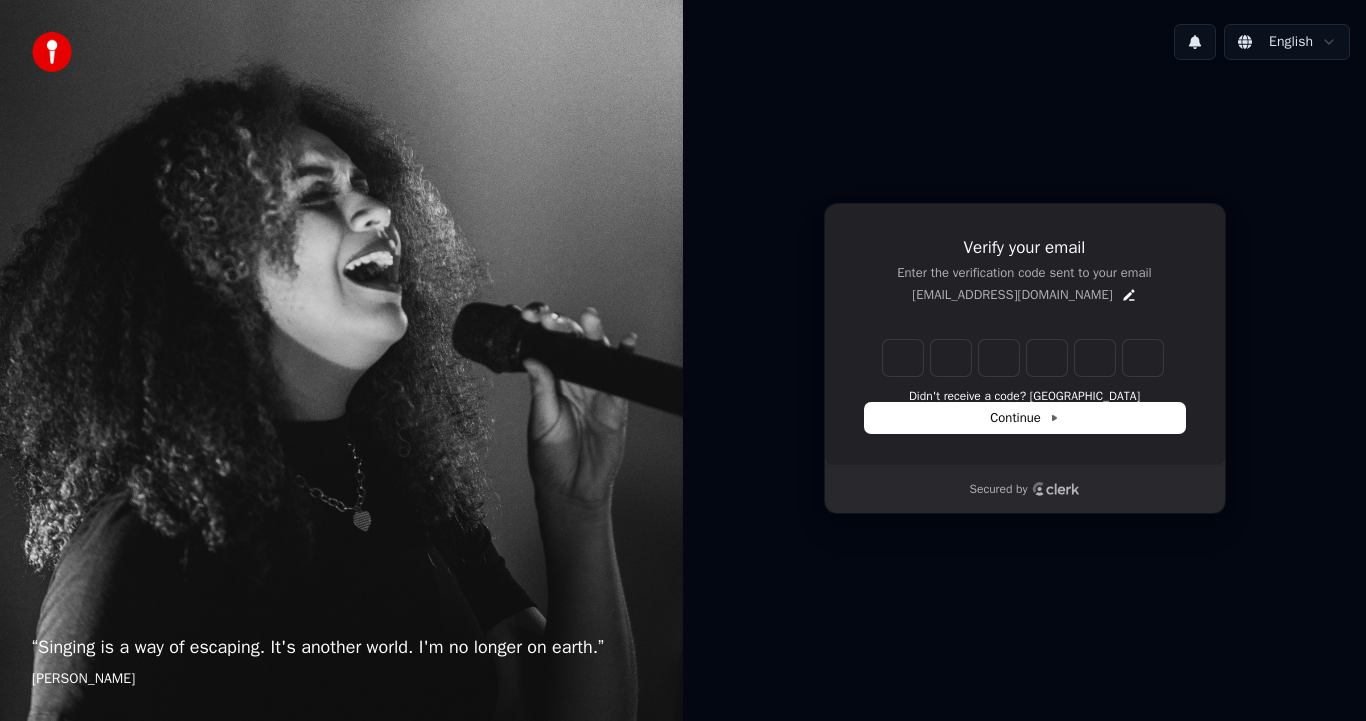 type on "*" 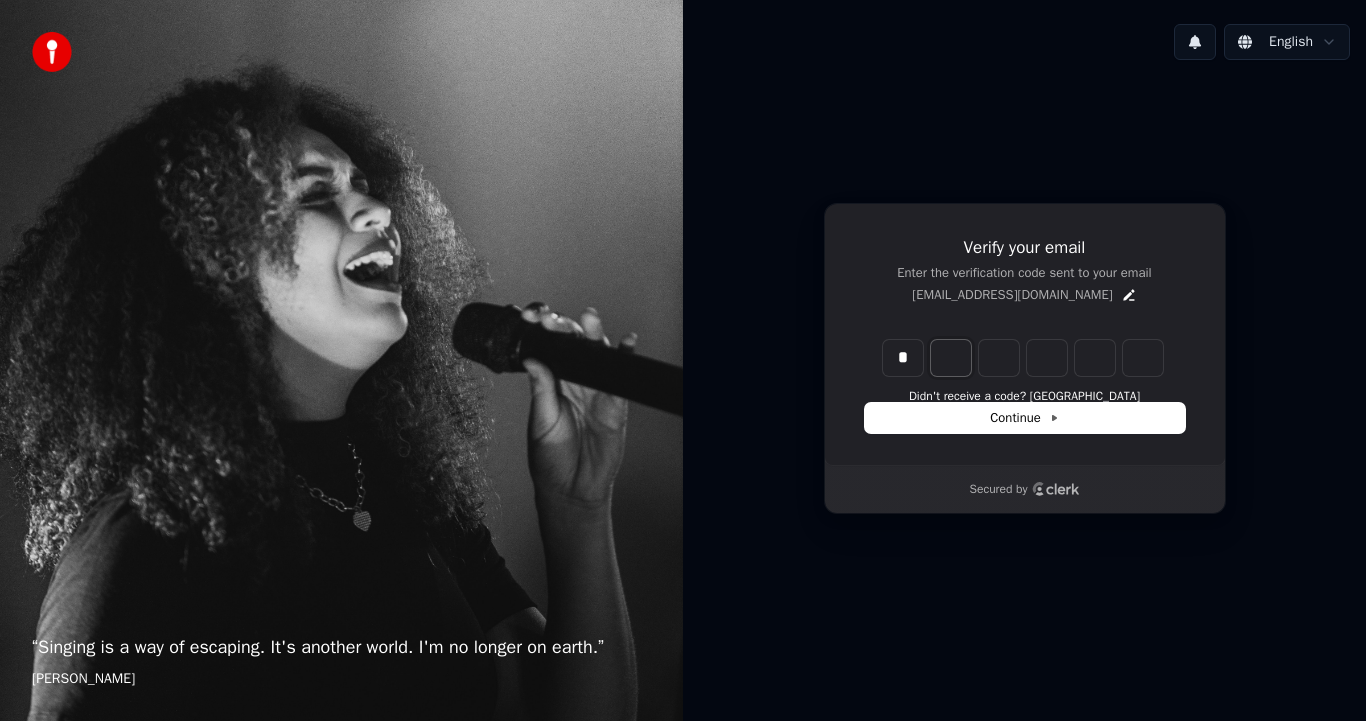 type on "*" 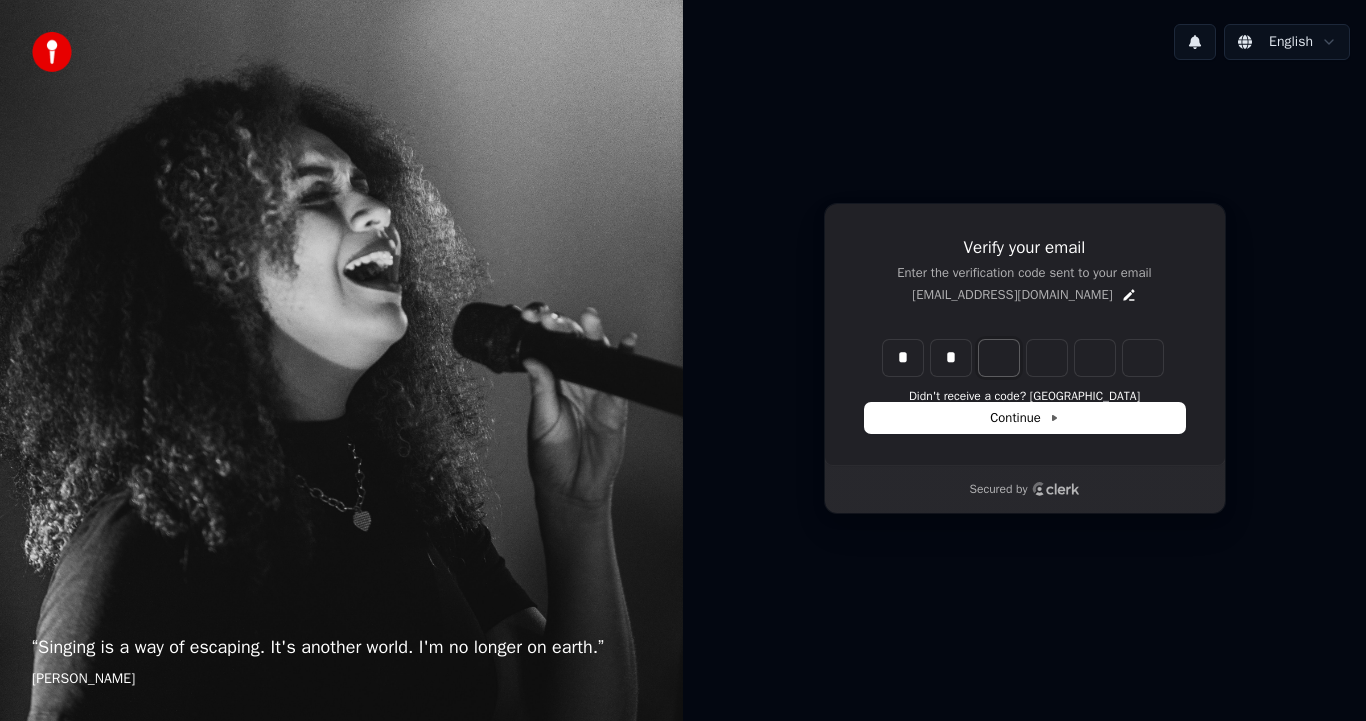 type on "**" 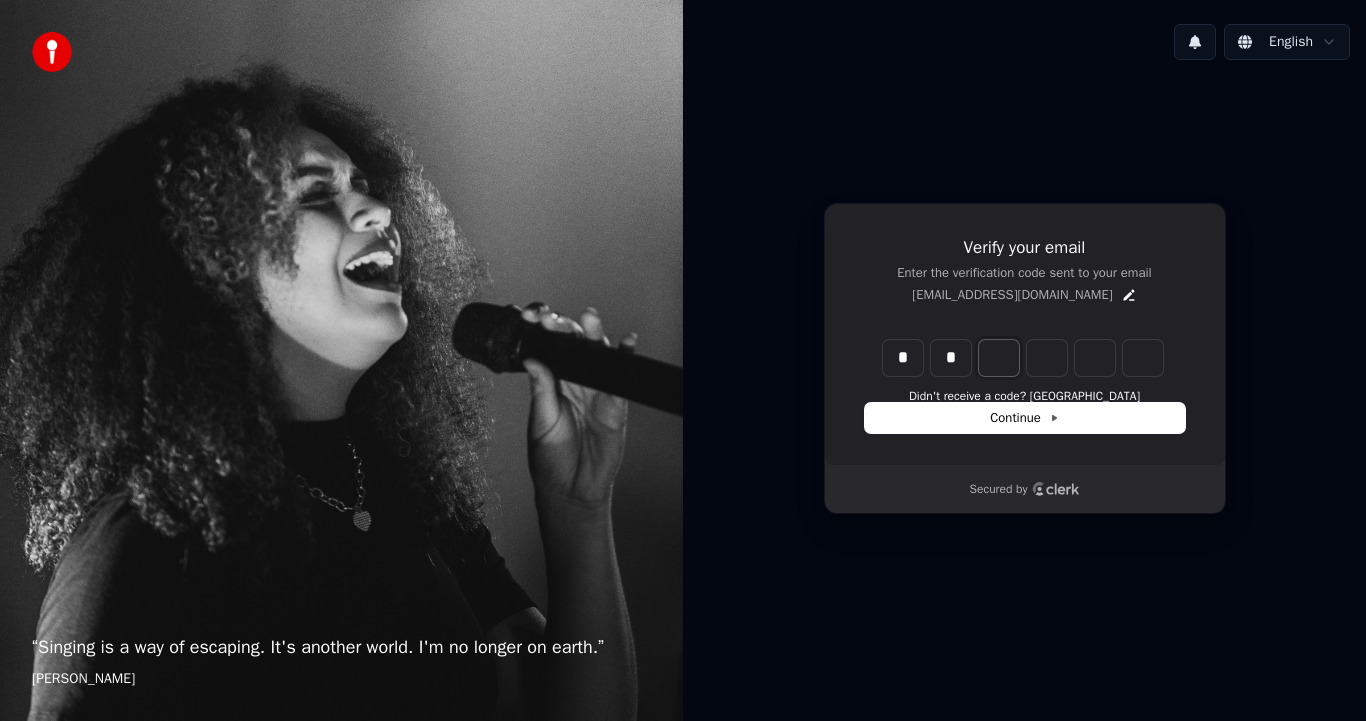 type on "*" 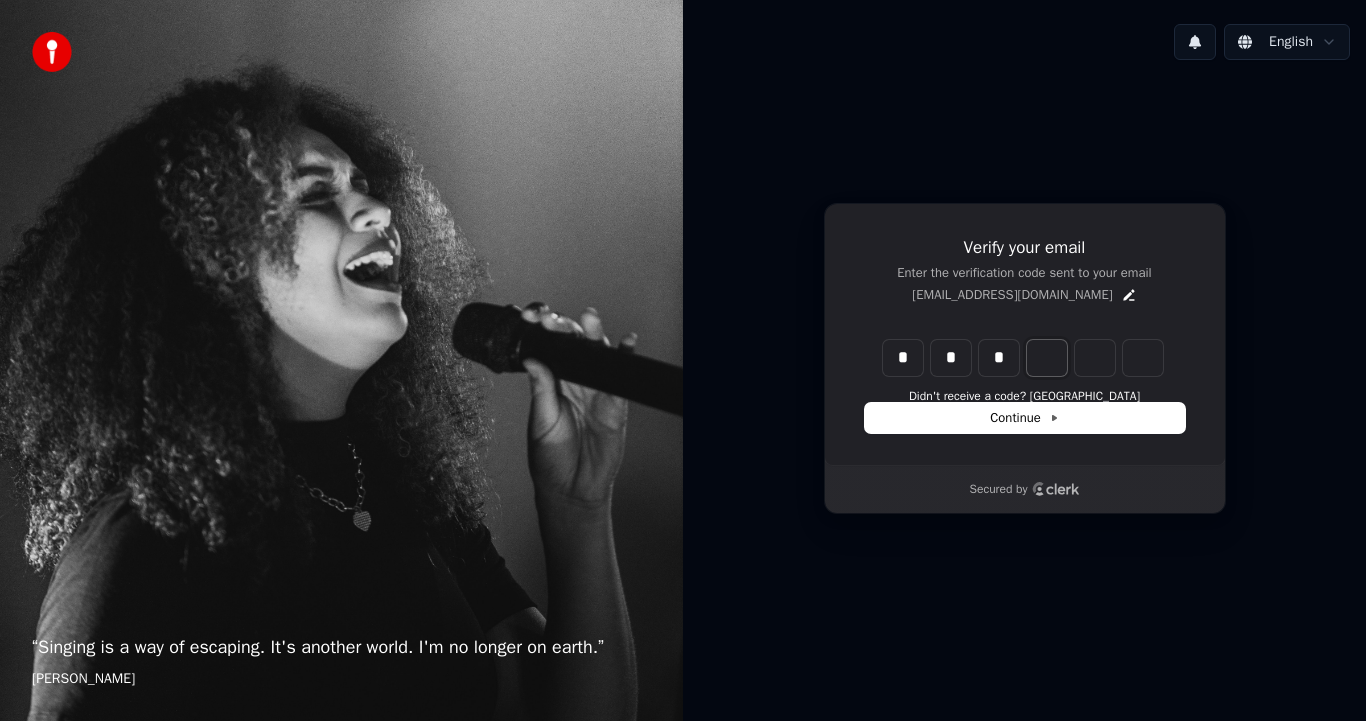 type on "***" 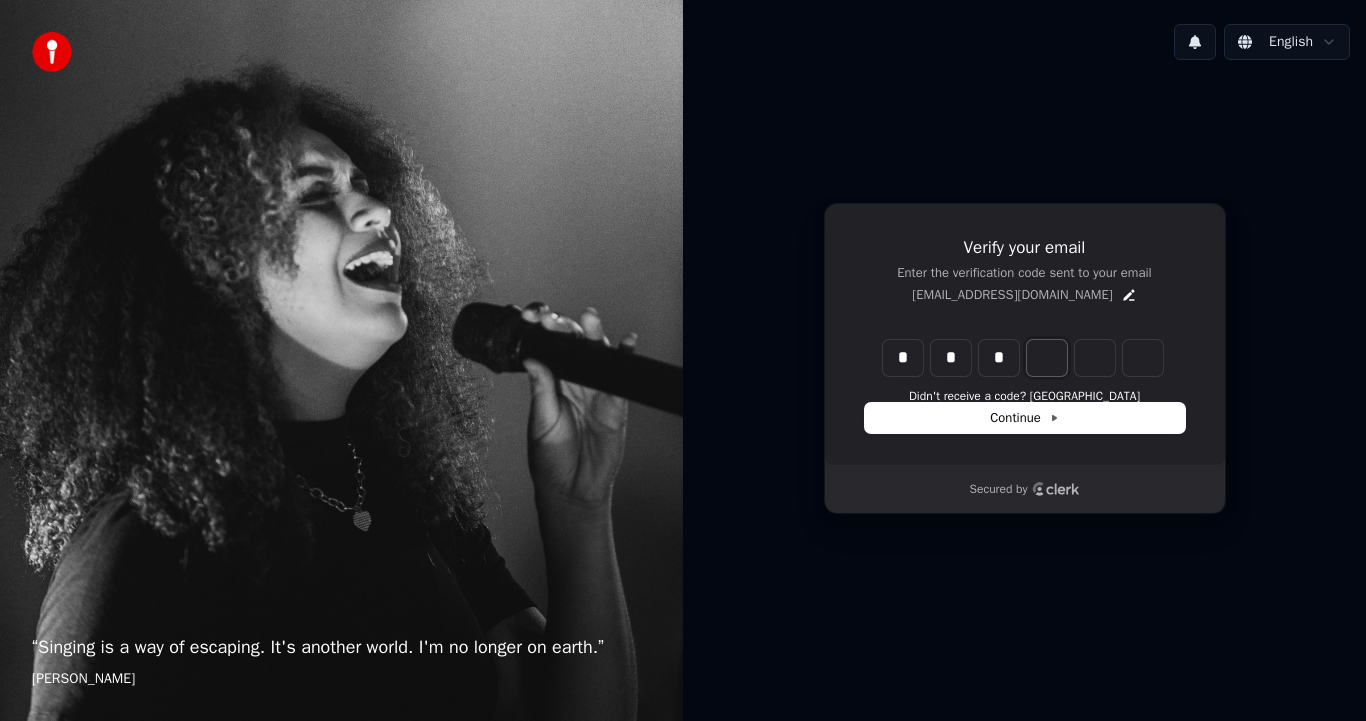 type on "*" 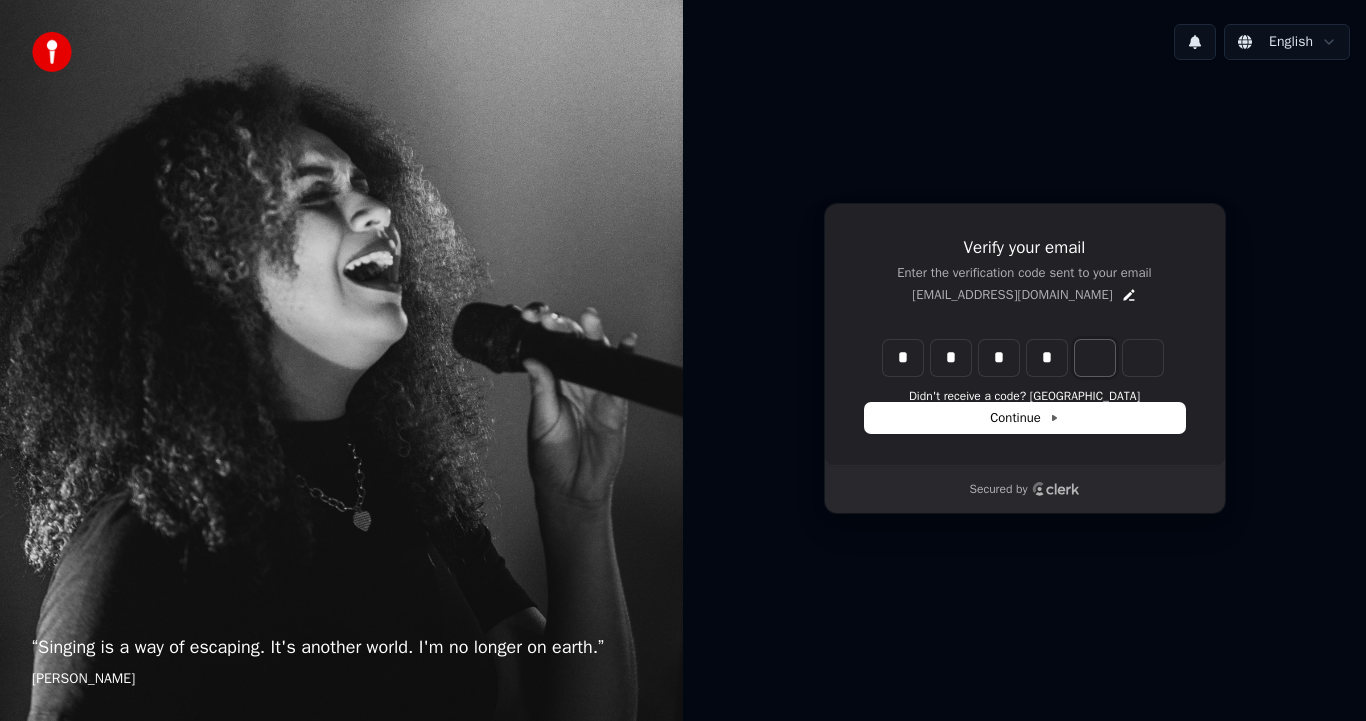 type on "****" 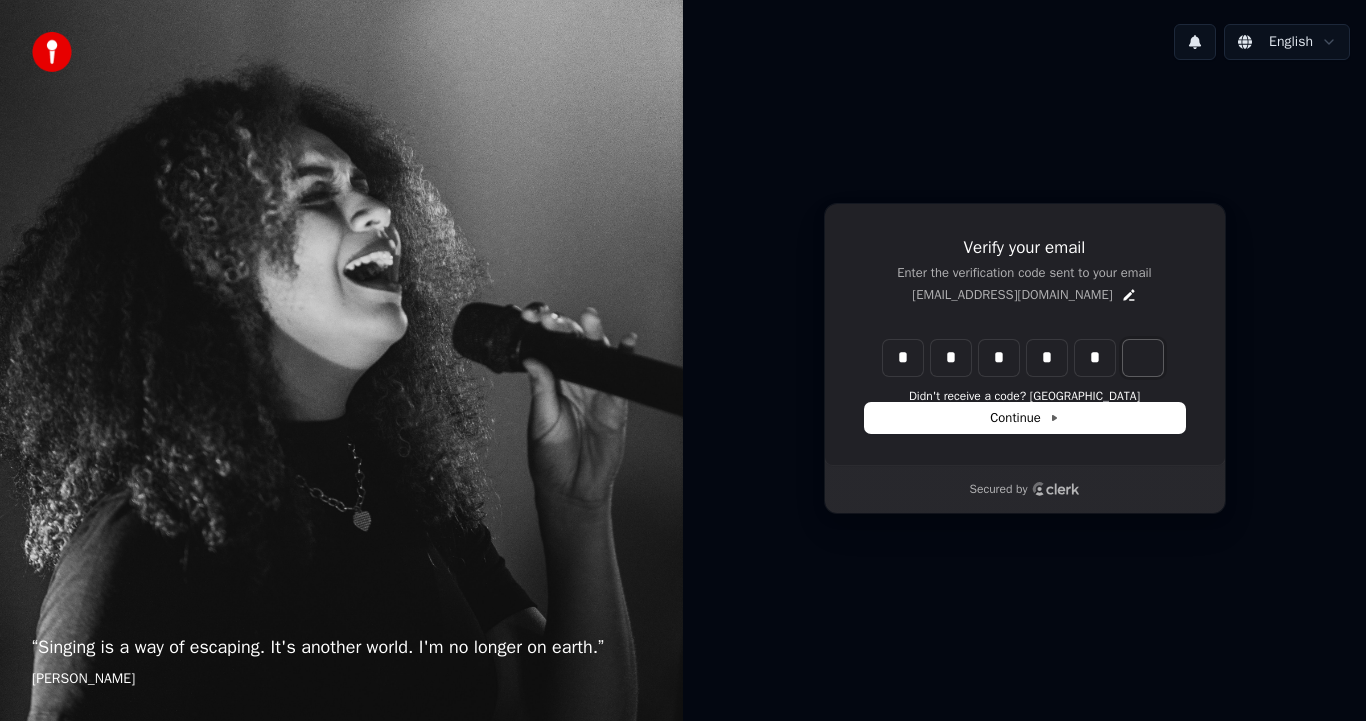 type on "*****" 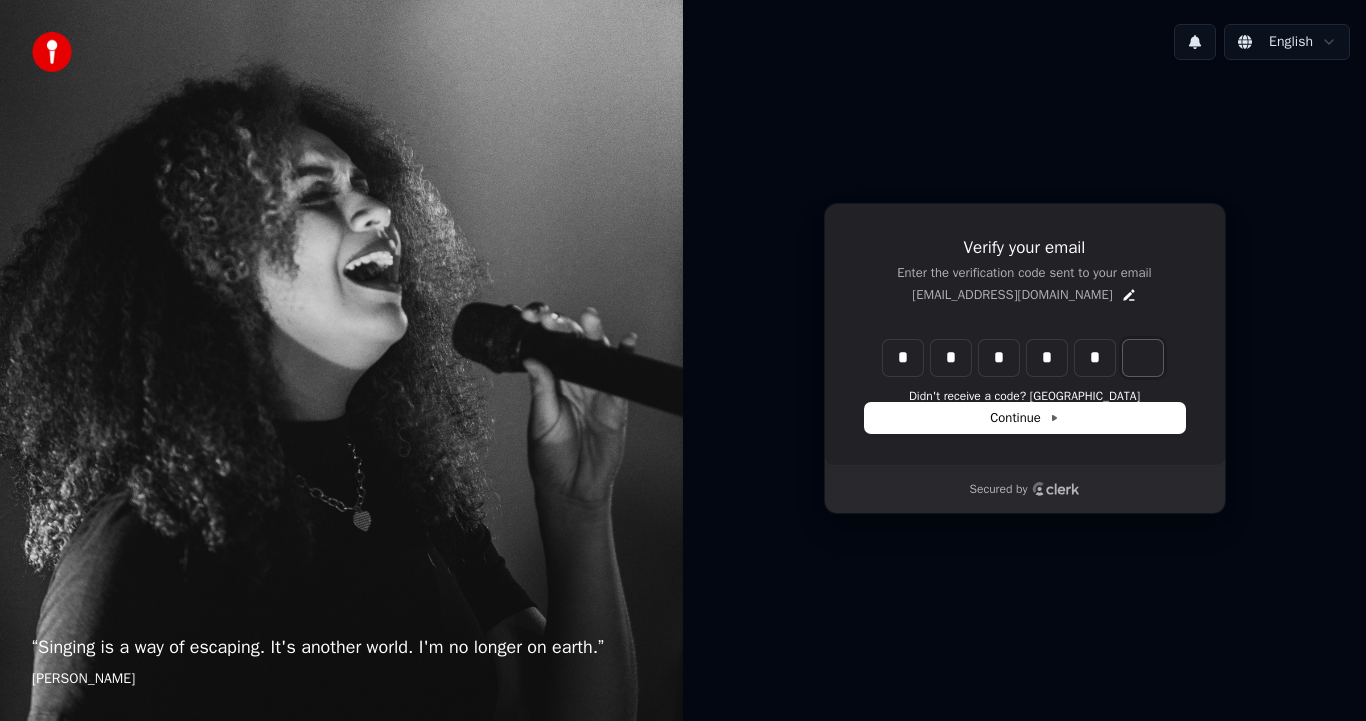 type on "*" 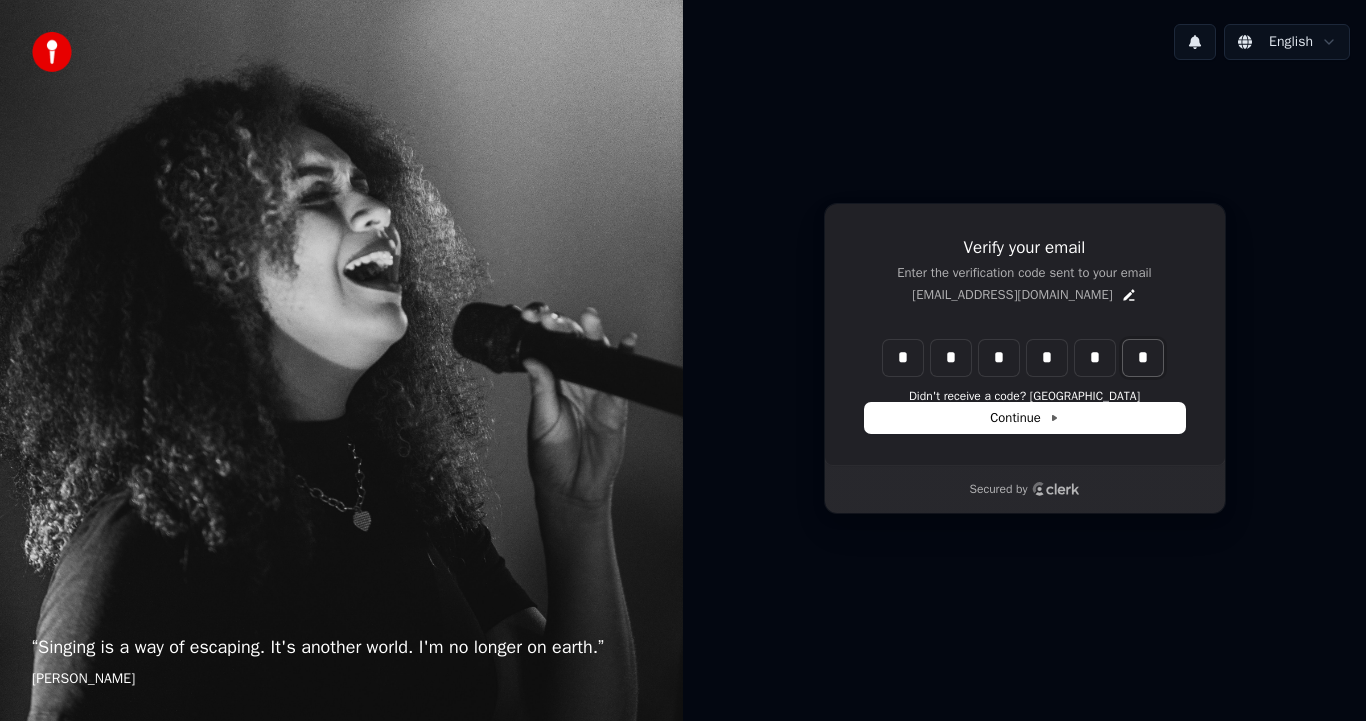 type on "******" 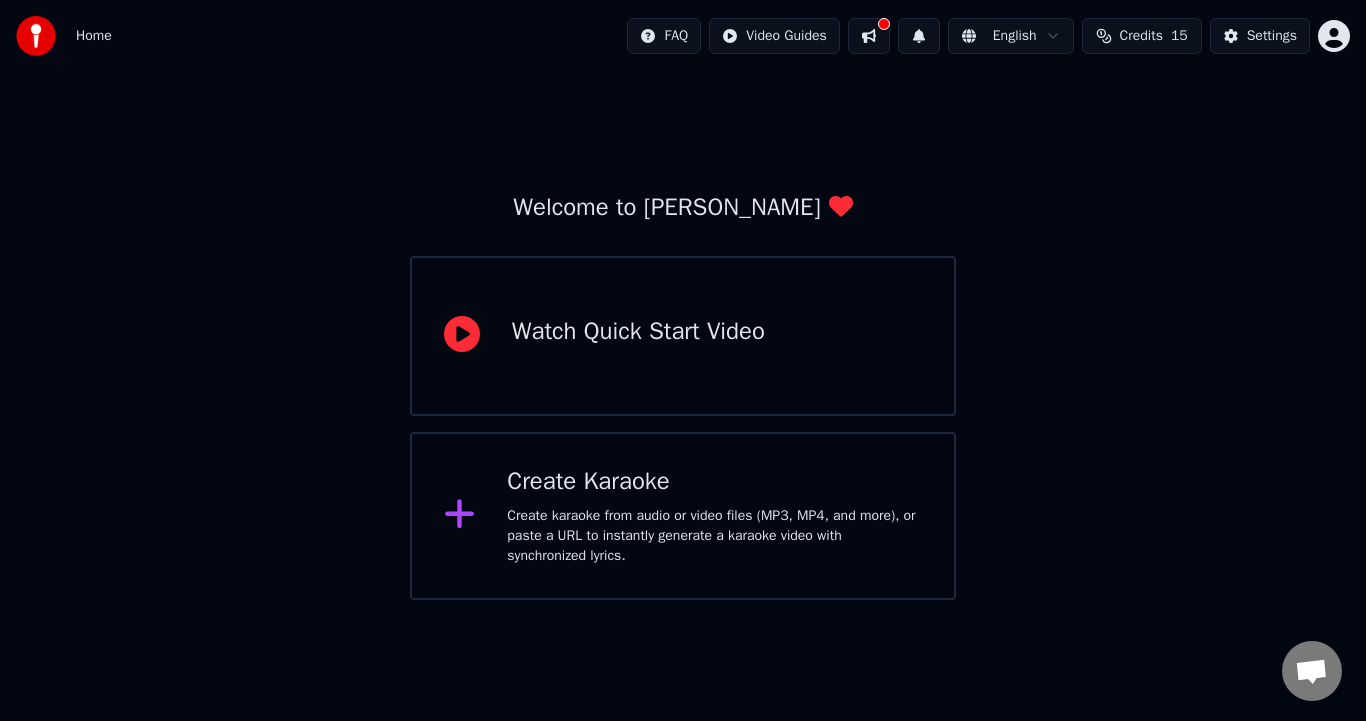 click at bounding box center (869, 36) 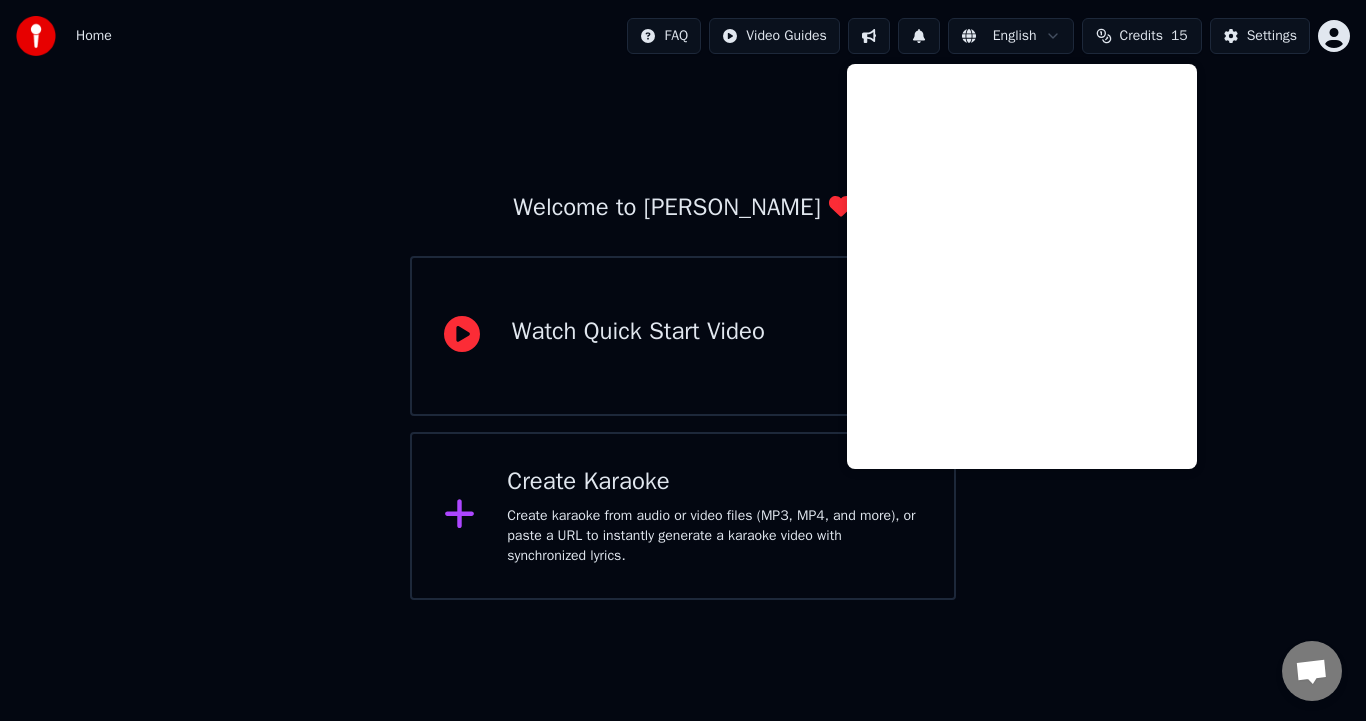 click on "Welcome to Youka Watch Quick Start Video Create Karaoke Create karaoke from audio or video files (MP3, MP4, and more), or paste a URL to instantly generate a karaoke video with synchronized lyrics." at bounding box center [683, 336] 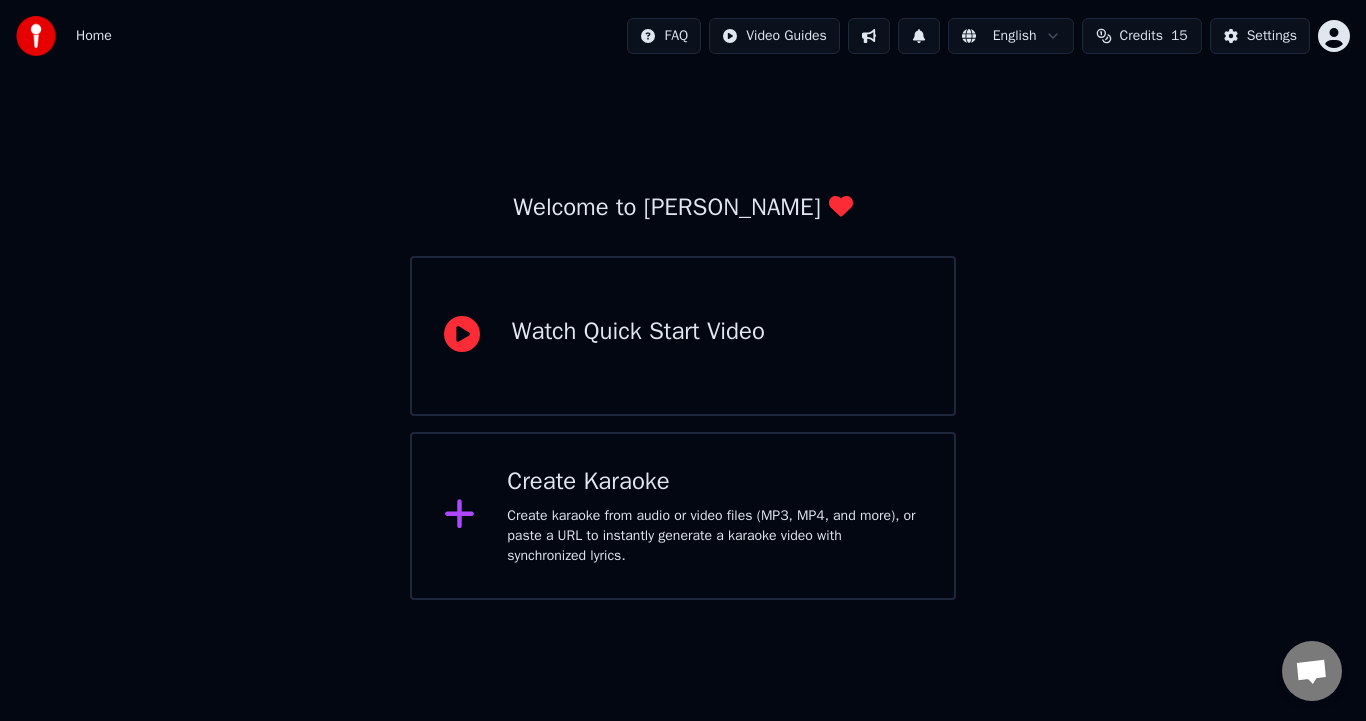 click on "Create karaoke from audio or video files (MP3, MP4, and more), or paste a URL to instantly generate a karaoke video with synchronized lyrics." at bounding box center (714, 536) 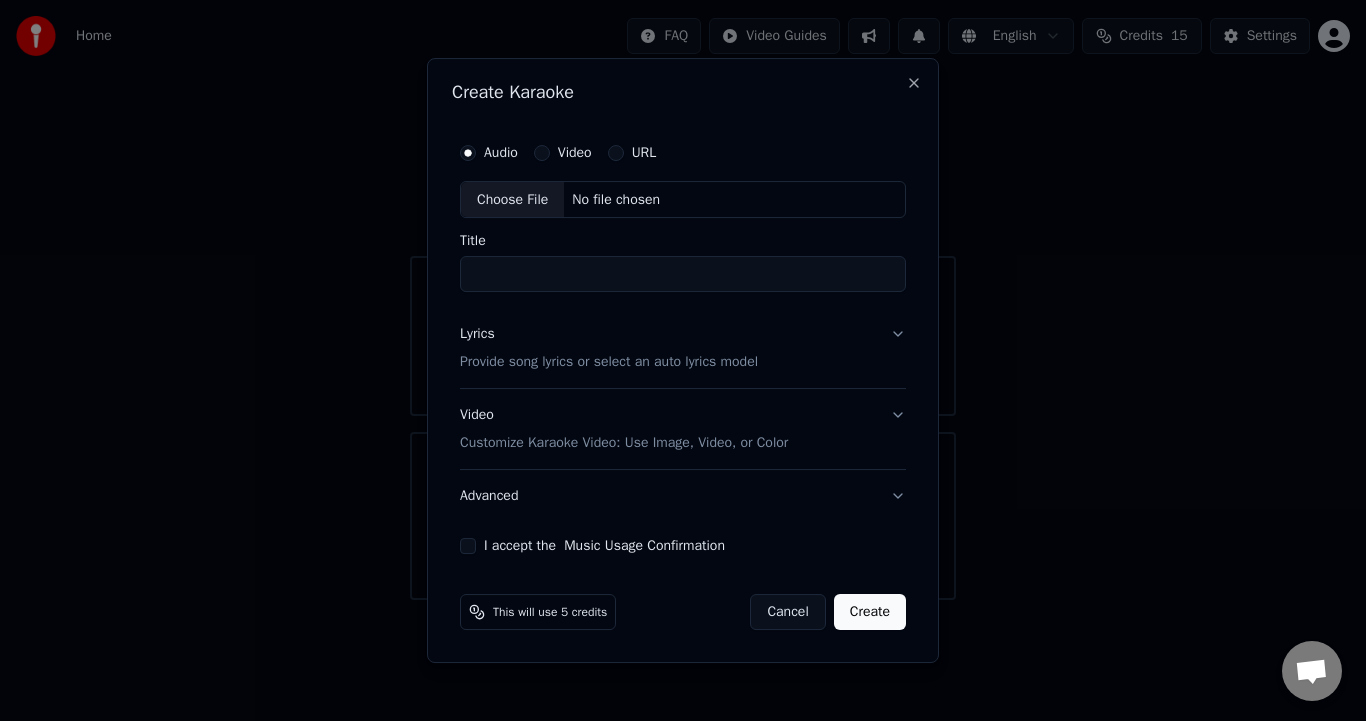 click on "Choose File" at bounding box center [512, 200] 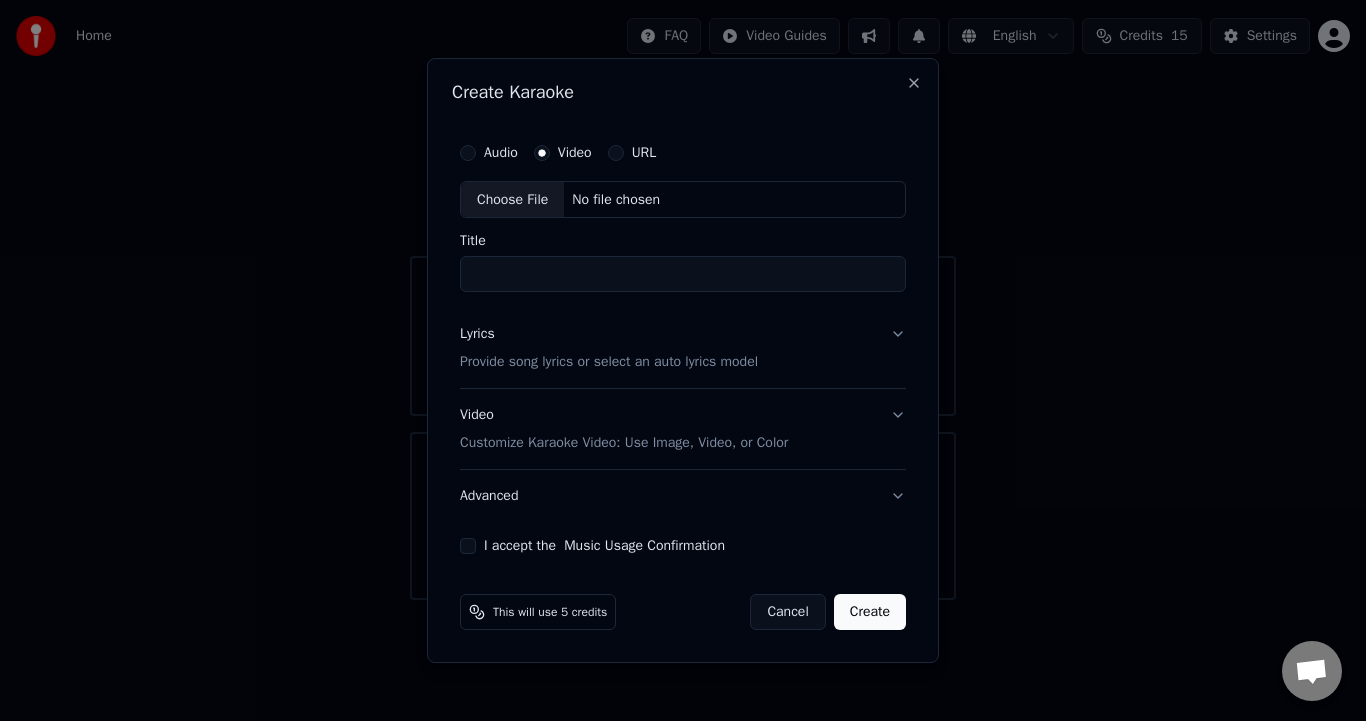 click on "Advanced" at bounding box center [683, 496] 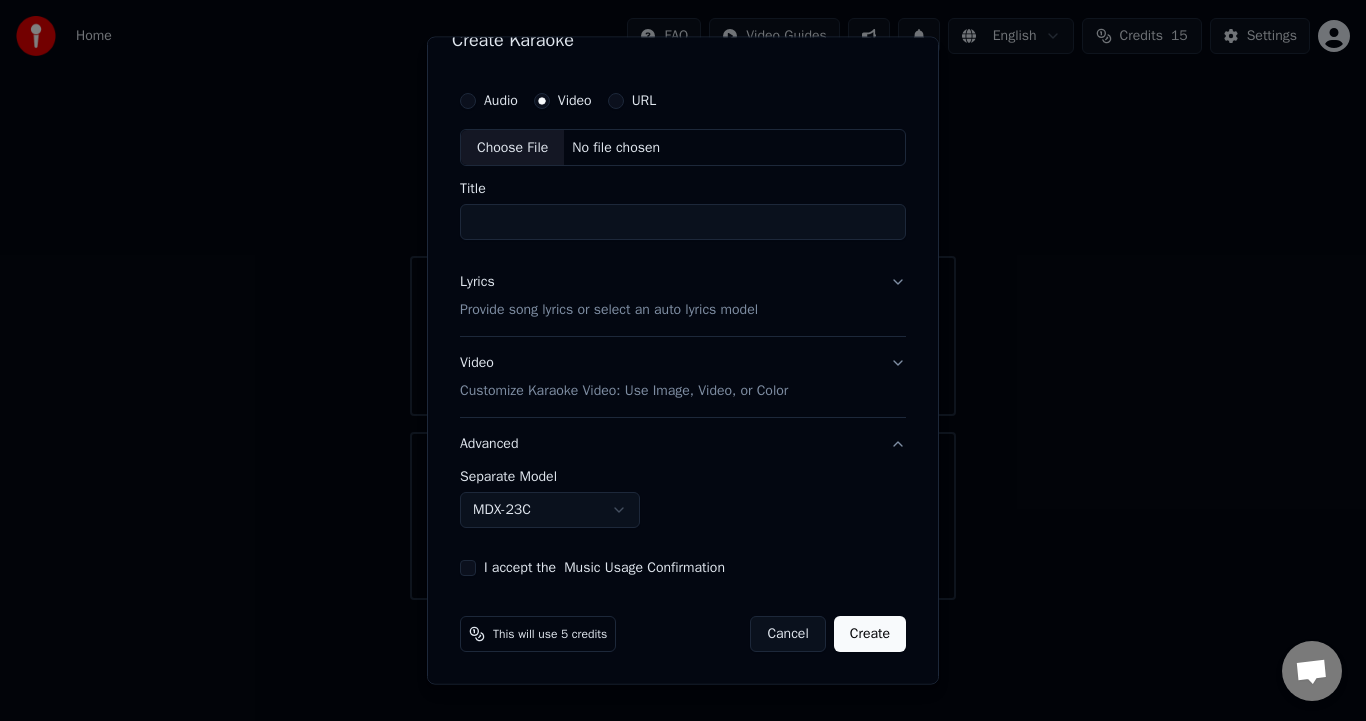 scroll, scrollTop: 0, scrollLeft: 0, axis: both 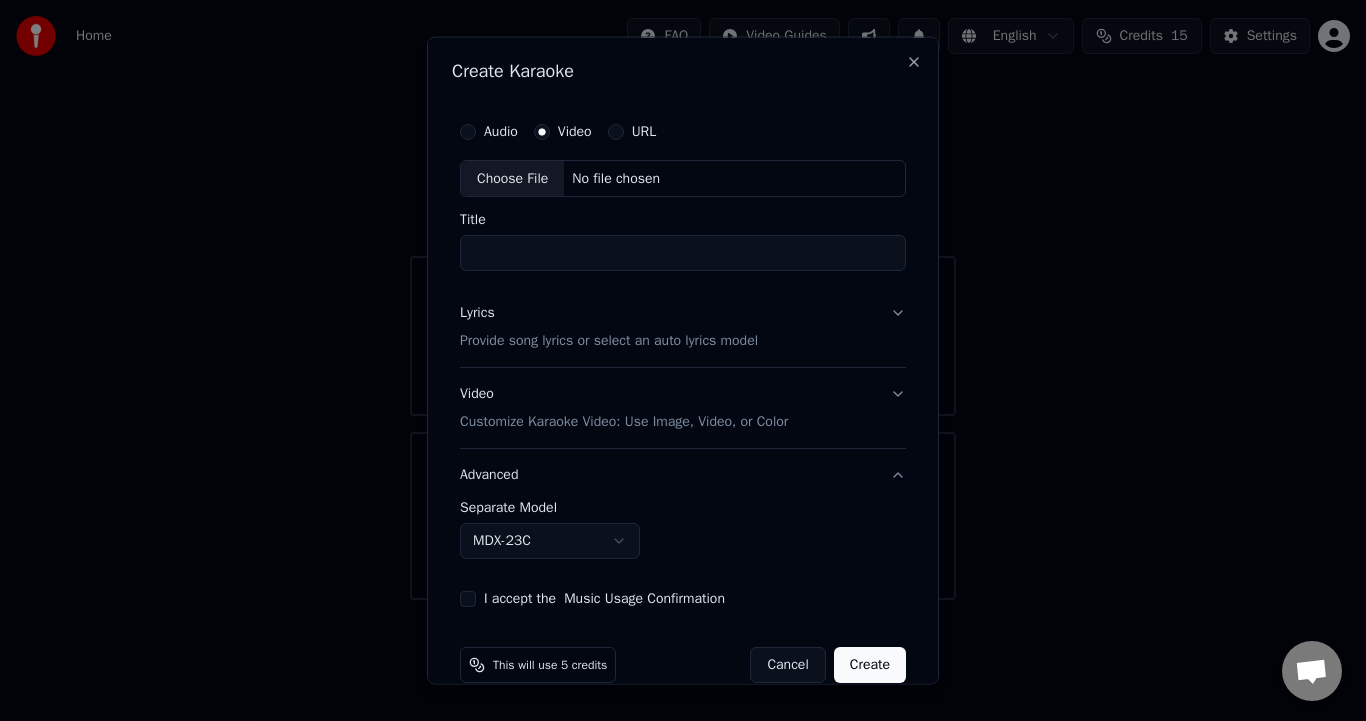click on "Choose File" at bounding box center (512, 178) 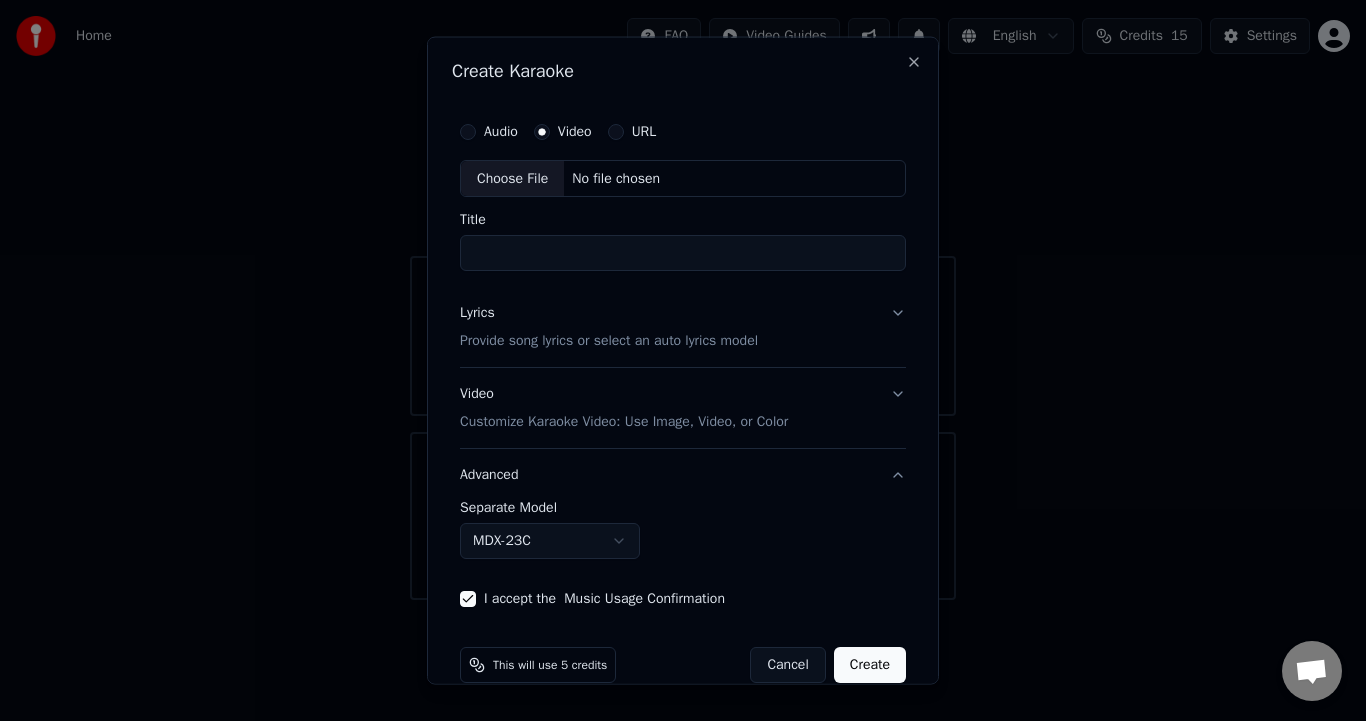 click on "No file chosen" at bounding box center [616, 178] 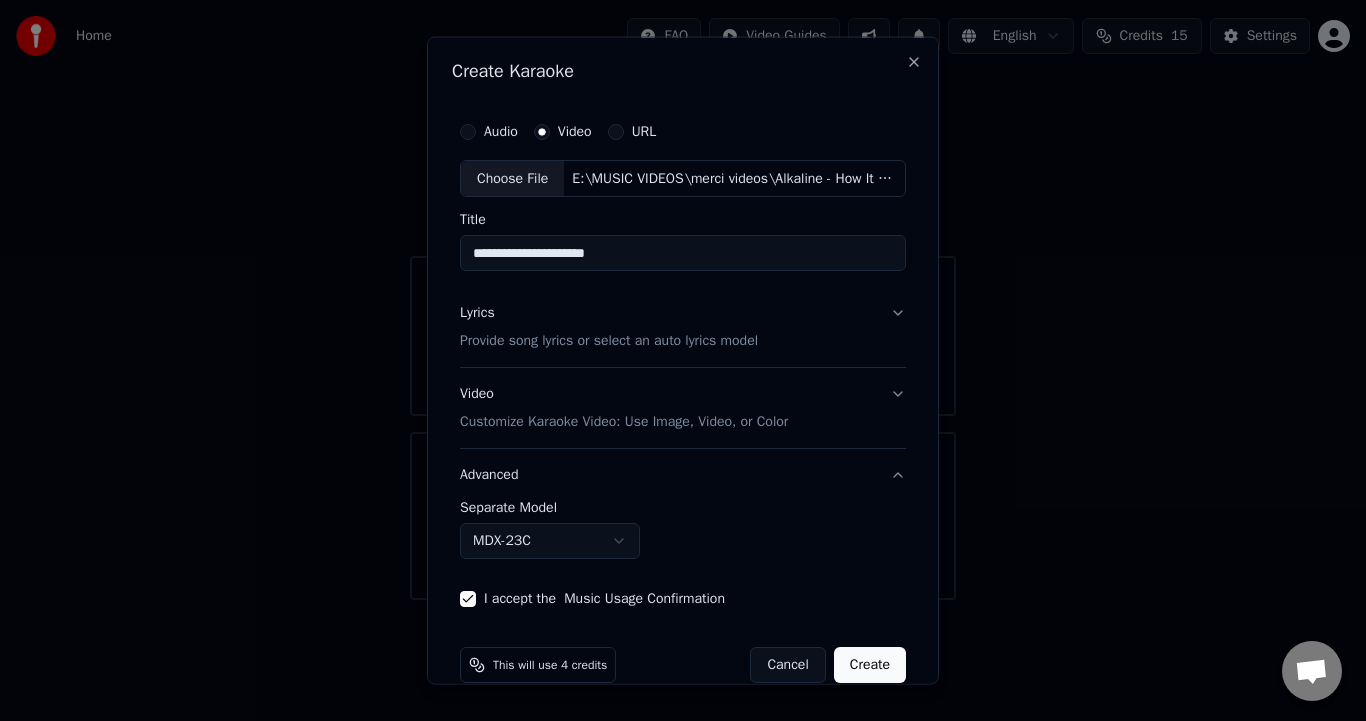 type on "**********" 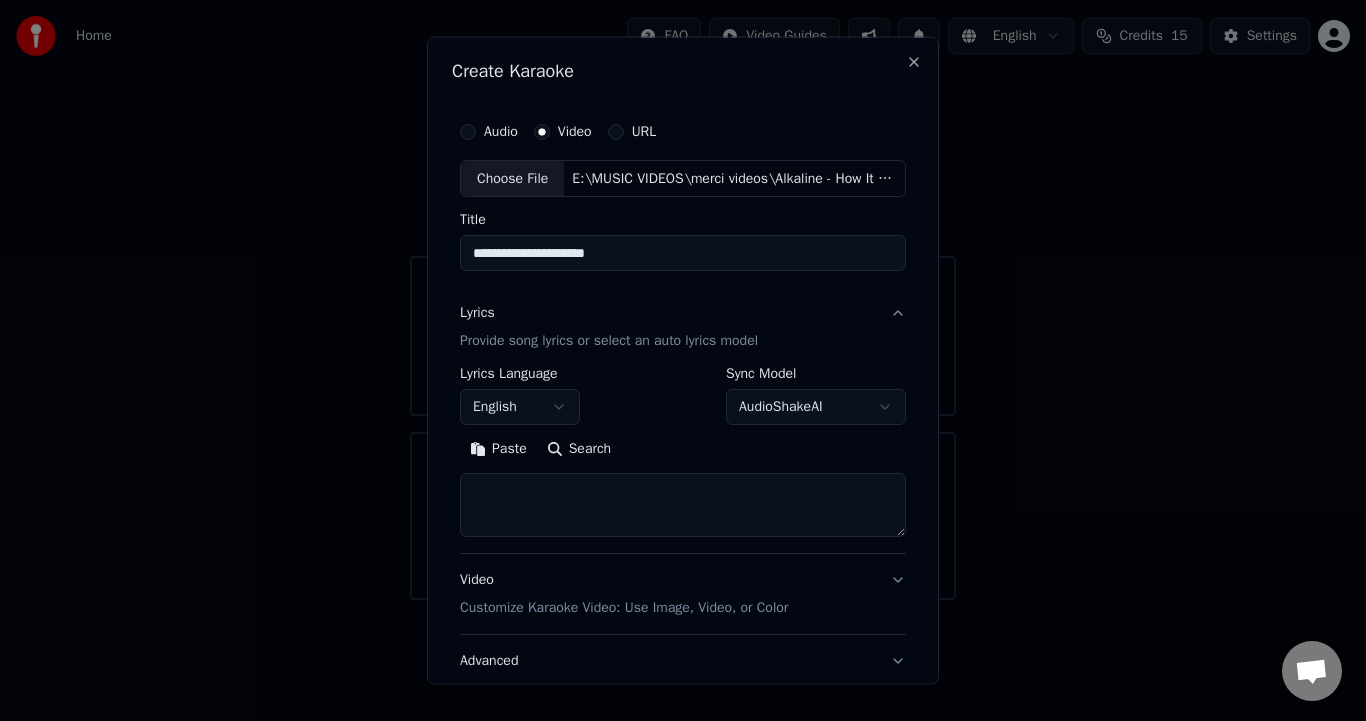 click on "AudioShakeAI" at bounding box center (816, 407) 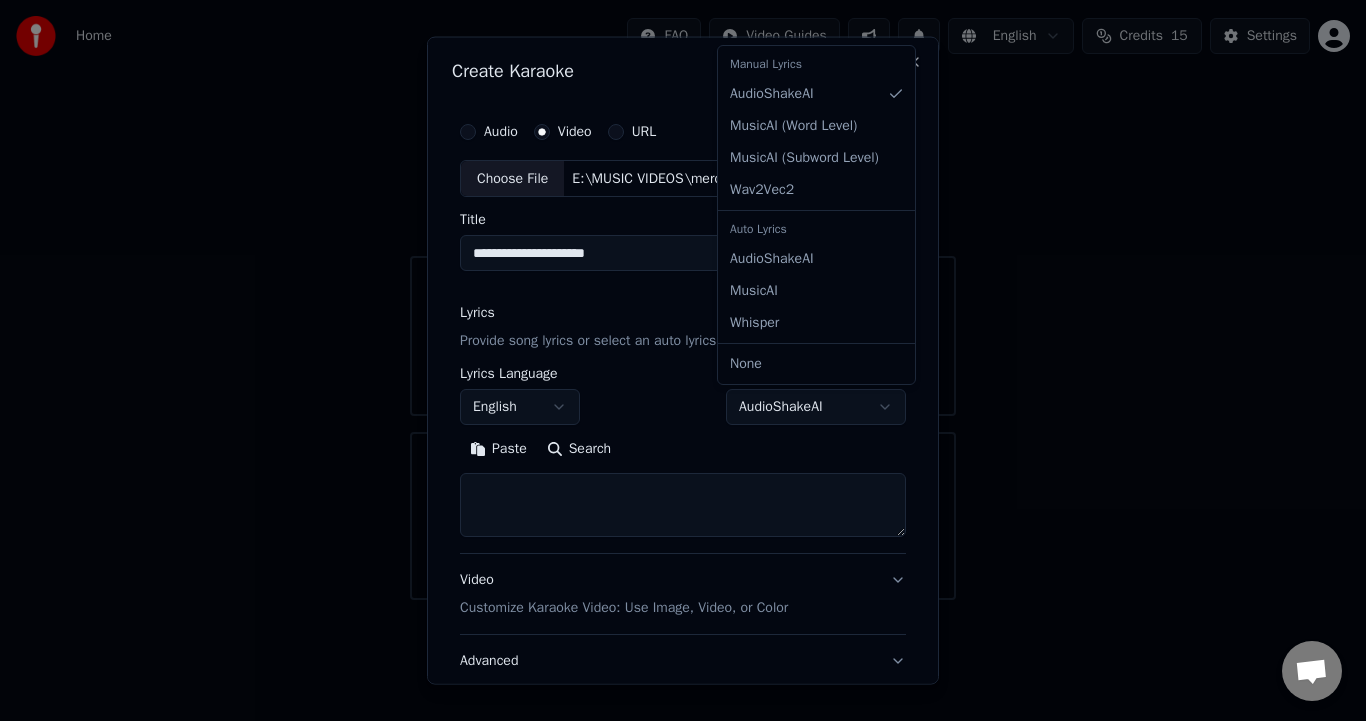 click at bounding box center [683, 360] 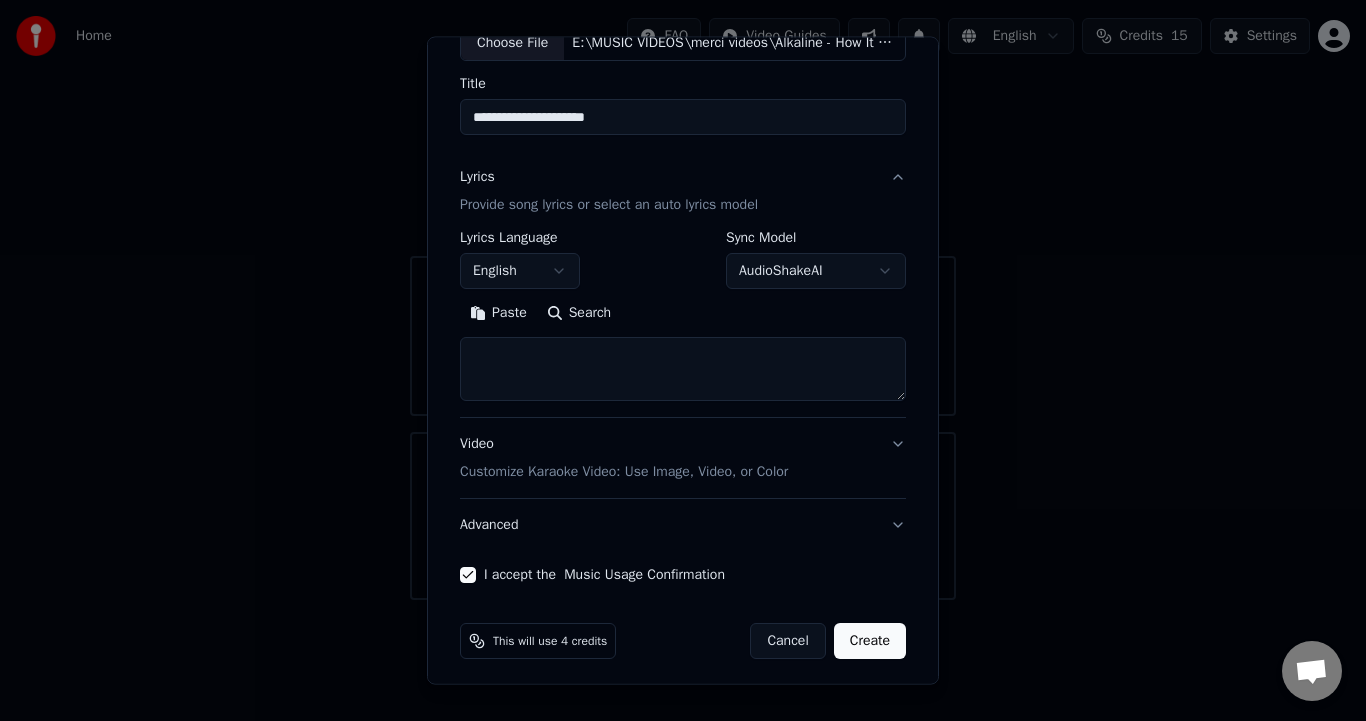 scroll, scrollTop: 143, scrollLeft: 0, axis: vertical 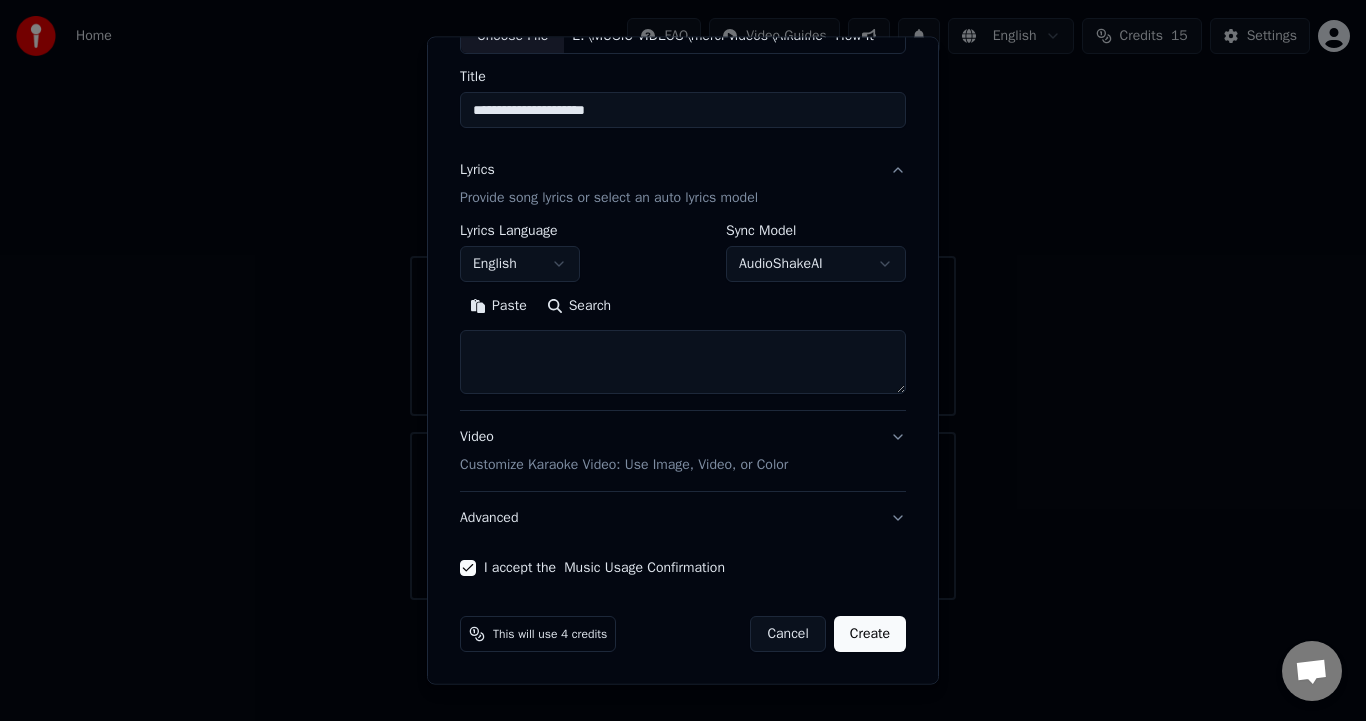 click on "Video Customize Karaoke Video: Use Image, Video, or Color" at bounding box center [683, 451] 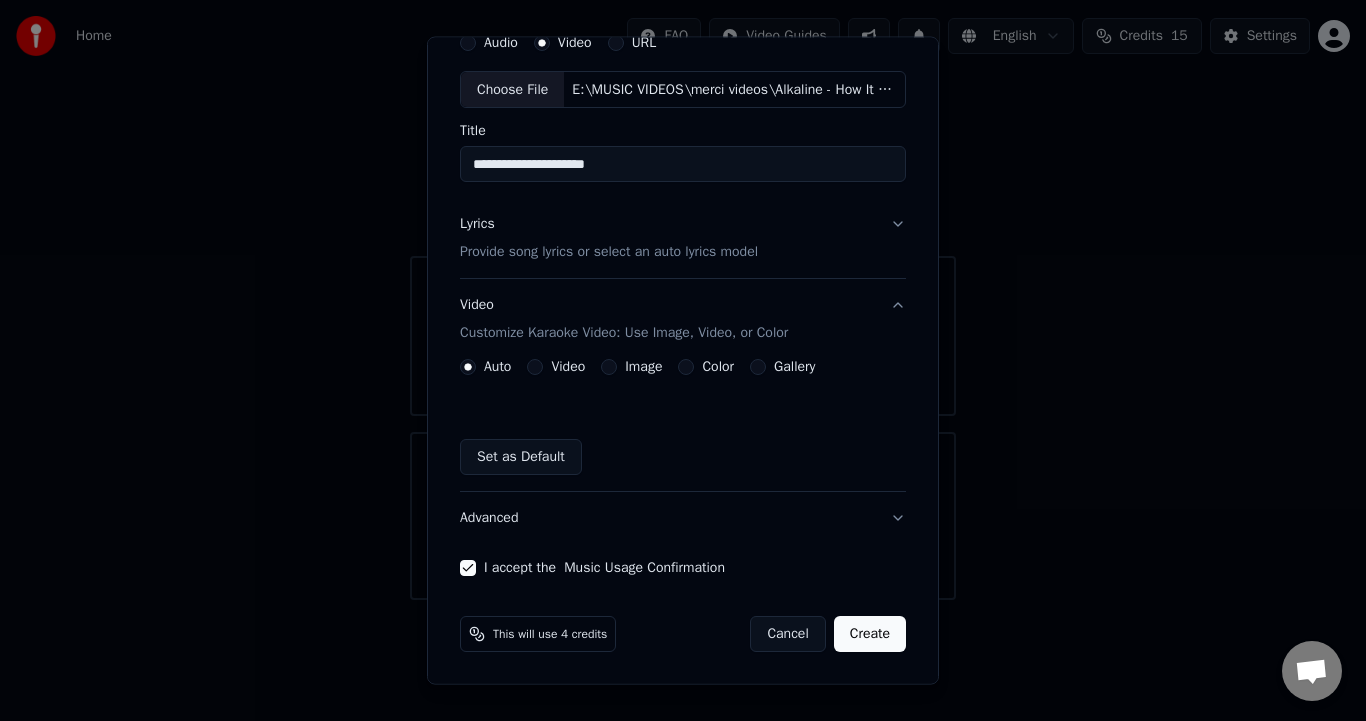 scroll, scrollTop: 89, scrollLeft: 0, axis: vertical 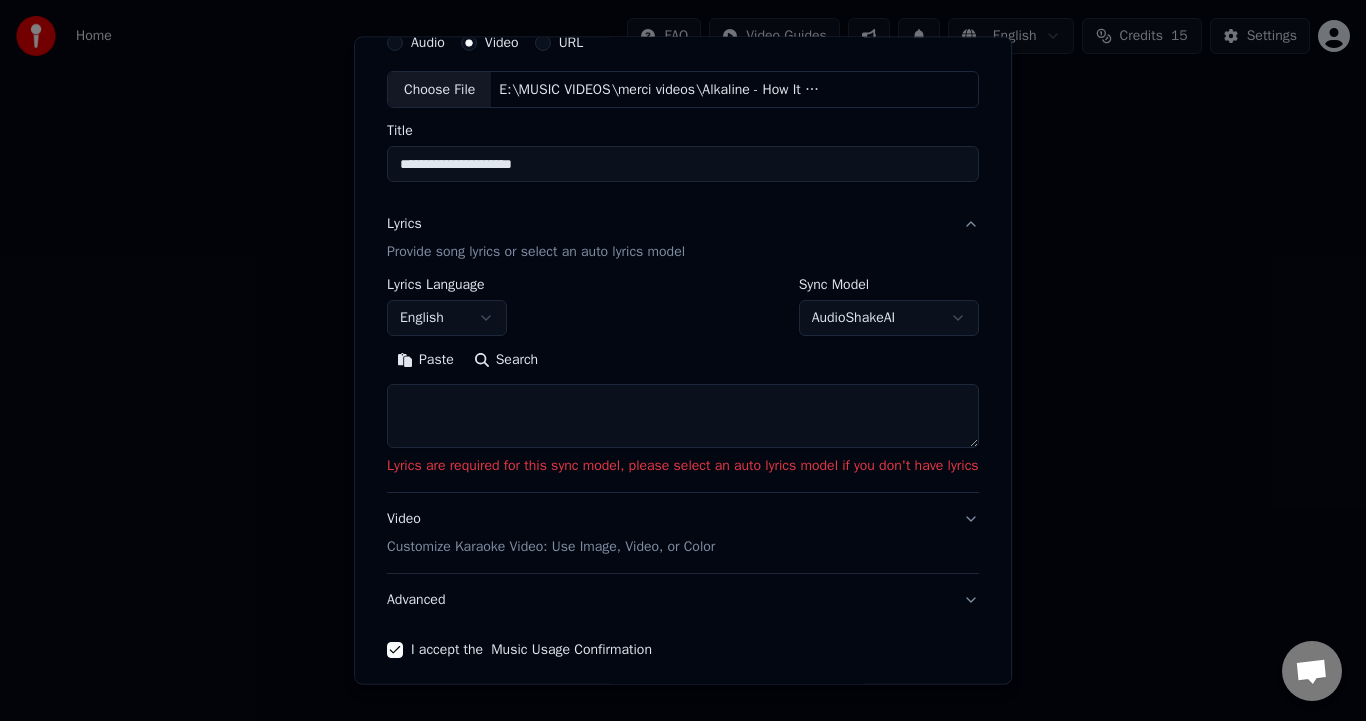 click on "English" at bounding box center [447, 318] 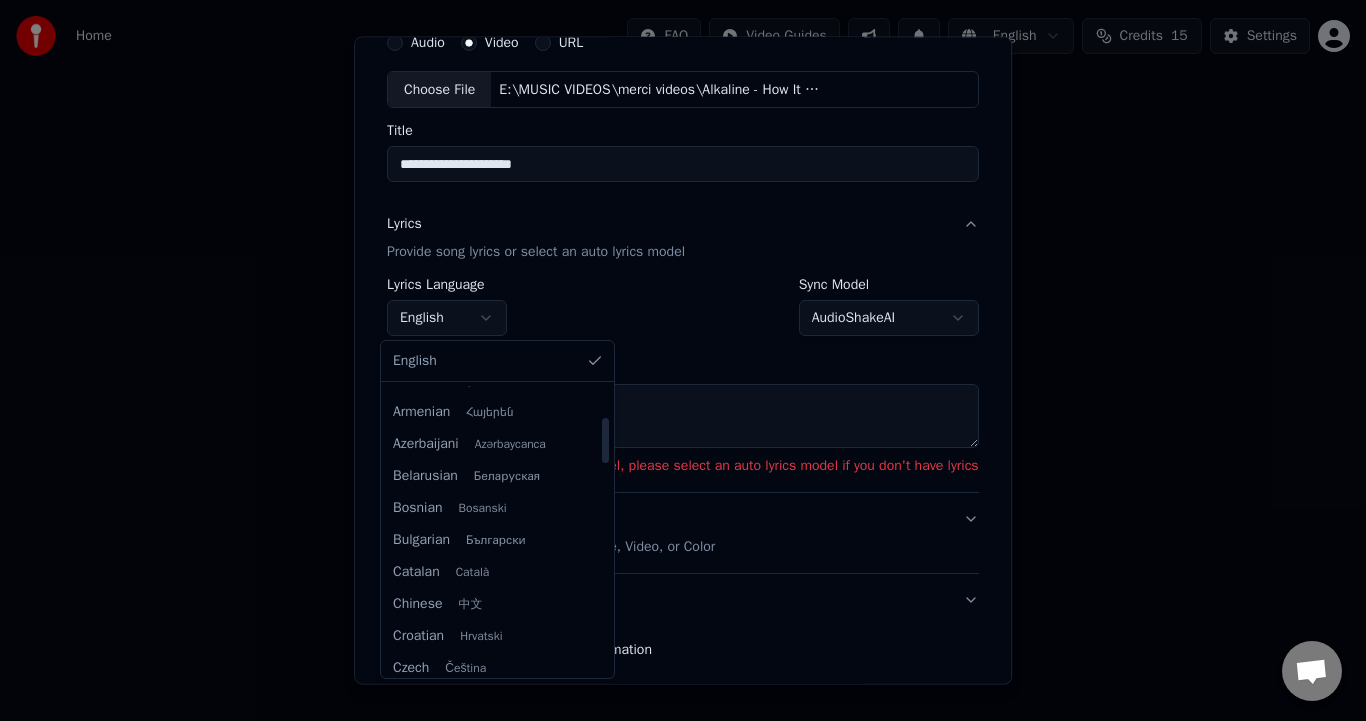 scroll, scrollTop: 0, scrollLeft: 0, axis: both 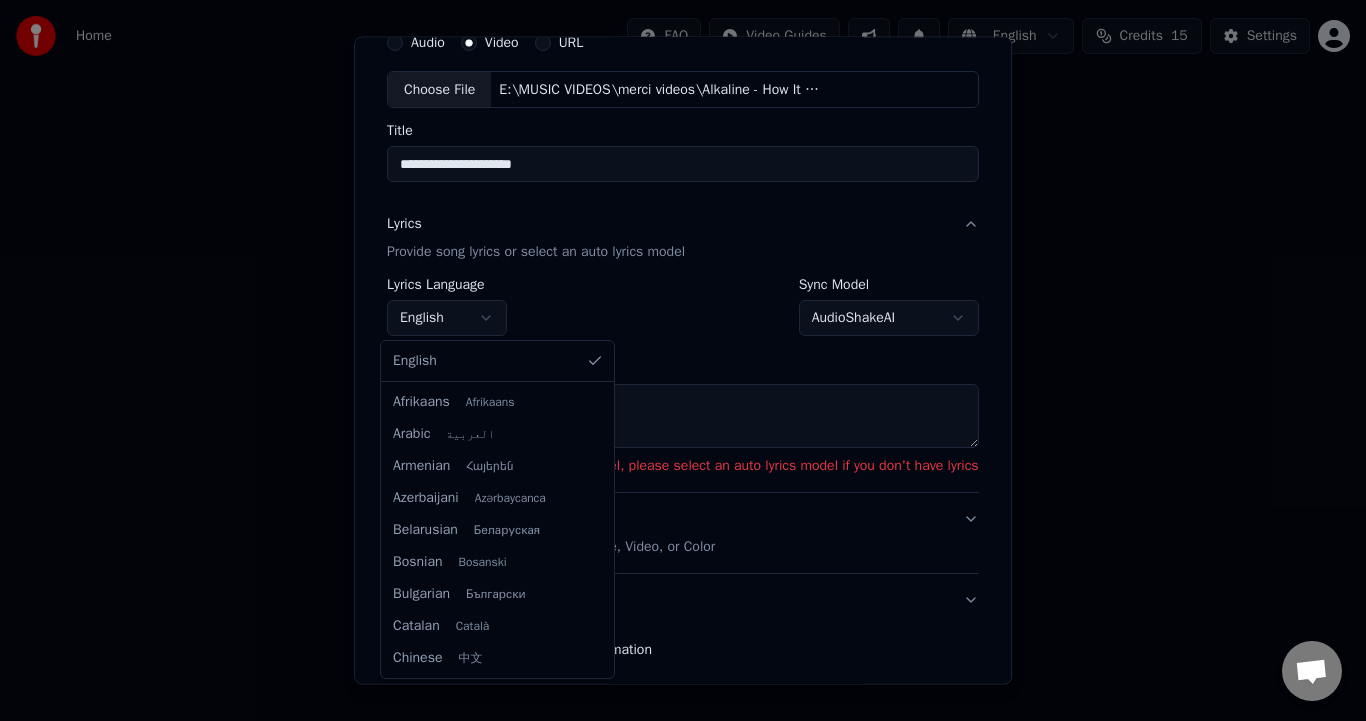 click at bounding box center [683, 360] 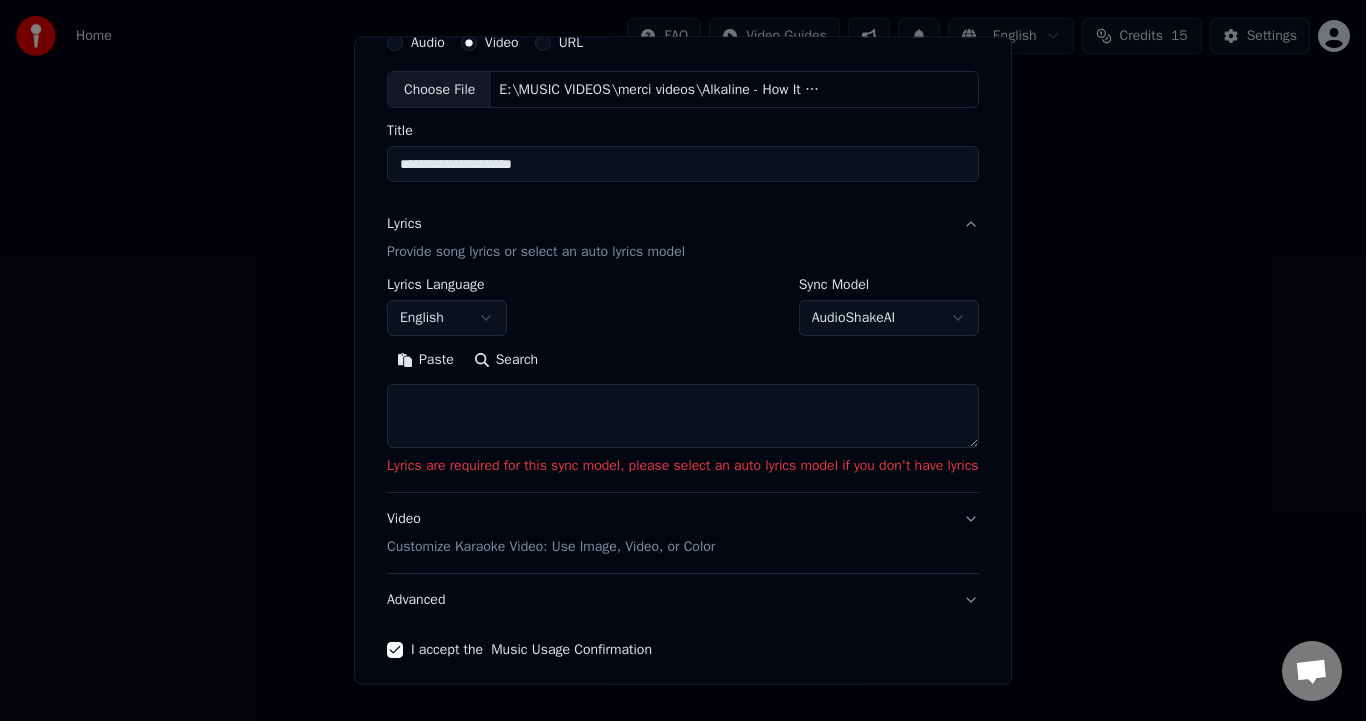 click on "AudioShakeAI" at bounding box center (889, 318) 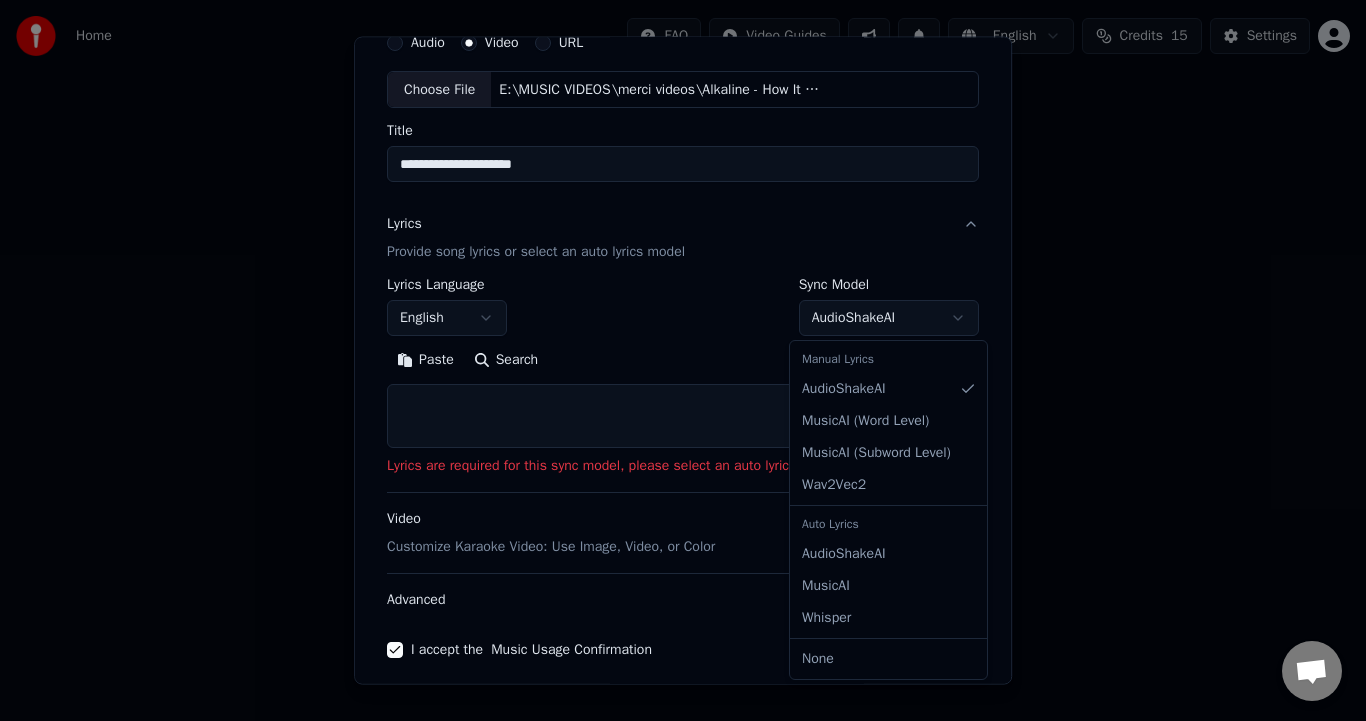 click at bounding box center (683, 360) 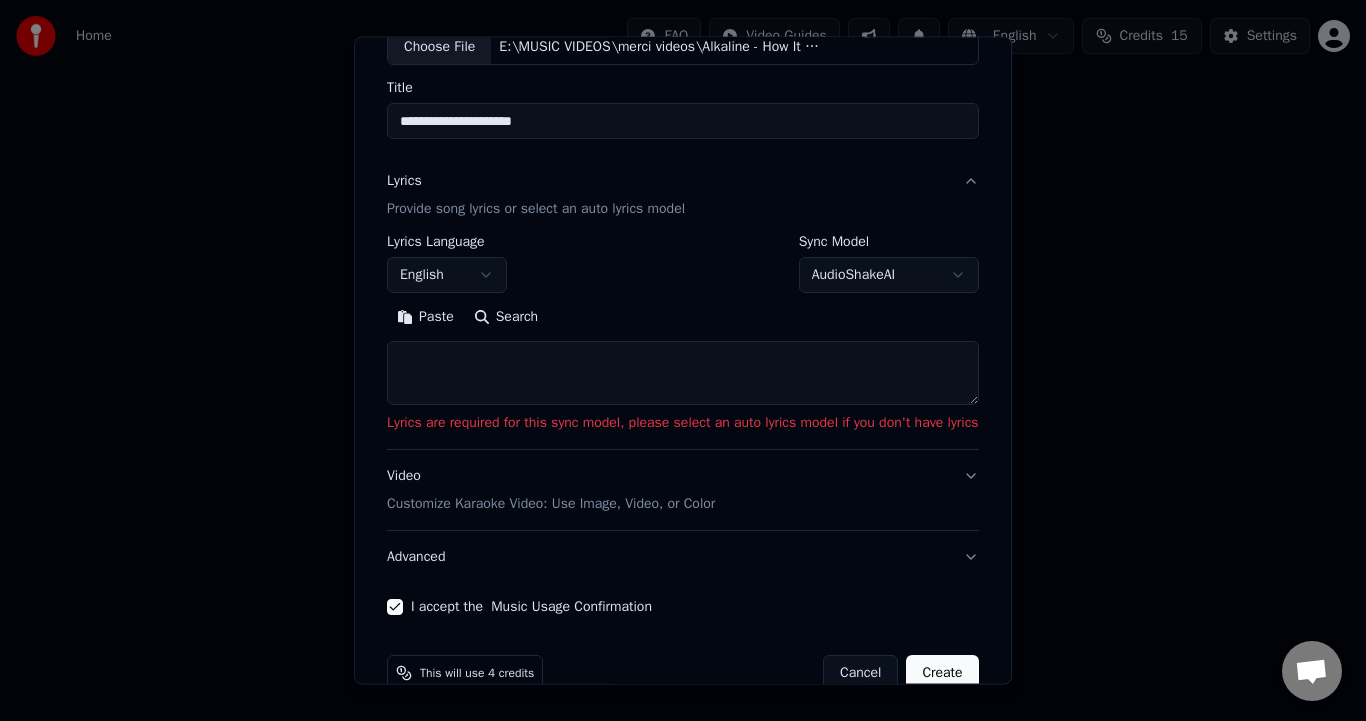 scroll, scrollTop: 125, scrollLeft: 0, axis: vertical 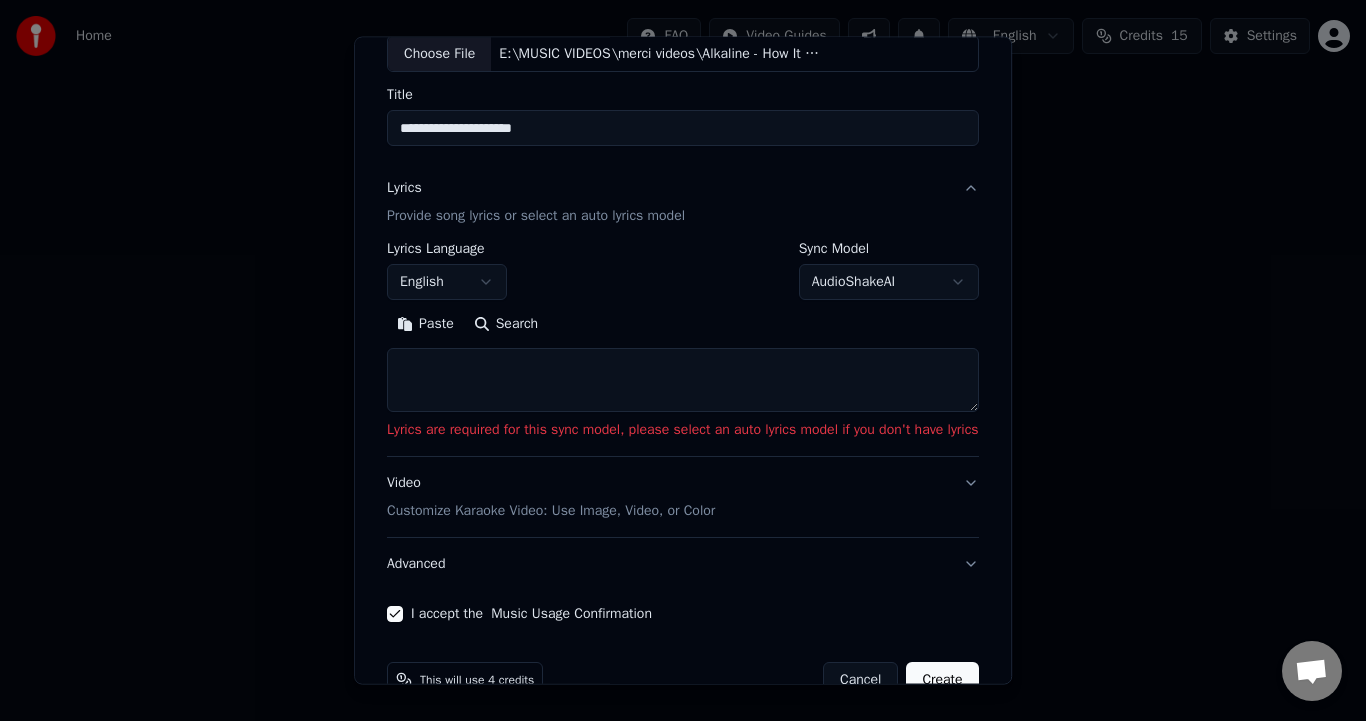 click at bounding box center [683, 380] 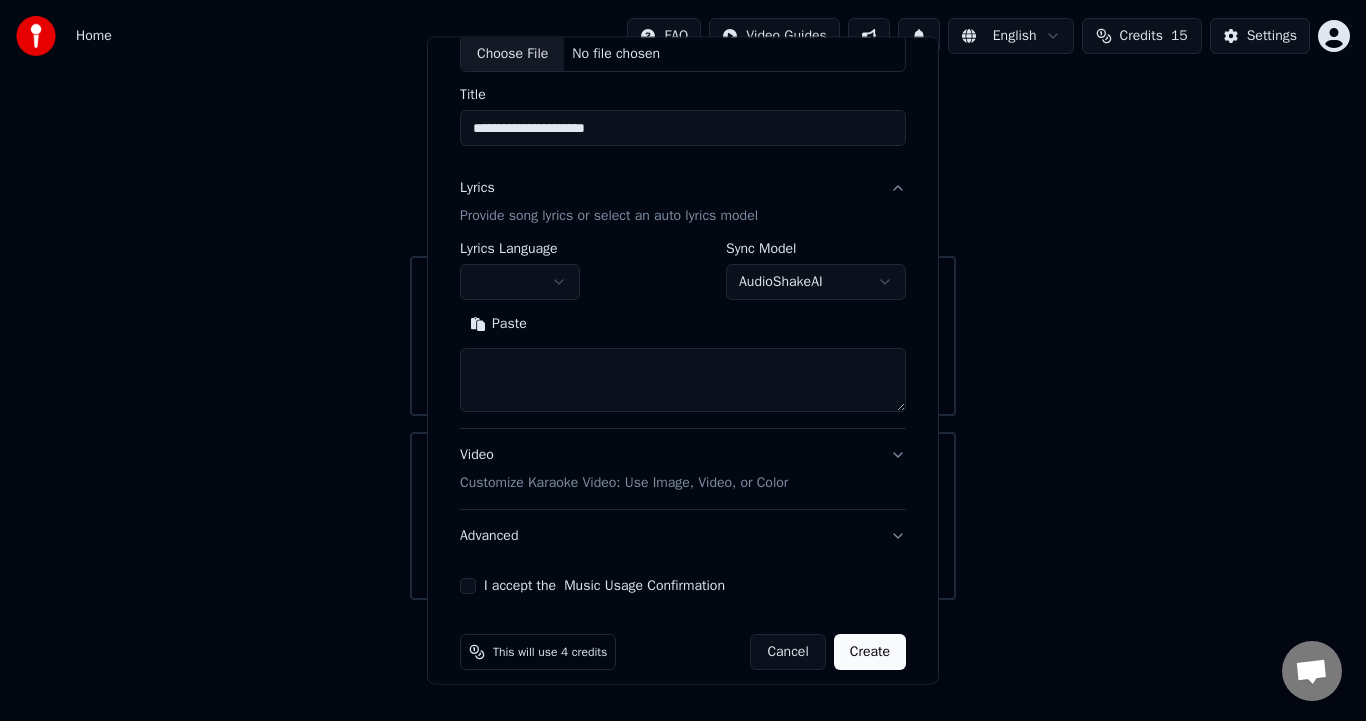 type 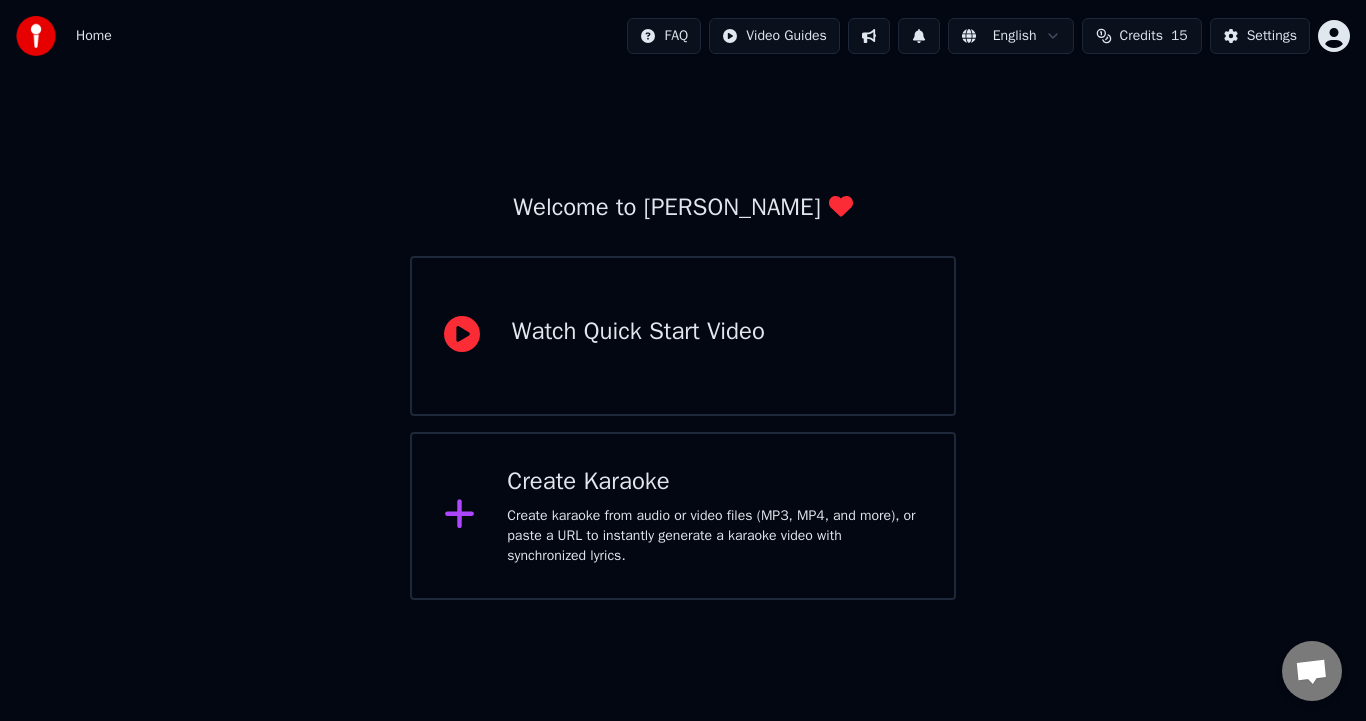 click on "Create karaoke from audio or video files (MP3, MP4, and more), or paste a URL to instantly generate a karaoke video with synchronized lyrics." at bounding box center [714, 536] 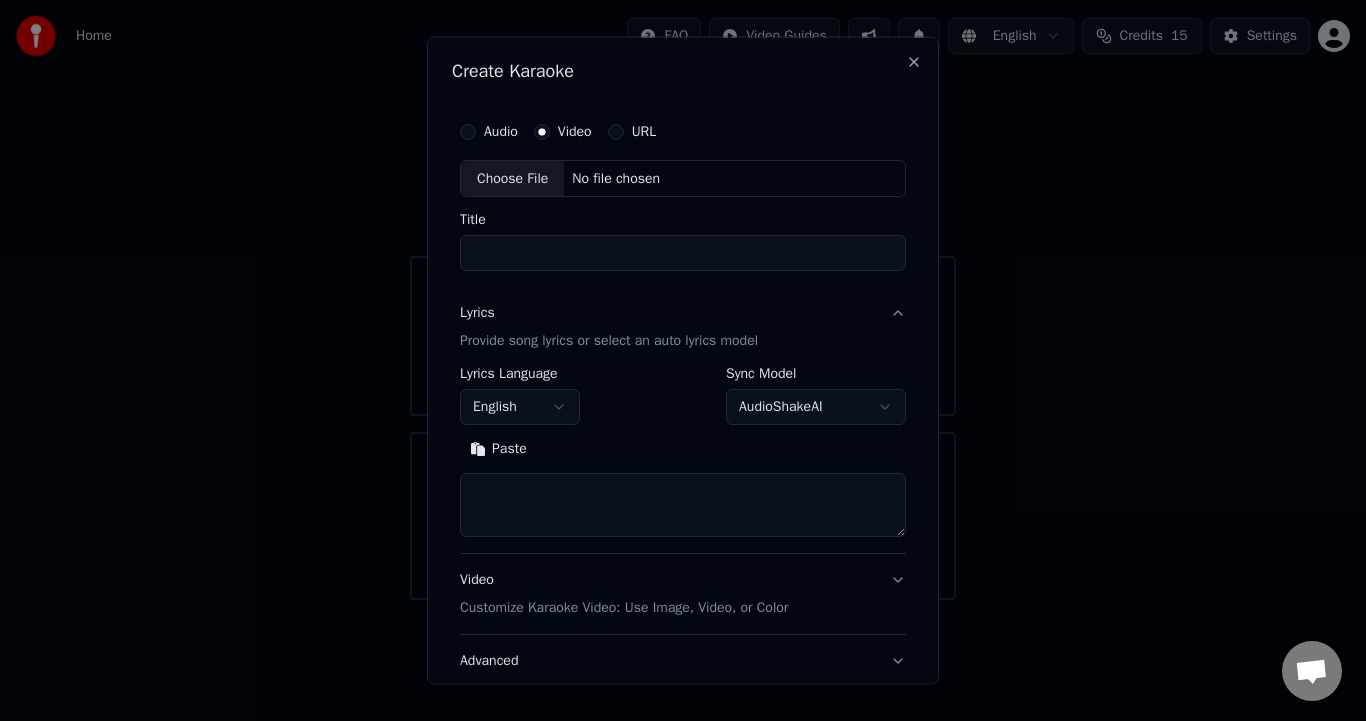 click on "Choose File" at bounding box center [512, 178] 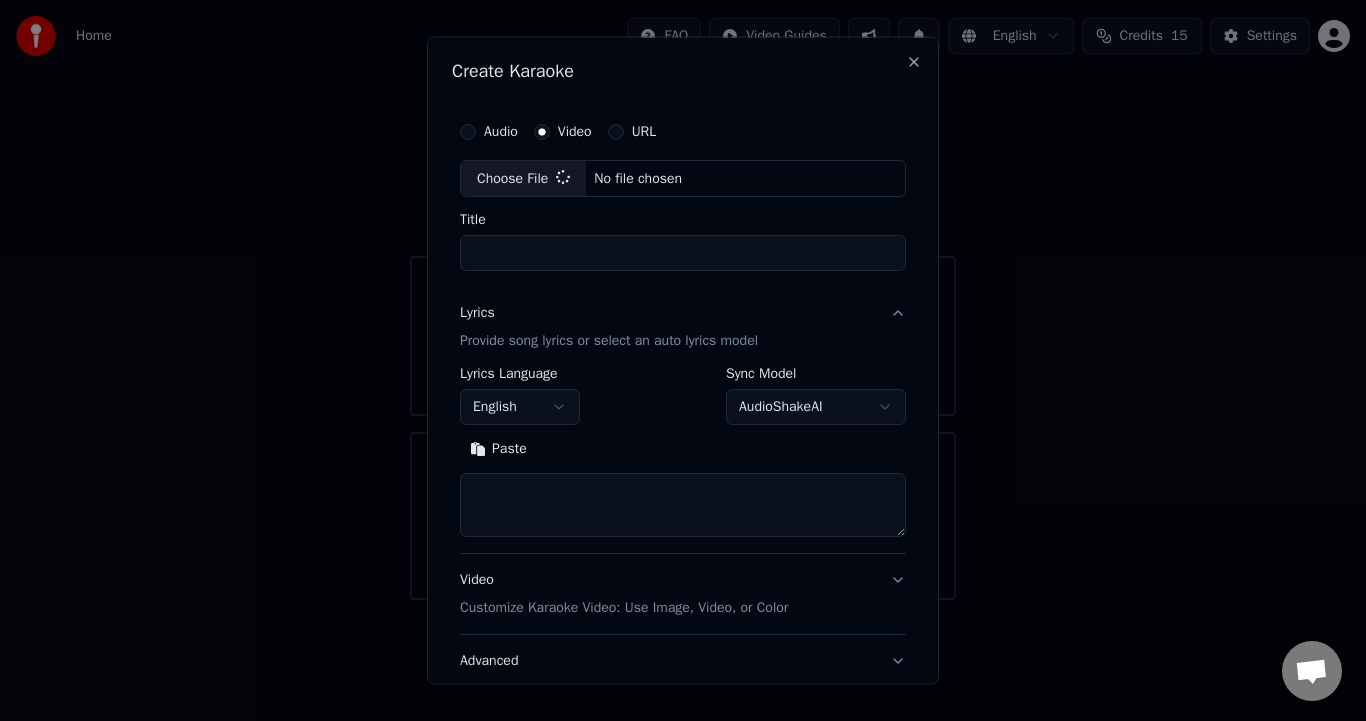 type on "**********" 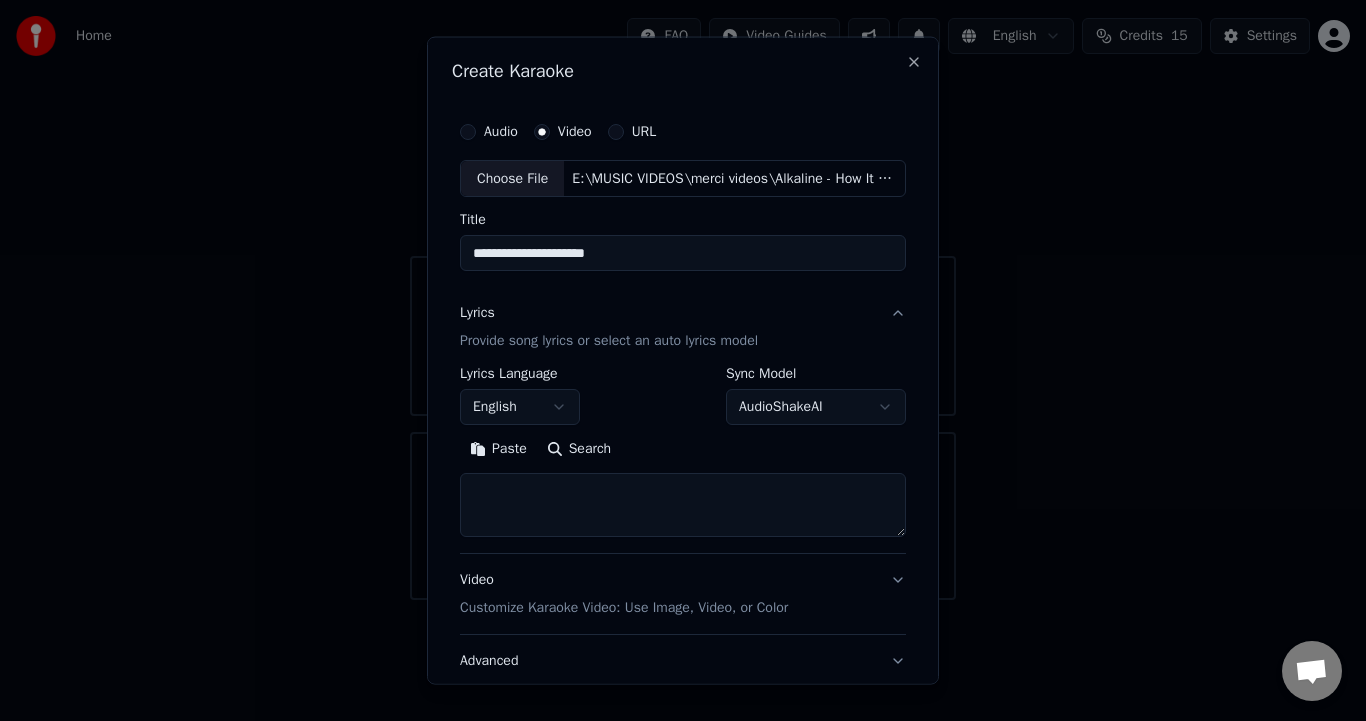 click on "Lyrics" at bounding box center (477, 313) 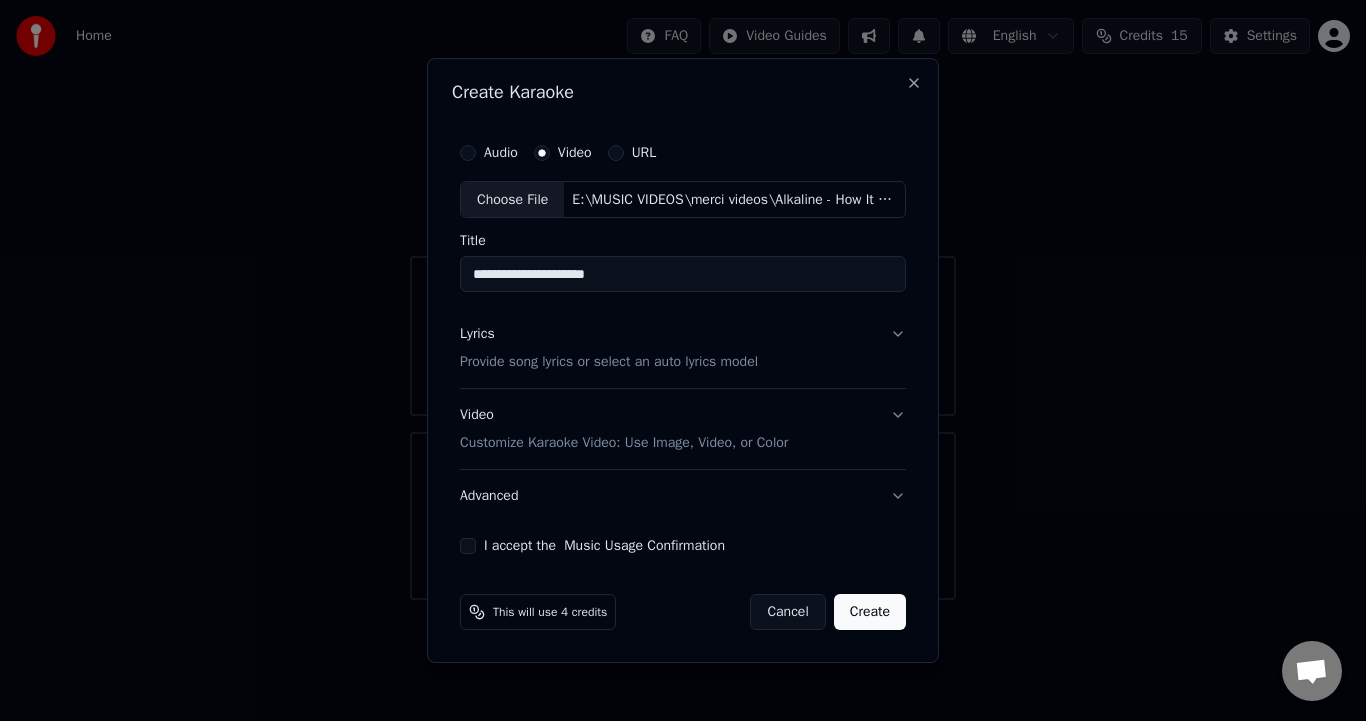 click on "Lyrics Provide song lyrics or select an auto lyrics model" at bounding box center (683, 349) 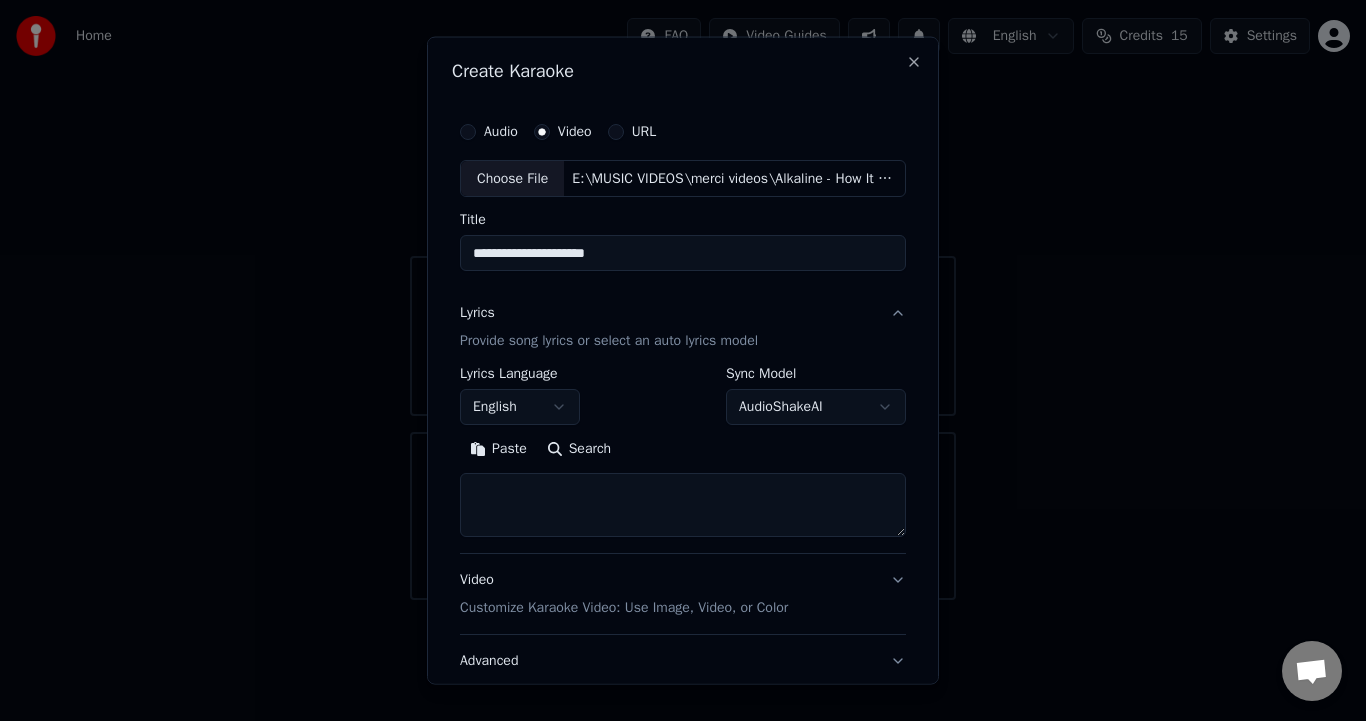 click on "Lyrics Provide song lyrics or select an auto lyrics model" at bounding box center [683, 327] 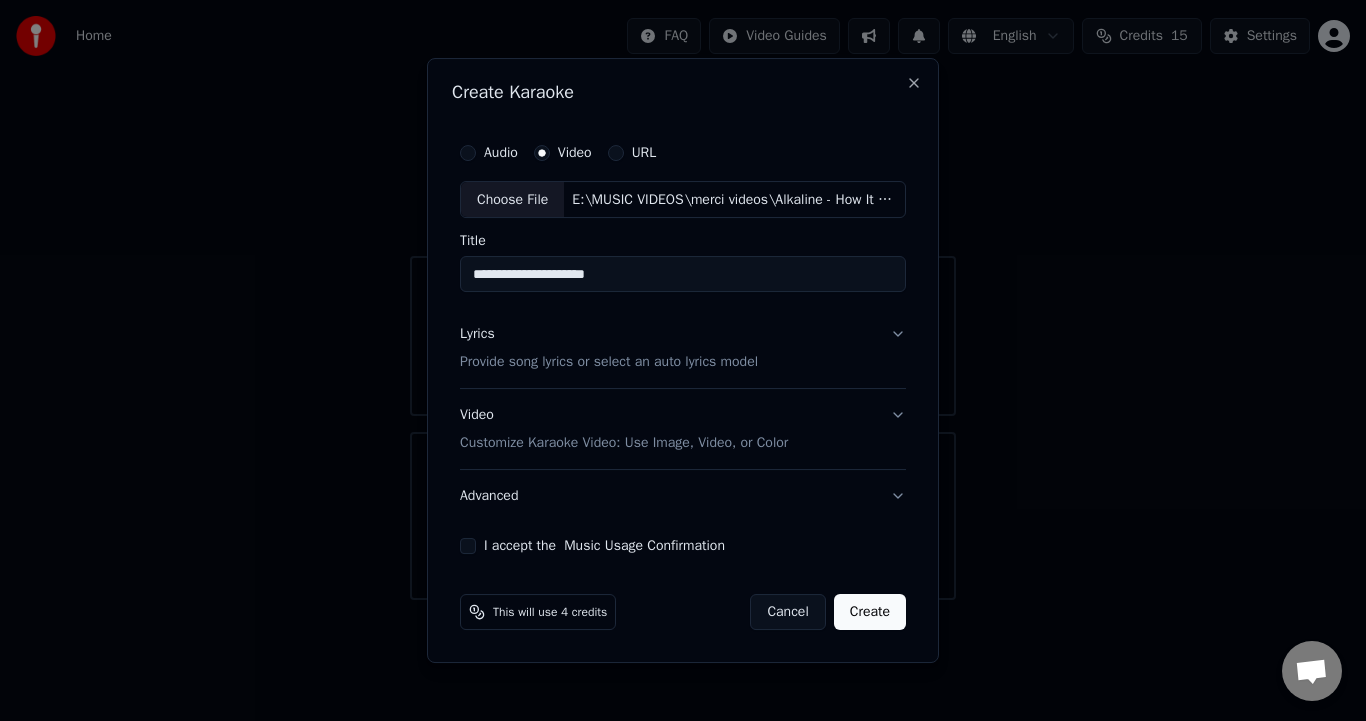 click on "Video Customize Karaoke Video: Use Image, Video, or Color" at bounding box center [683, 430] 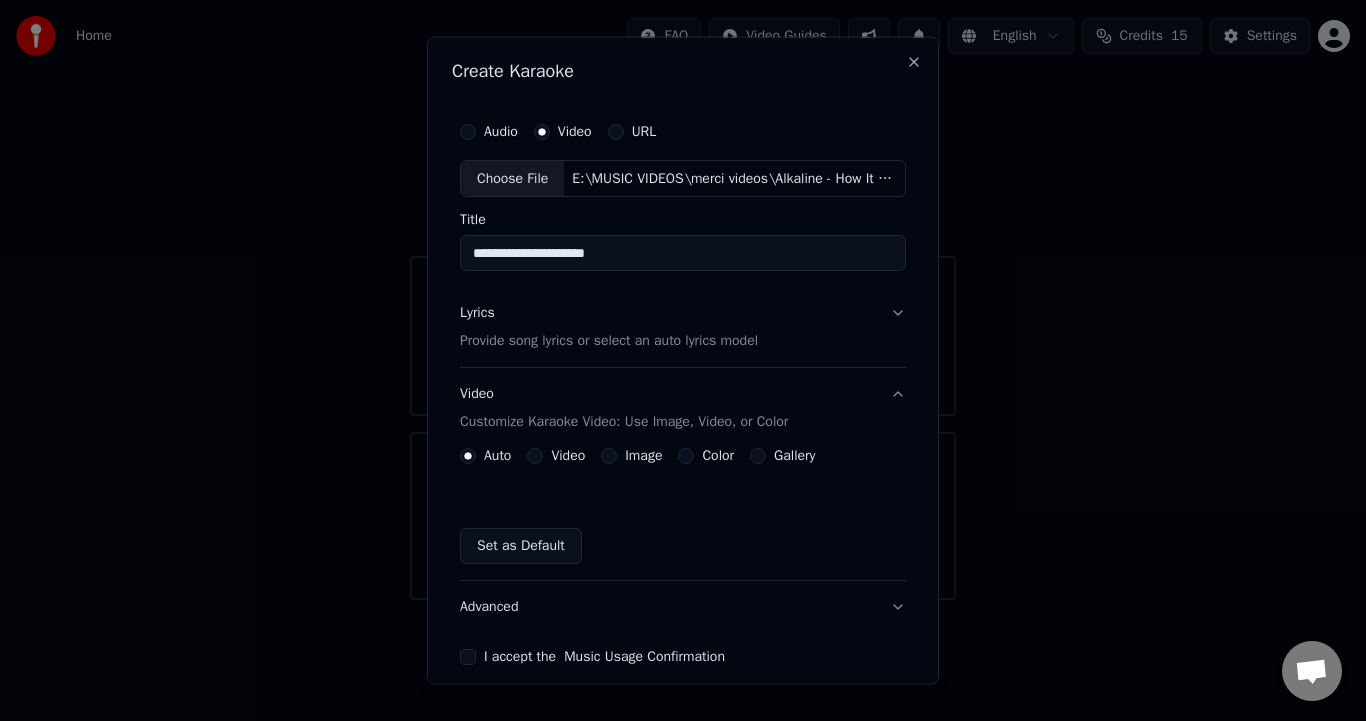 click on "Lyrics Provide song lyrics or select an auto lyrics model" at bounding box center [683, 327] 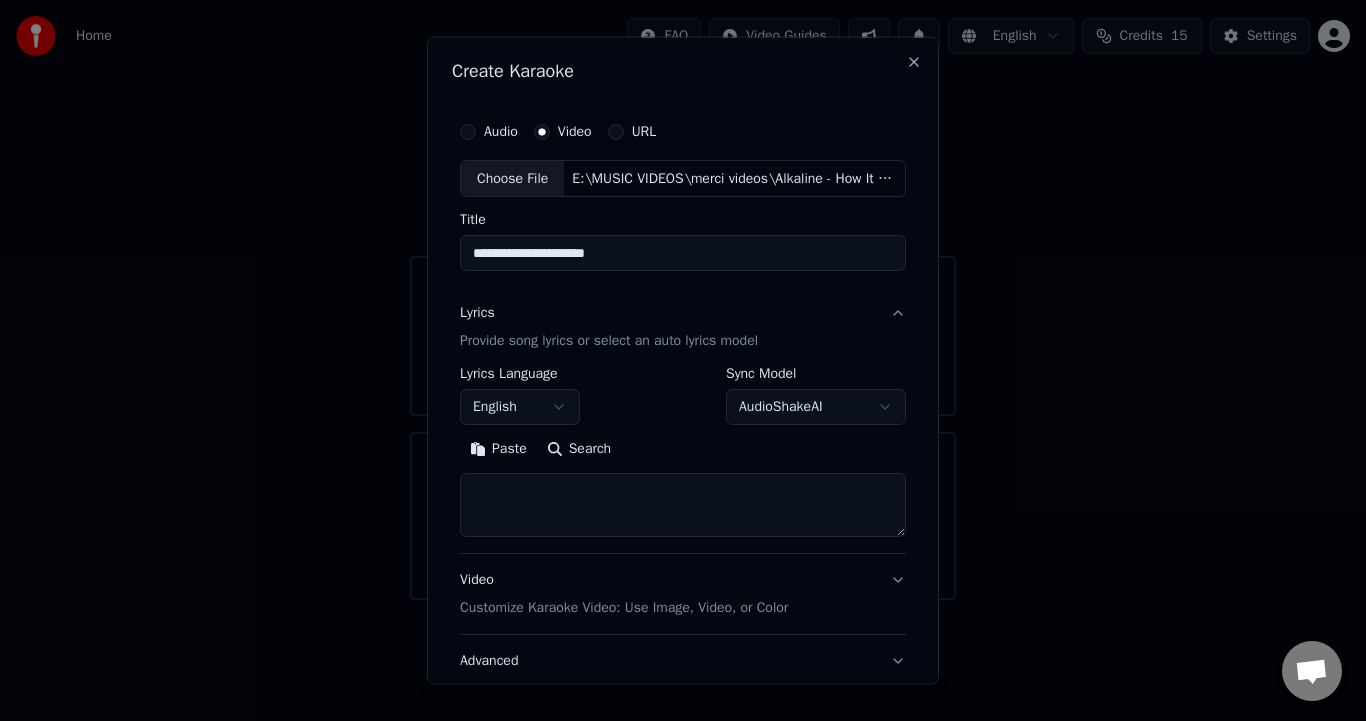 click on "Paste" at bounding box center (498, 449) 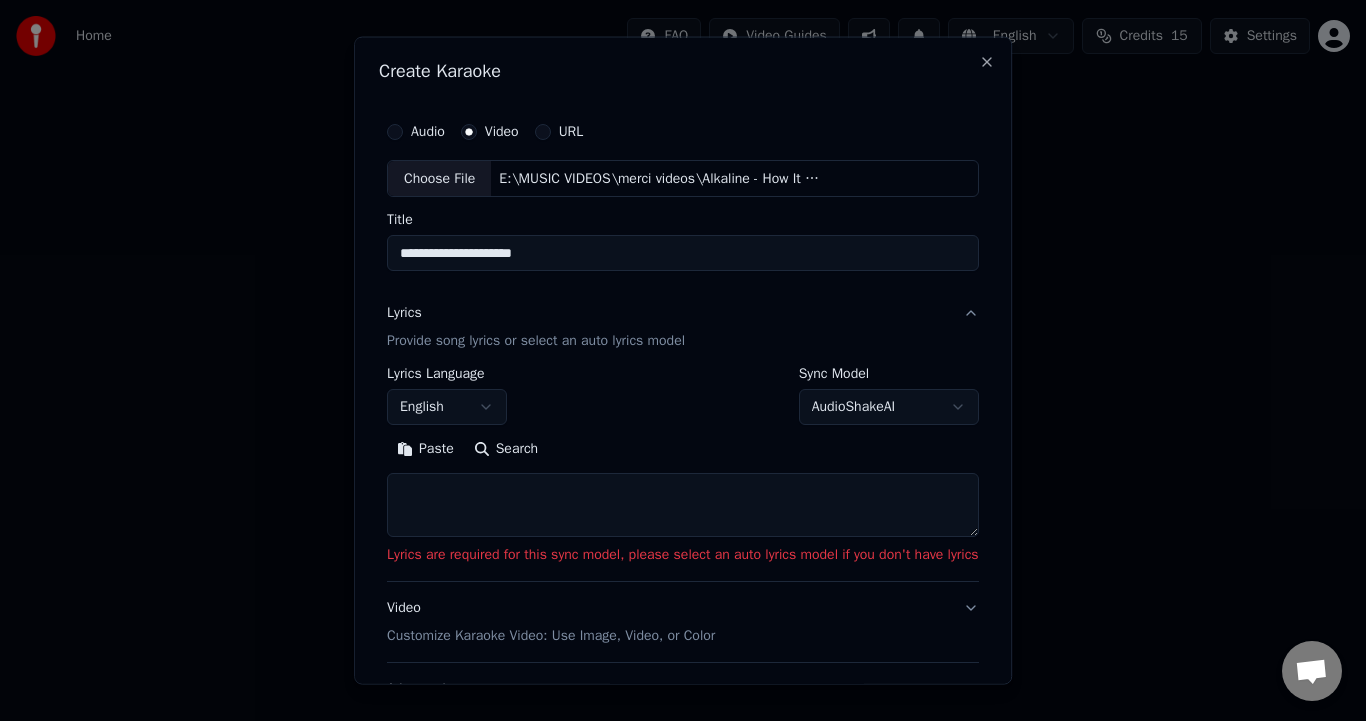 click on "Search" at bounding box center (506, 449) 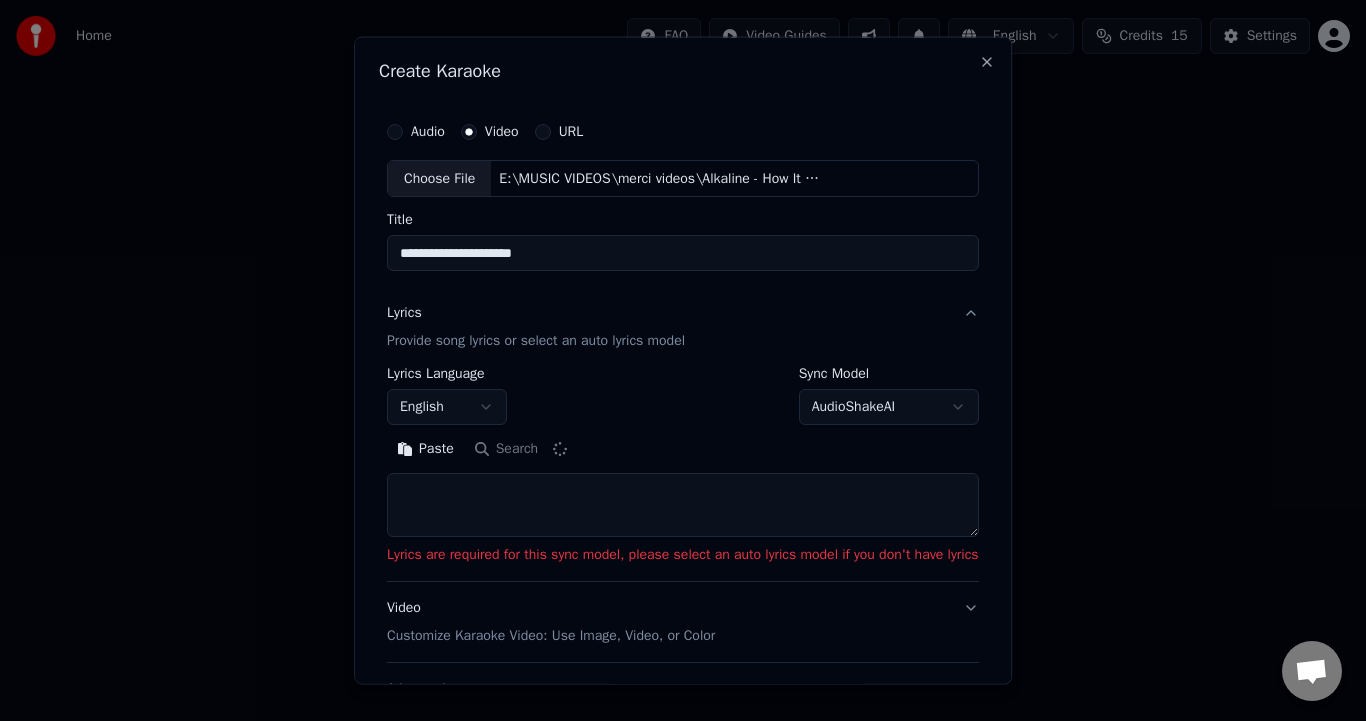 type on "**********" 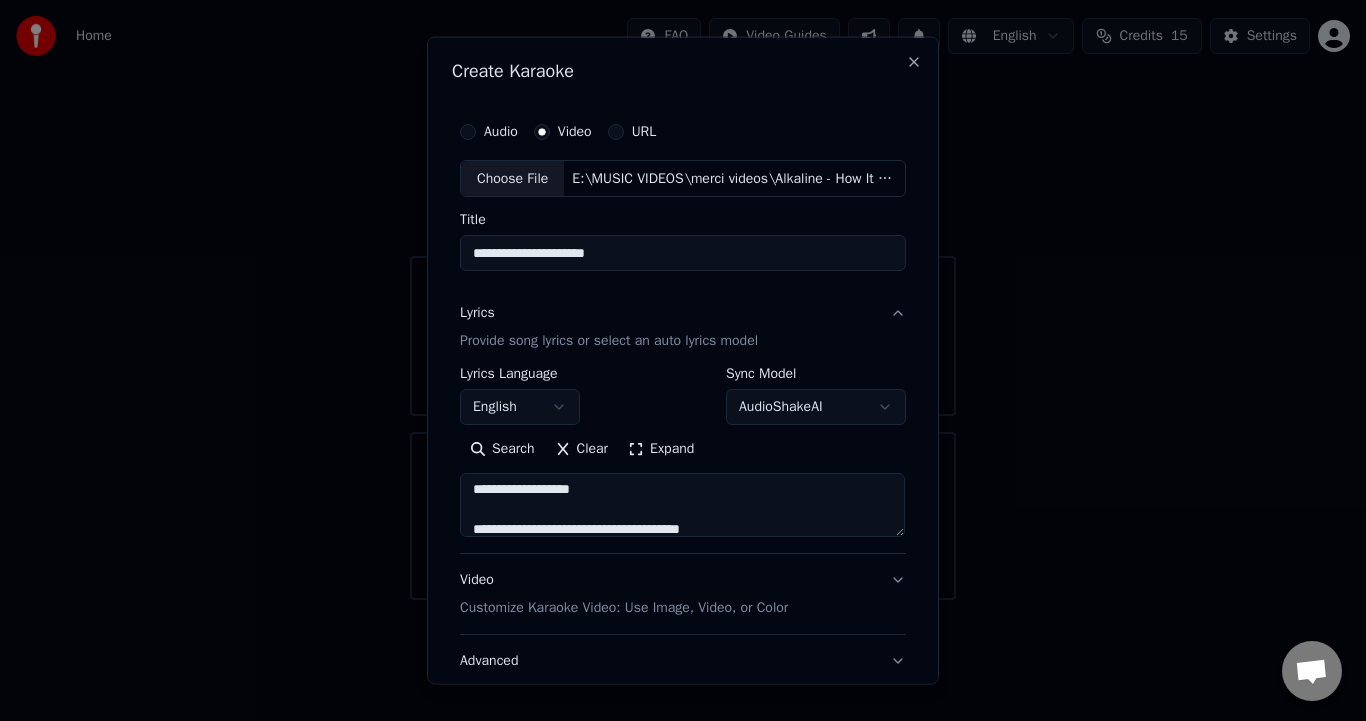 scroll, scrollTop: 0, scrollLeft: 0, axis: both 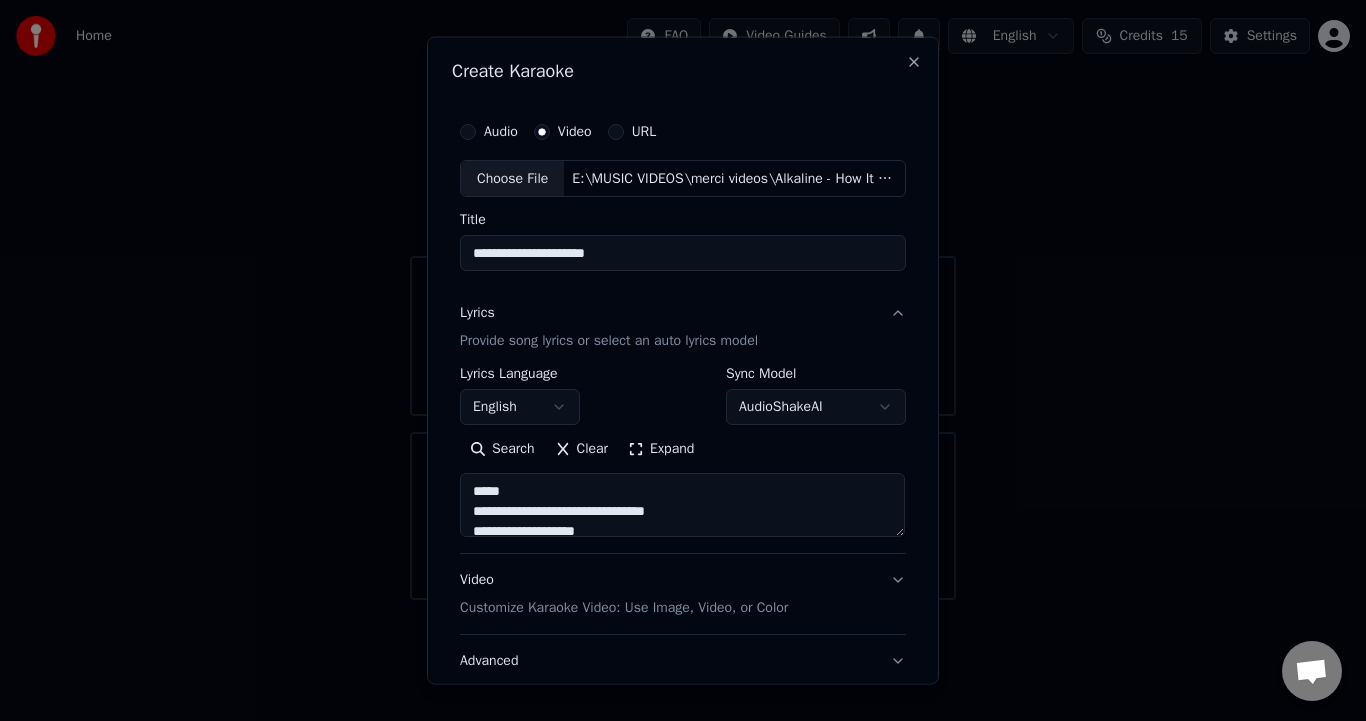 click at bounding box center [682, 505] 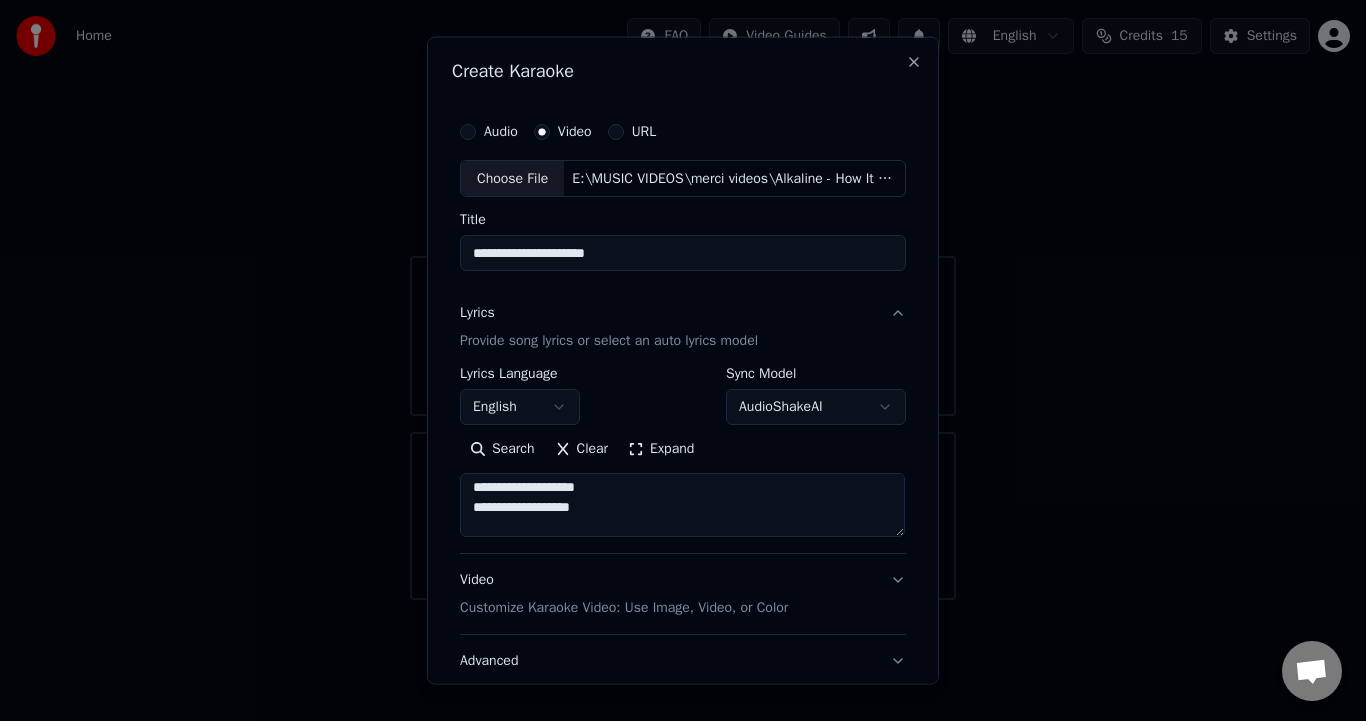 scroll, scrollTop: 47, scrollLeft: 0, axis: vertical 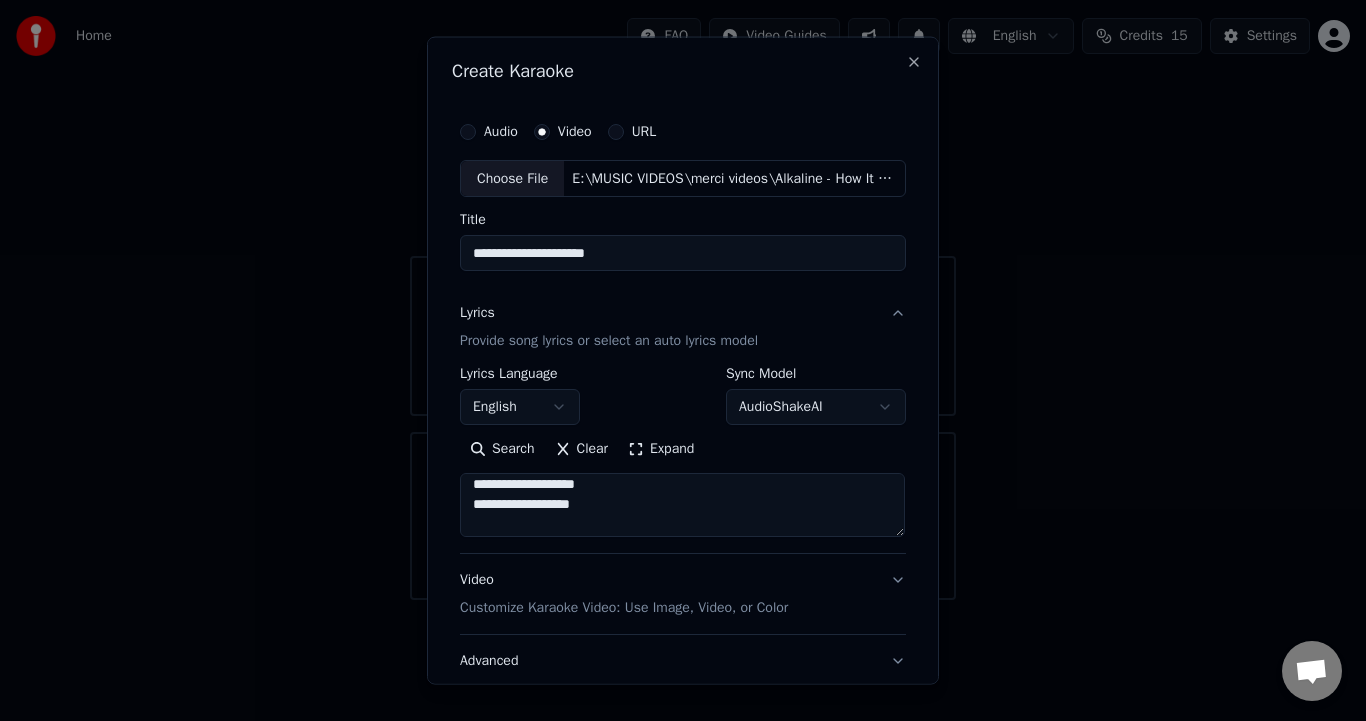 click at bounding box center [682, 505] 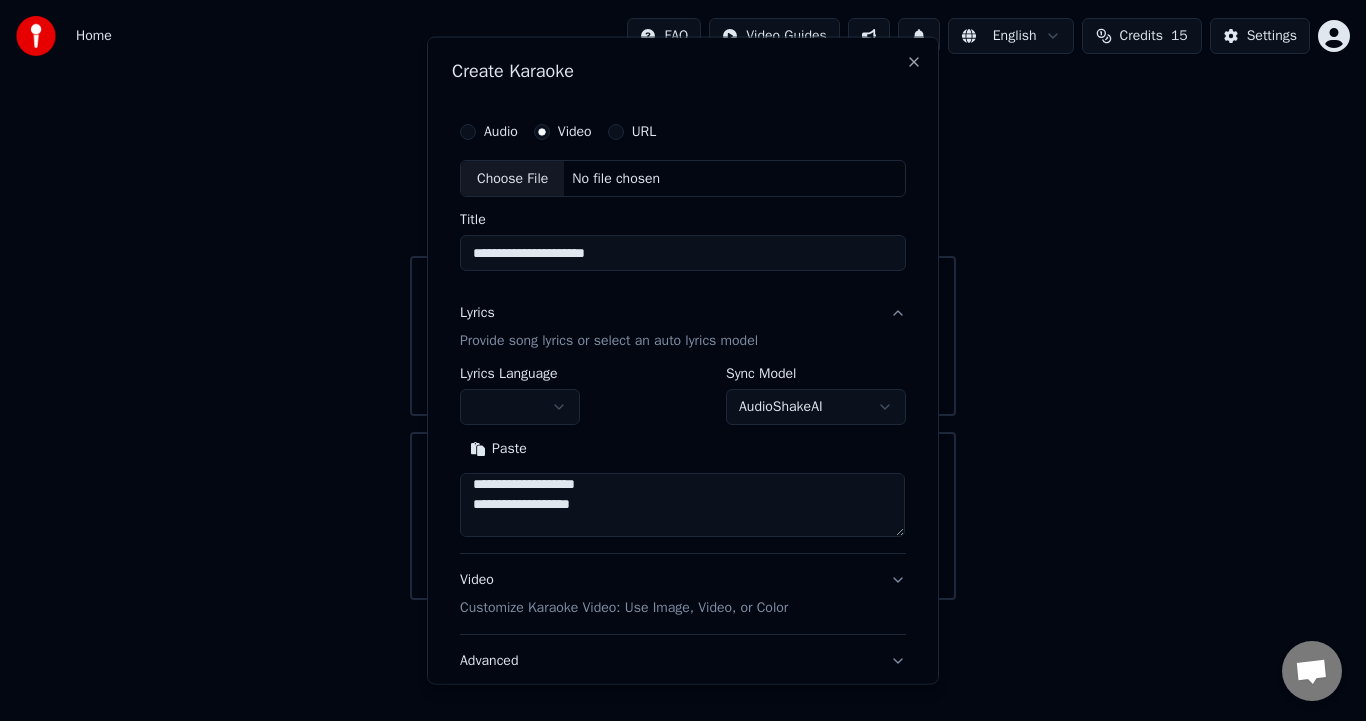 type 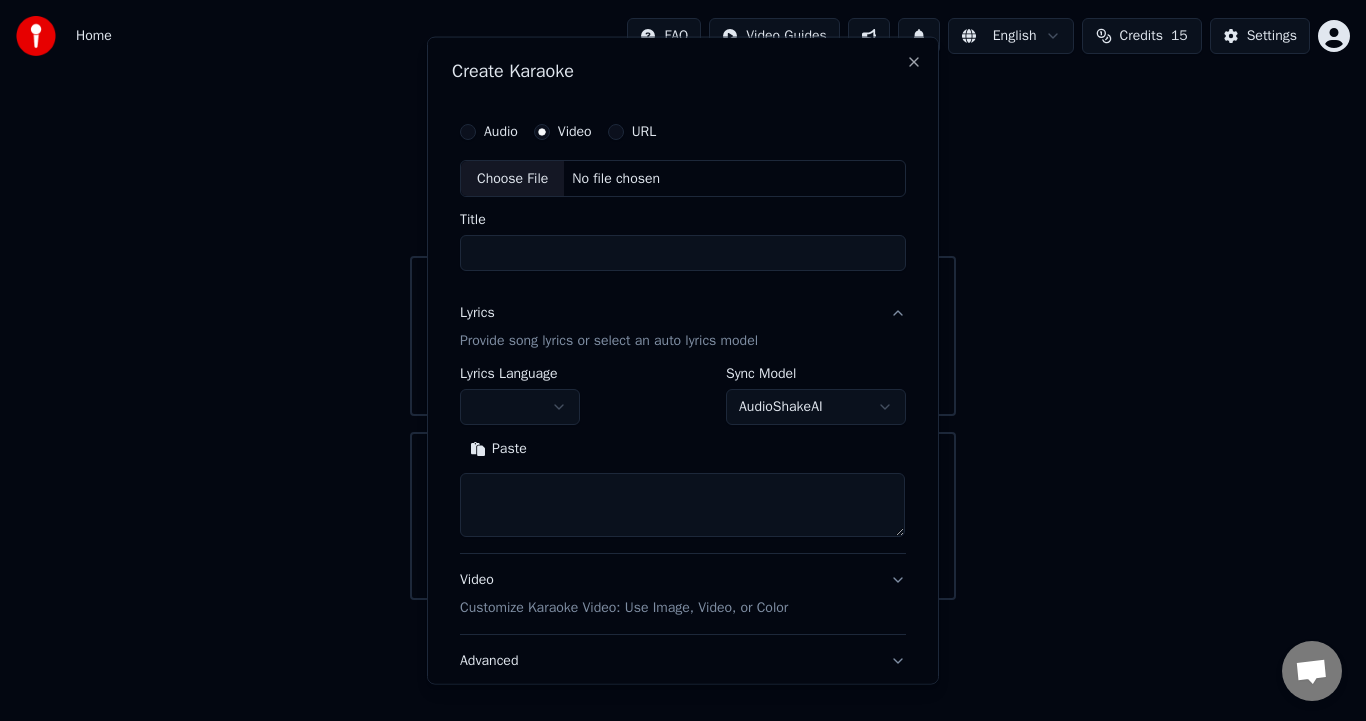 scroll, scrollTop: 0, scrollLeft: 0, axis: both 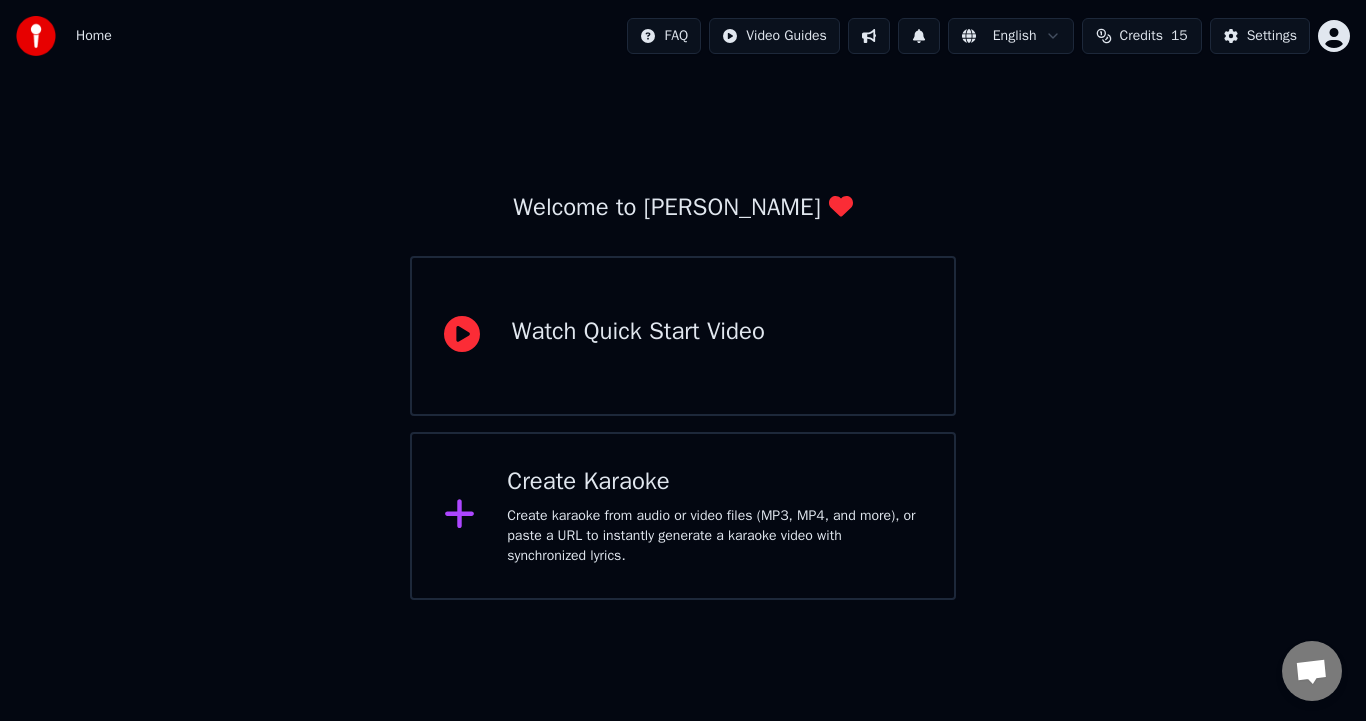 click on "Create karaoke from audio or video files (MP3, MP4, and more), or paste a URL to instantly generate a karaoke video with synchronized lyrics." at bounding box center [714, 536] 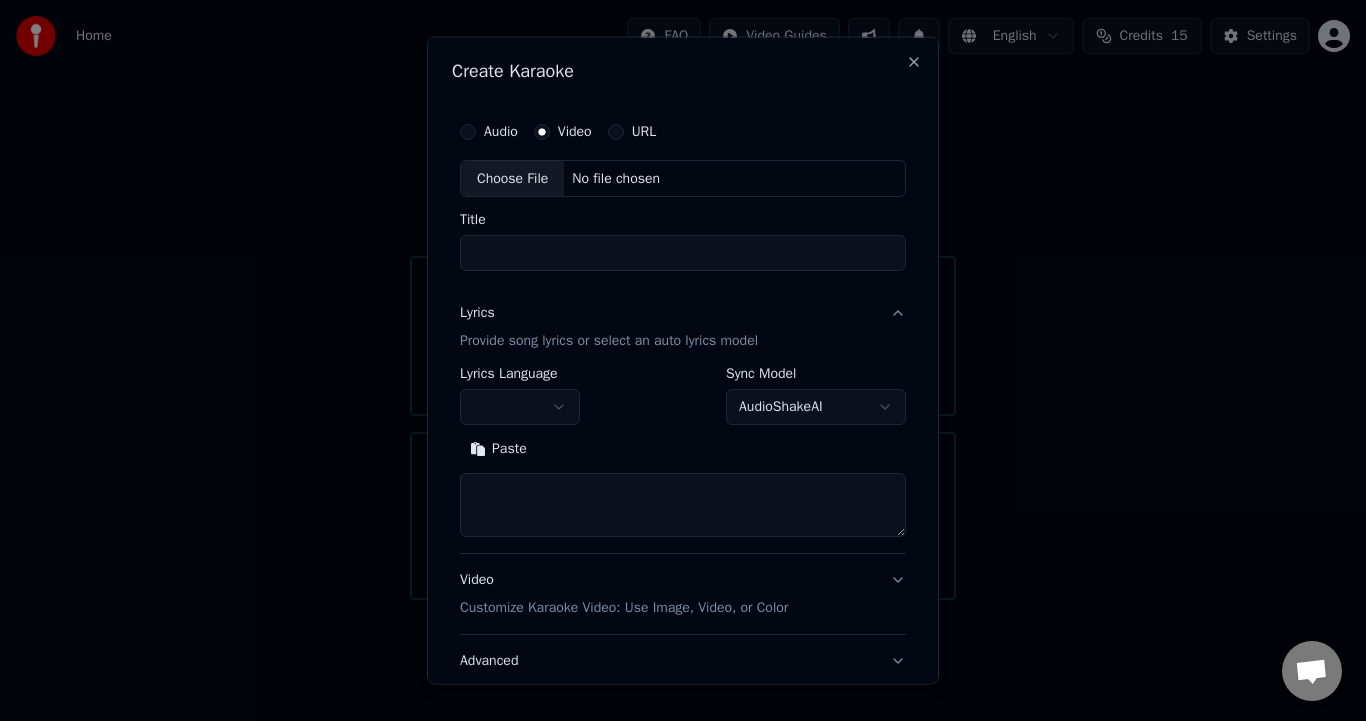 click on "Choose File" at bounding box center (512, 178) 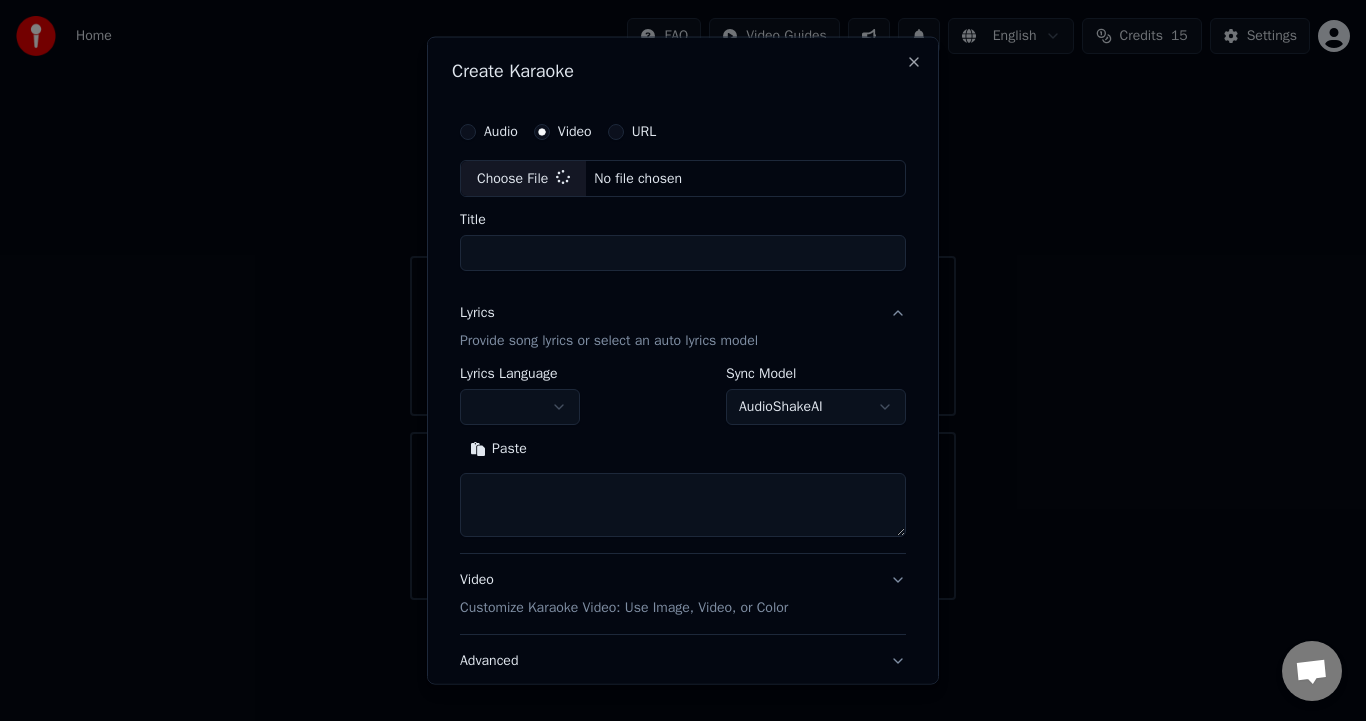 type on "**********" 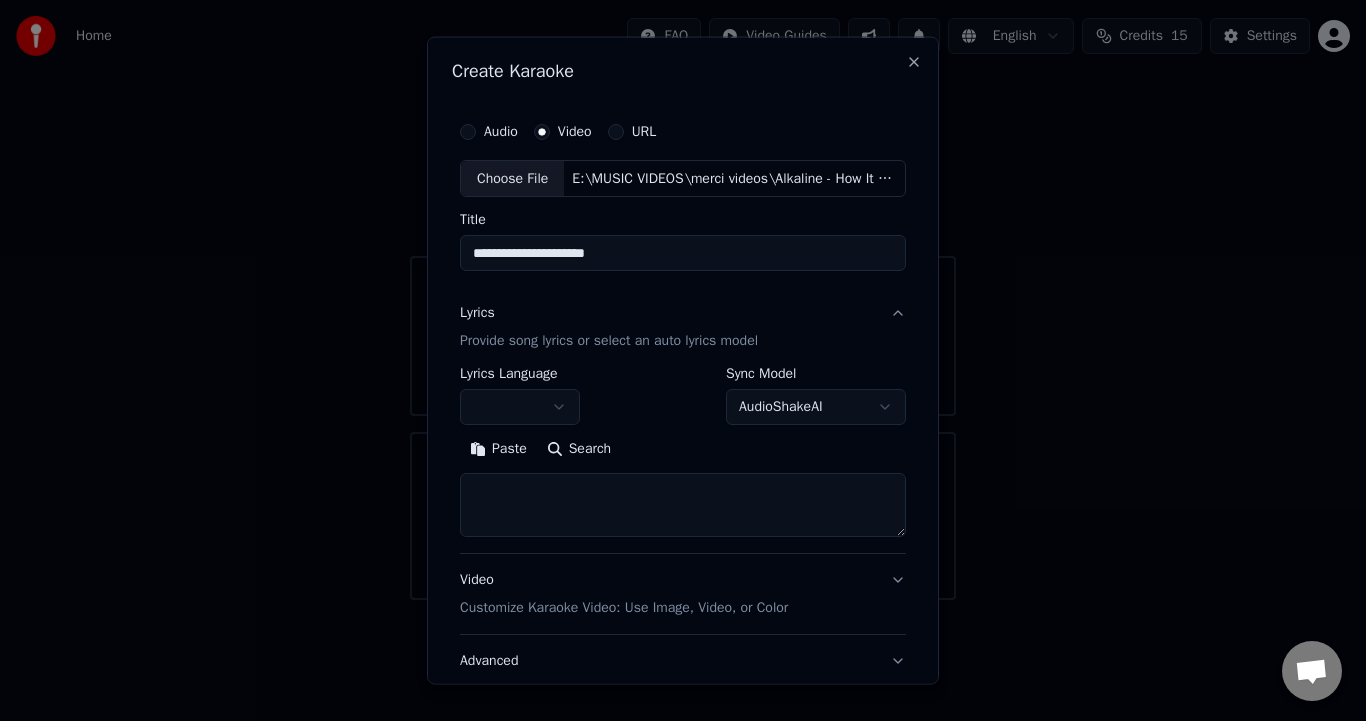 click at bounding box center [520, 407] 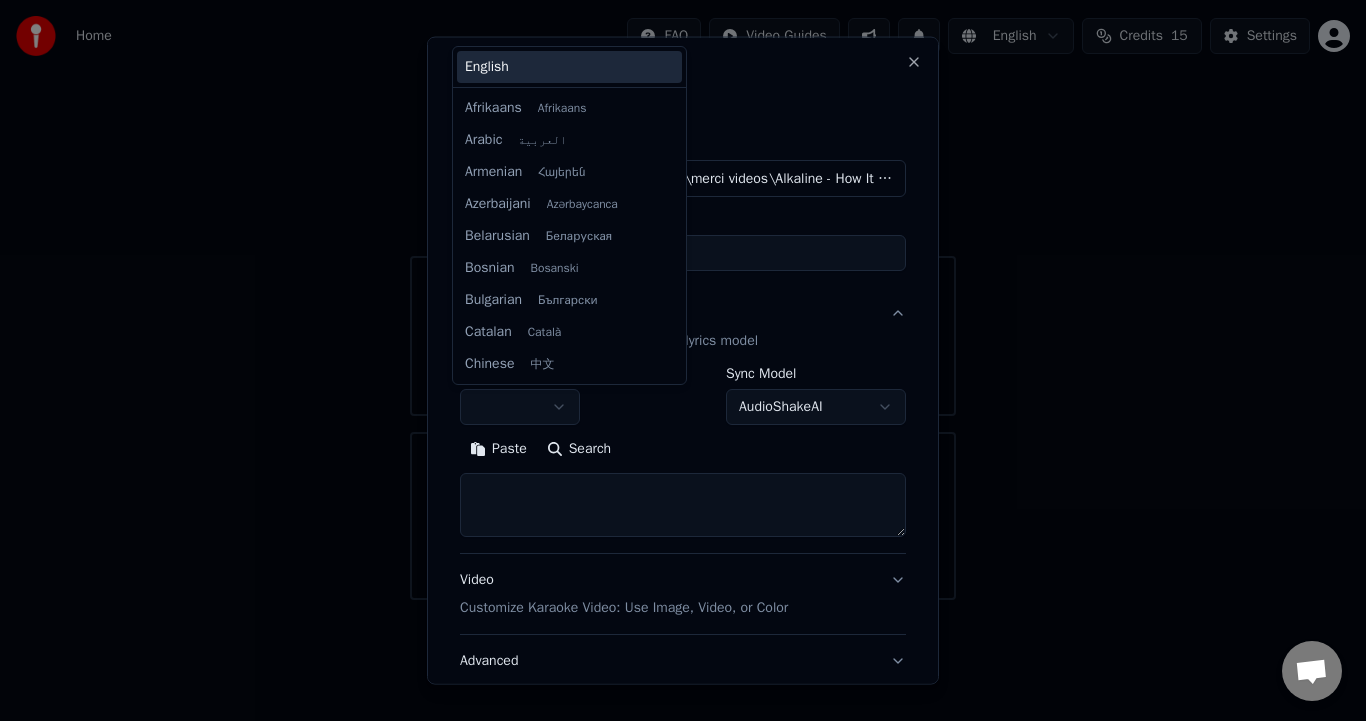 click on "English" at bounding box center [569, 67] 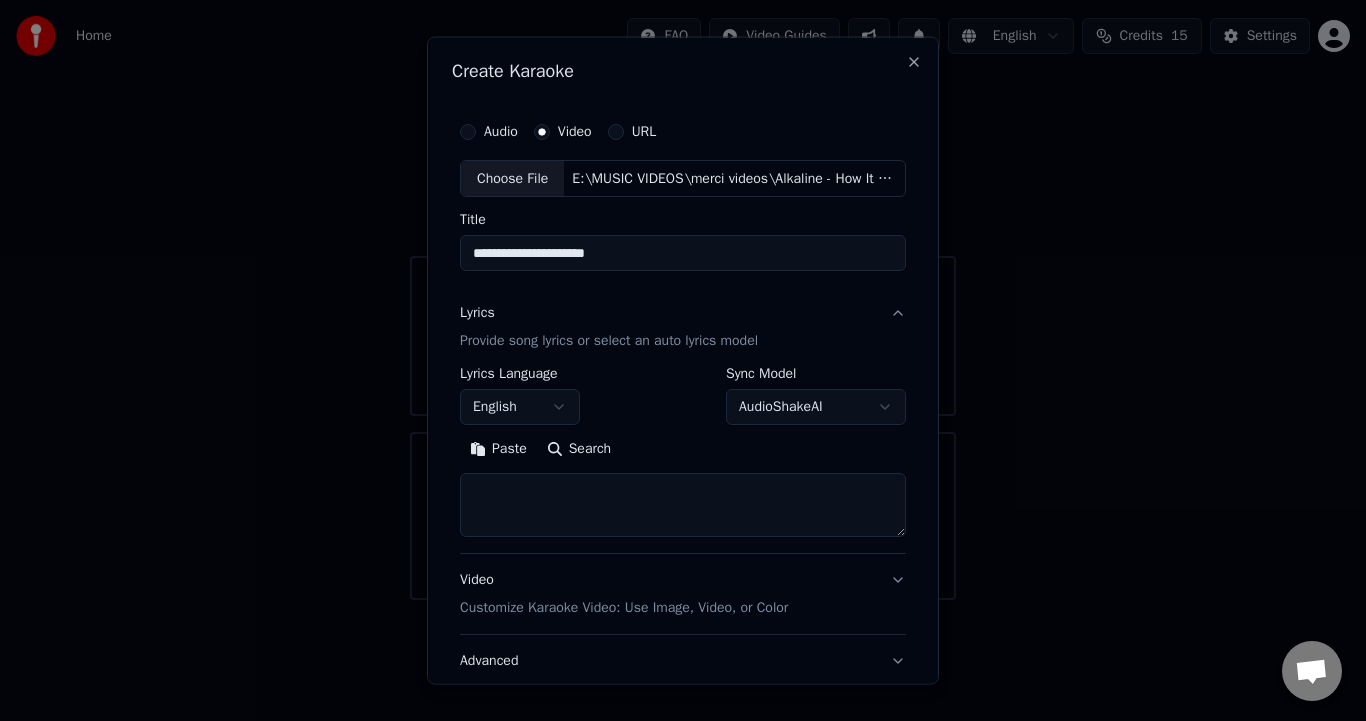 click on "Search" at bounding box center (579, 449) 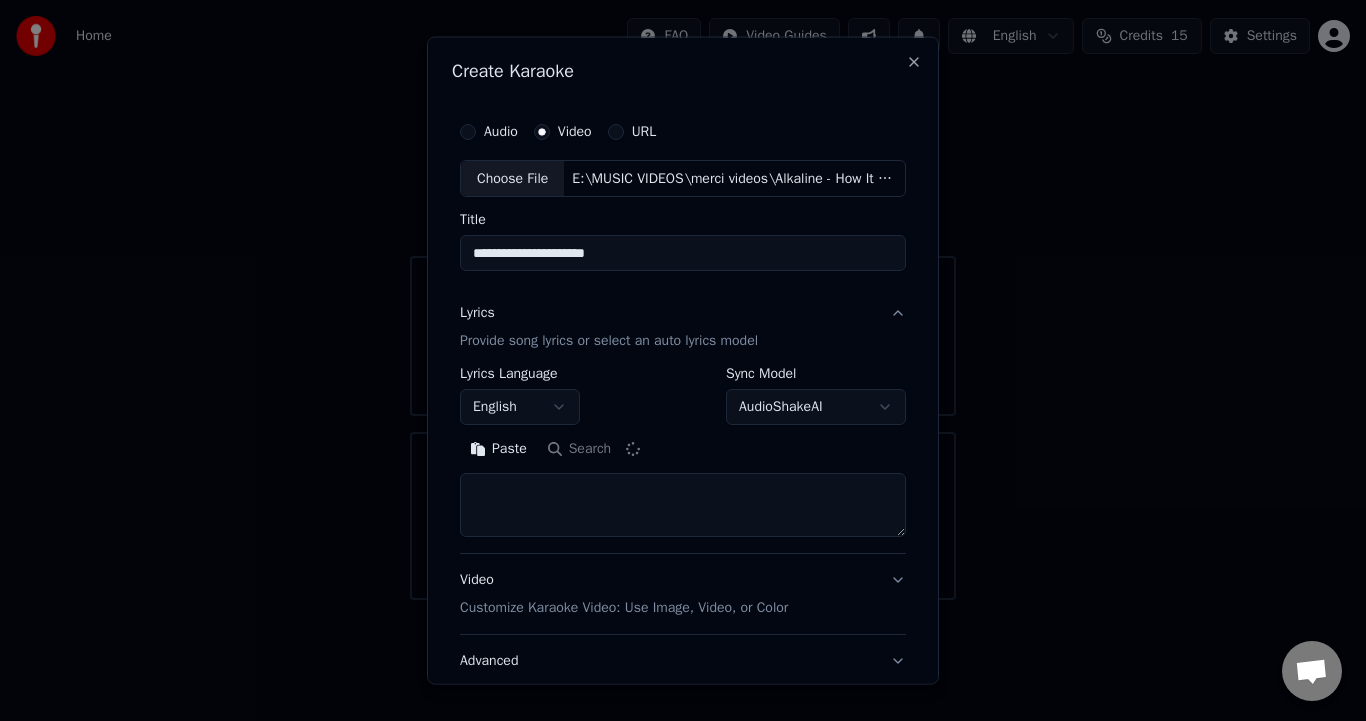 type on "**********" 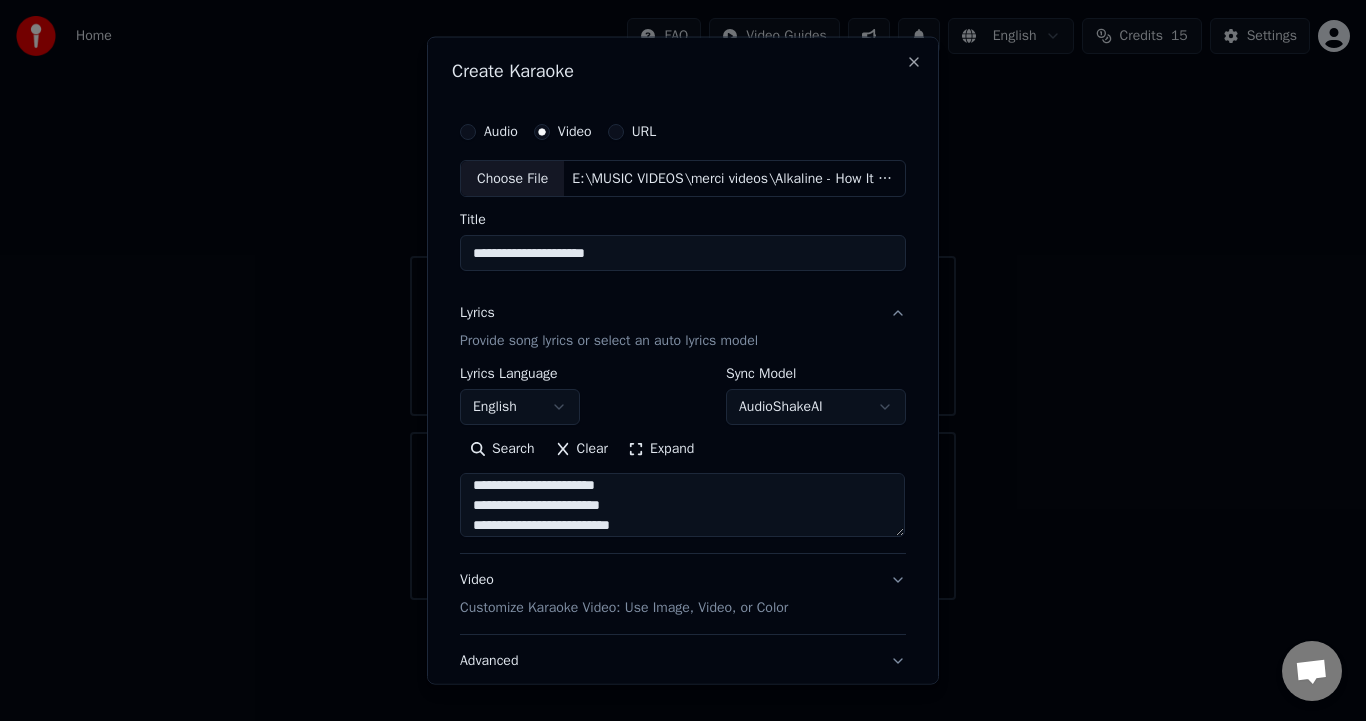 scroll, scrollTop: 1233, scrollLeft: 0, axis: vertical 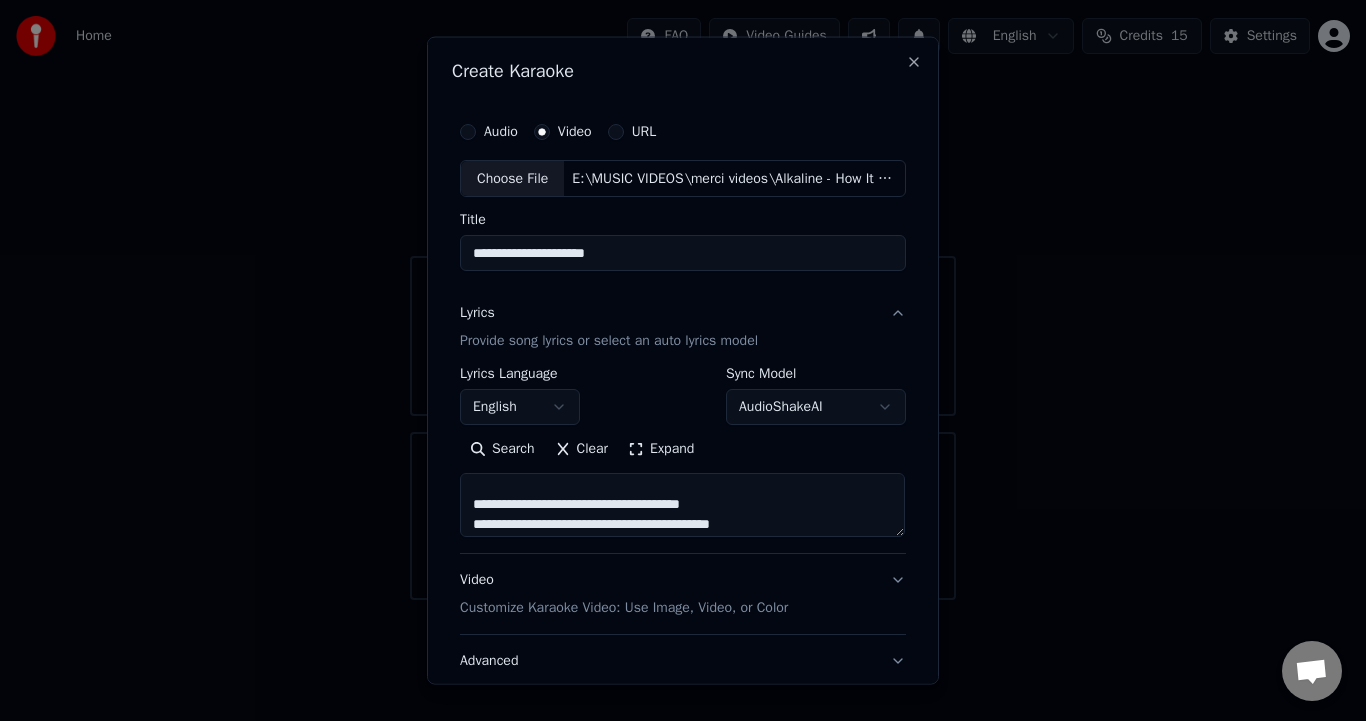 click on "Expand" at bounding box center [661, 449] 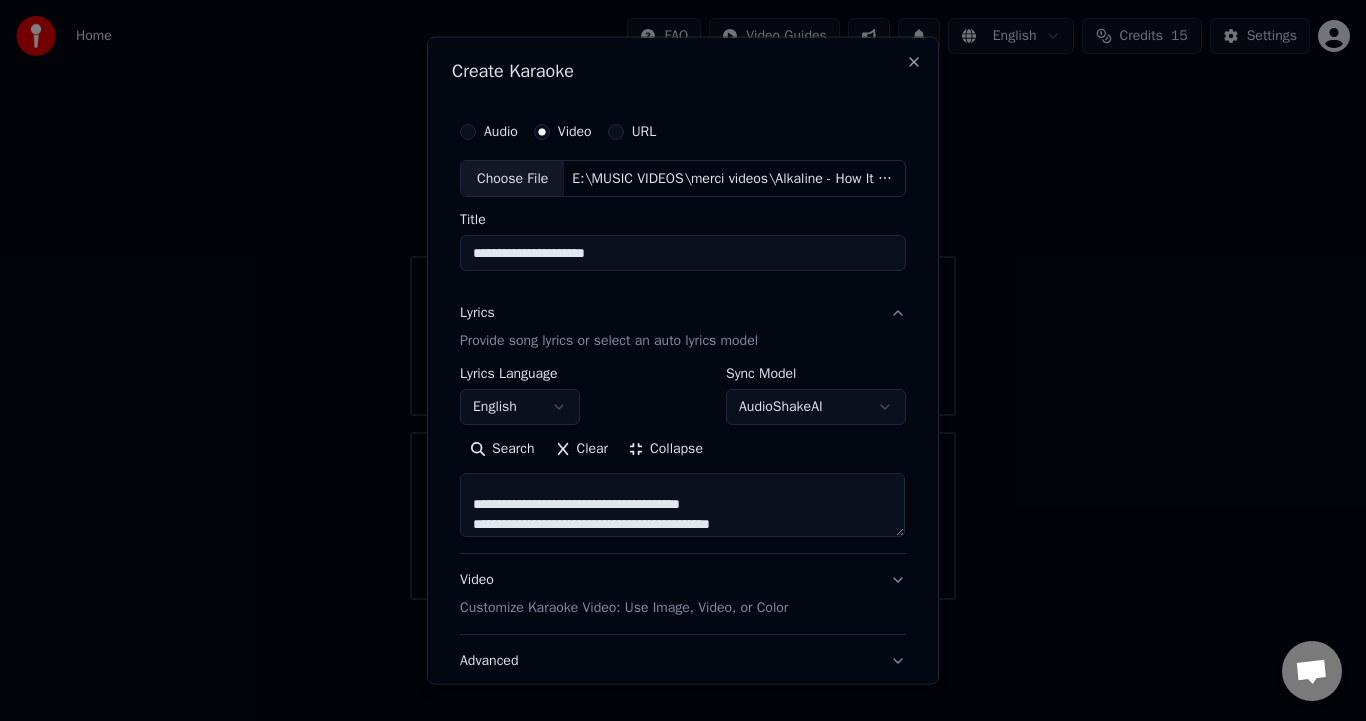 scroll, scrollTop: 2, scrollLeft: 0, axis: vertical 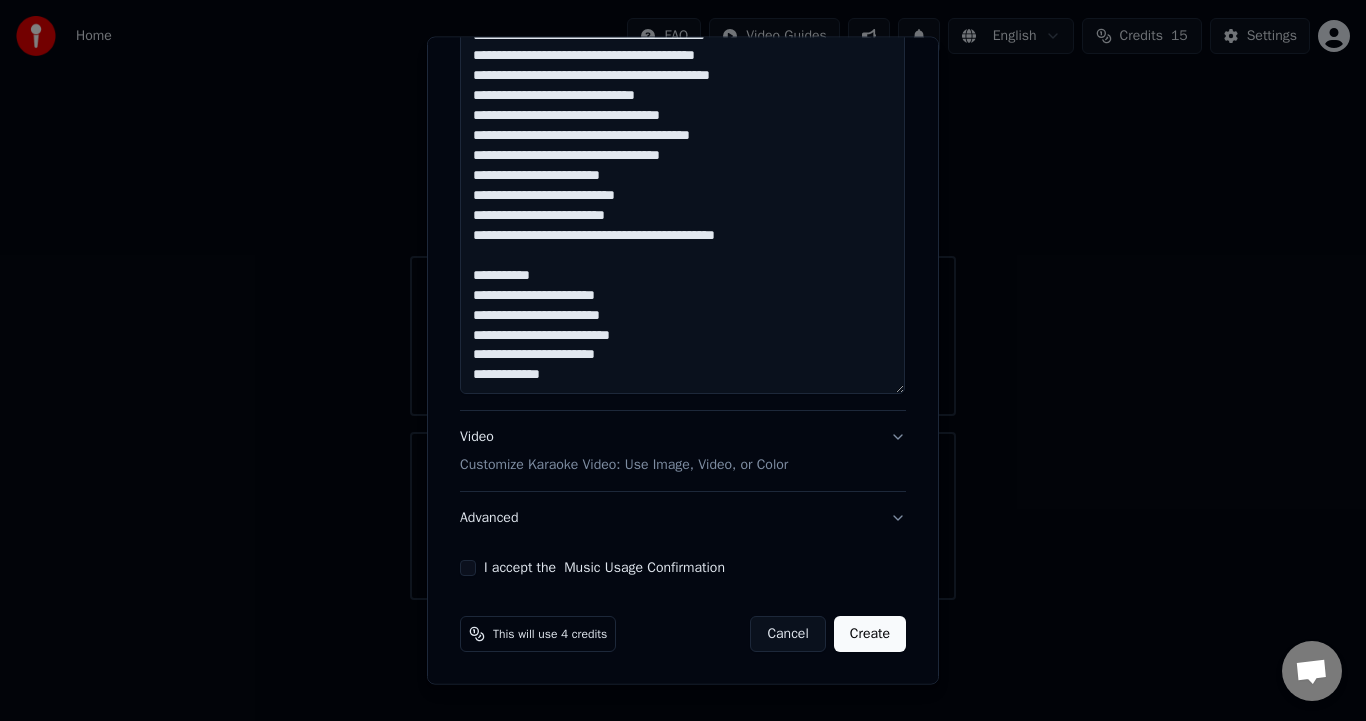 click on "Video Customize Karaoke Video: Use Image, Video, or Color" at bounding box center [683, 451] 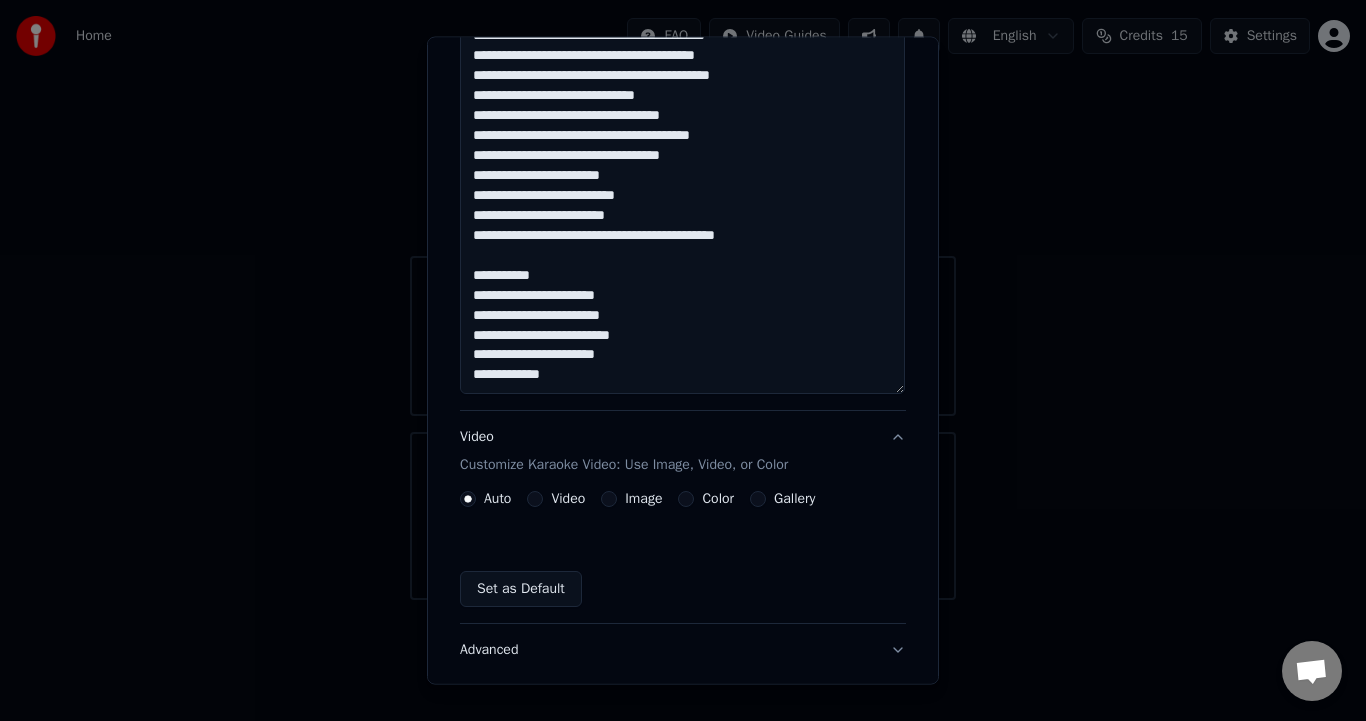 scroll, scrollTop: 89, scrollLeft: 0, axis: vertical 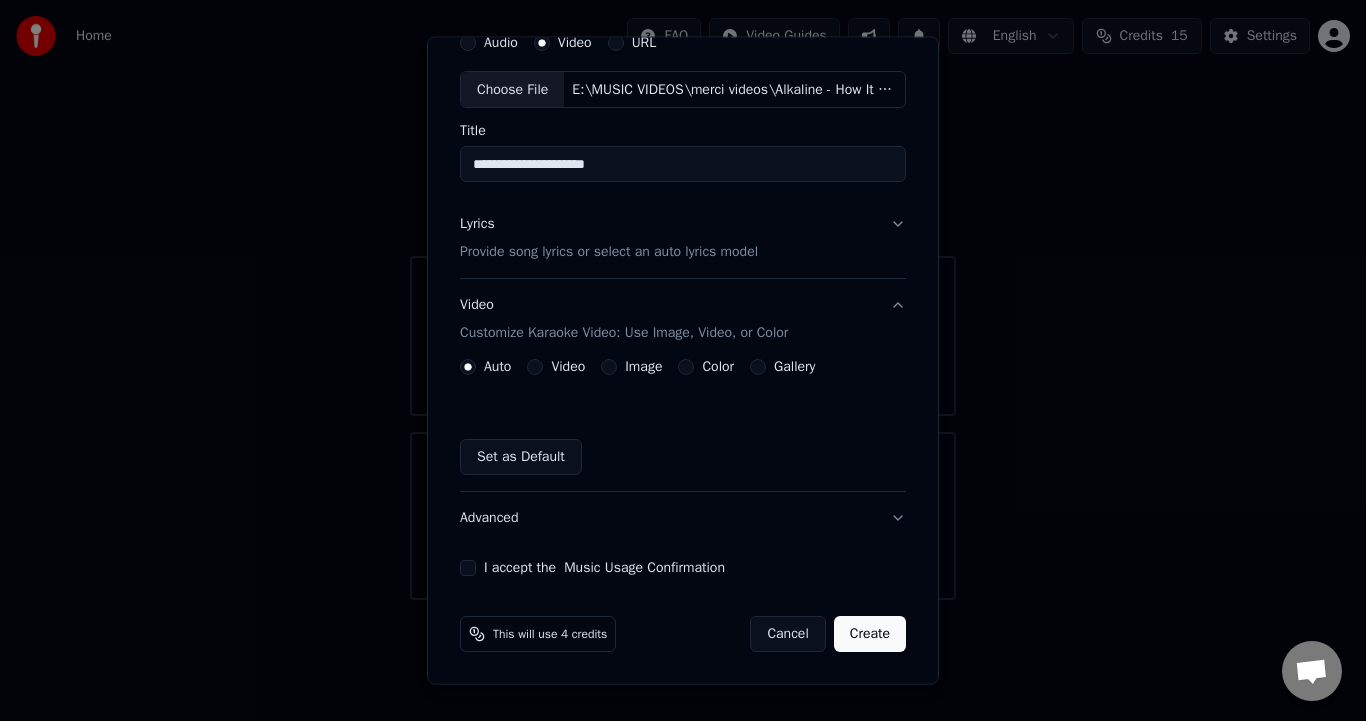 click on "Video" at bounding box center (535, 367) 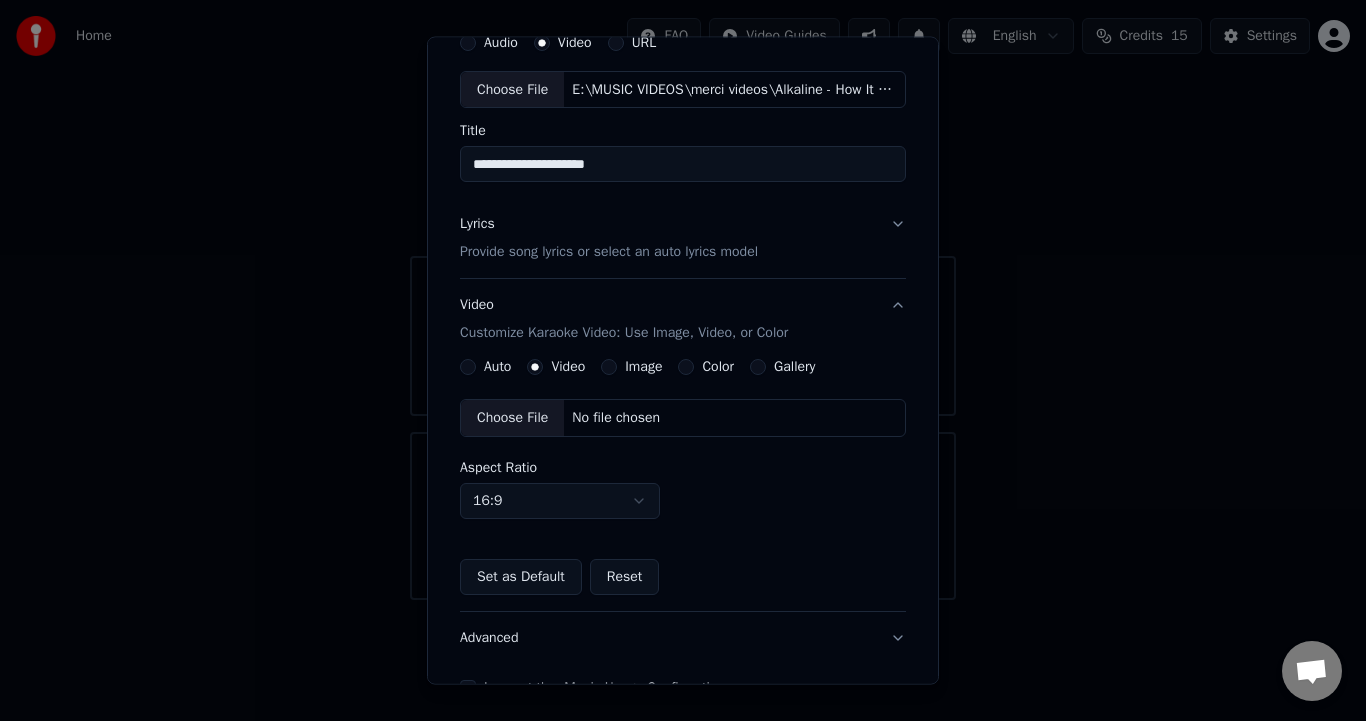 click on "Color" at bounding box center [686, 367] 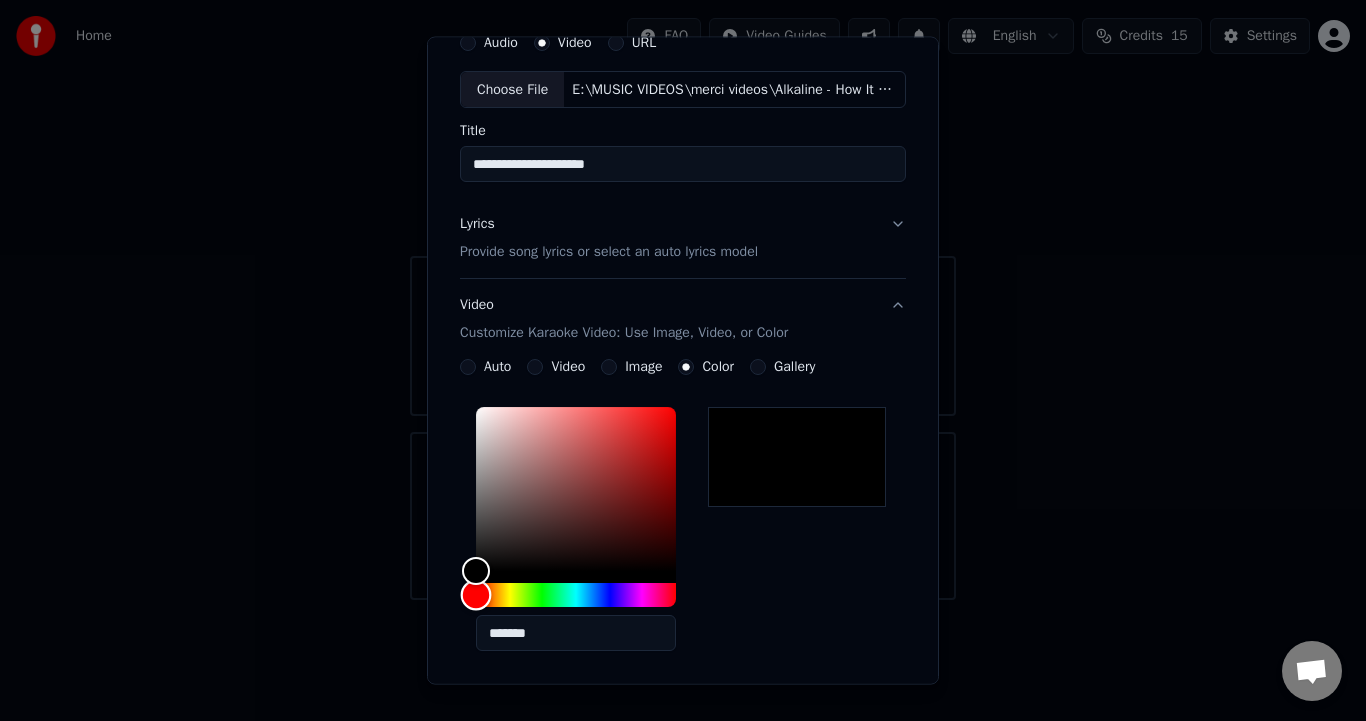 click at bounding box center (476, 595) 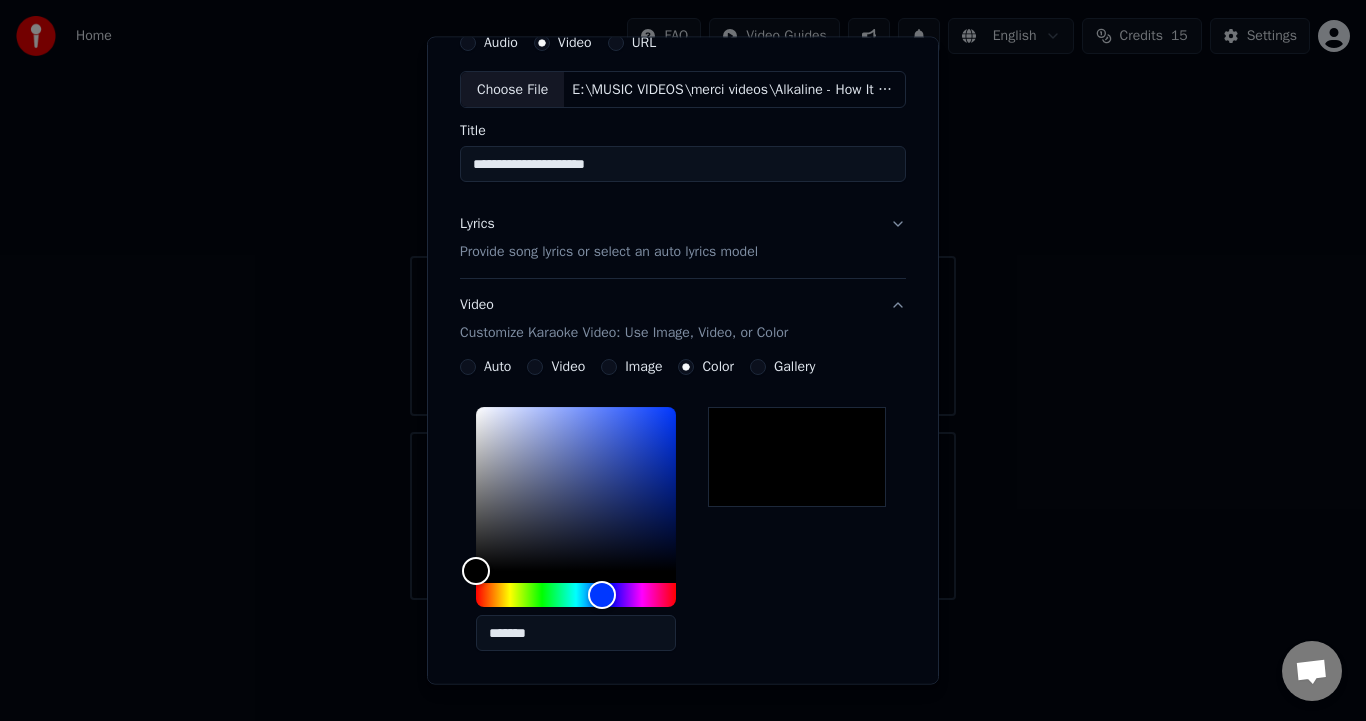 click on "Image" at bounding box center (609, 367) 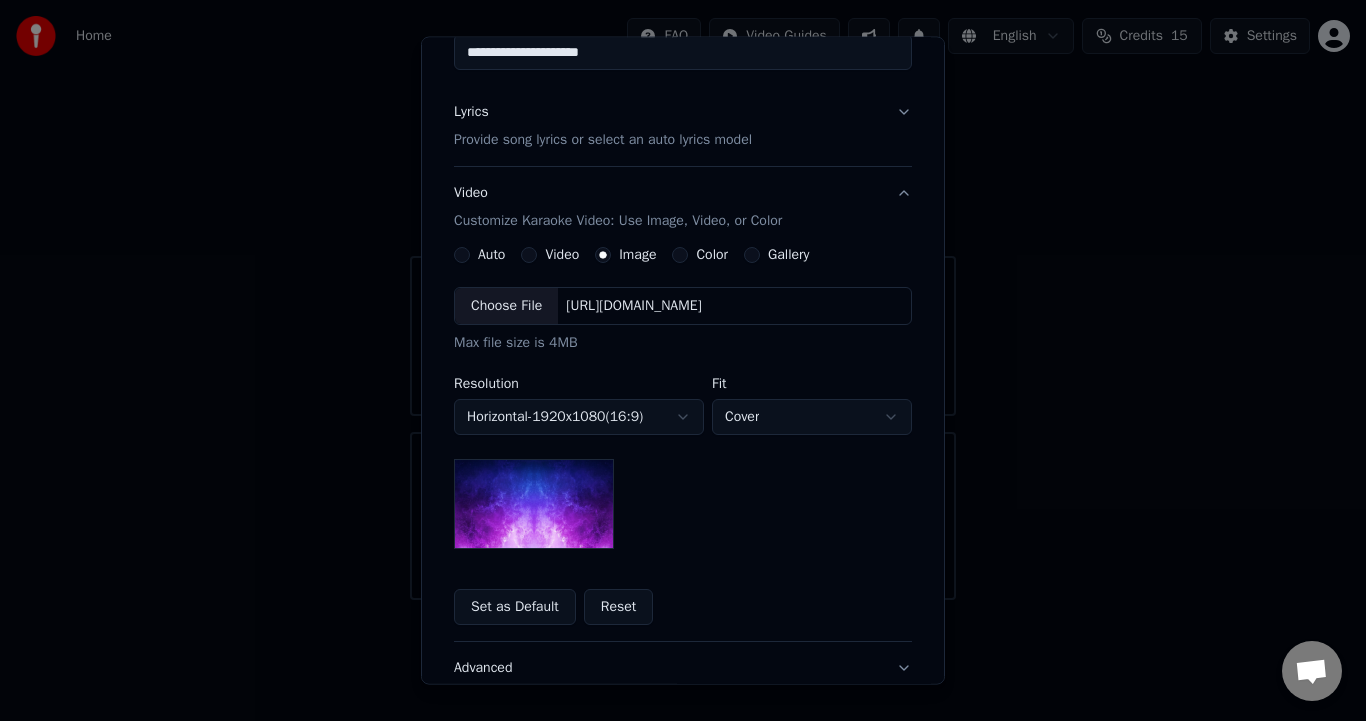 scroll, scrollTop: 198, scrollLeft: 0, axis: vertical 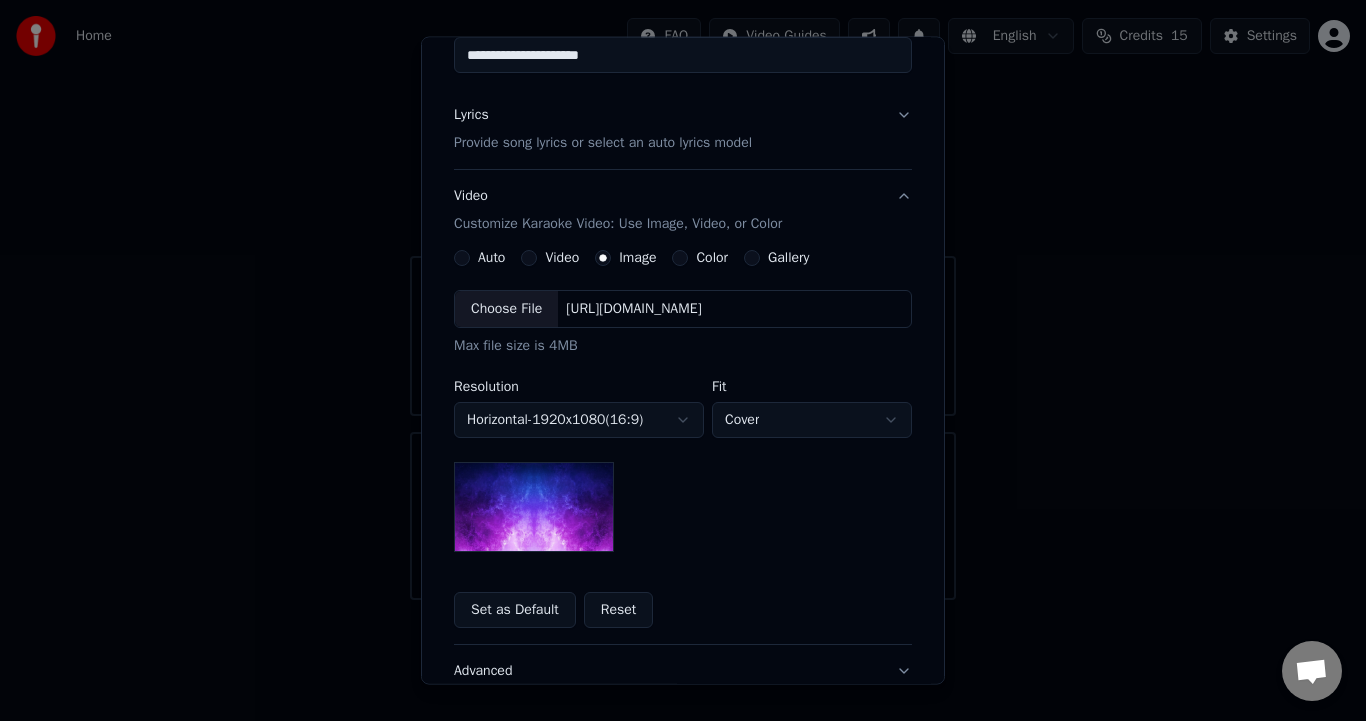 click on "Color" at bounding box center (680, 258) 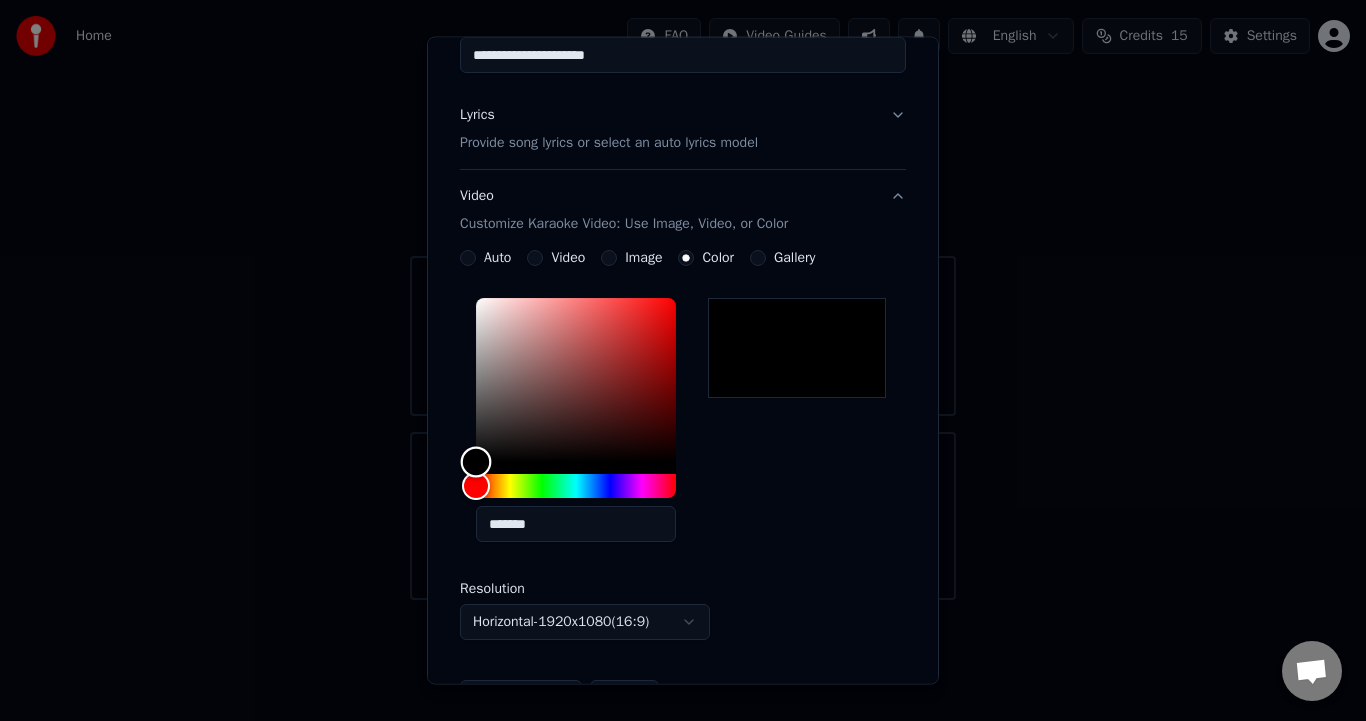 click at bounding box center [476, 462] 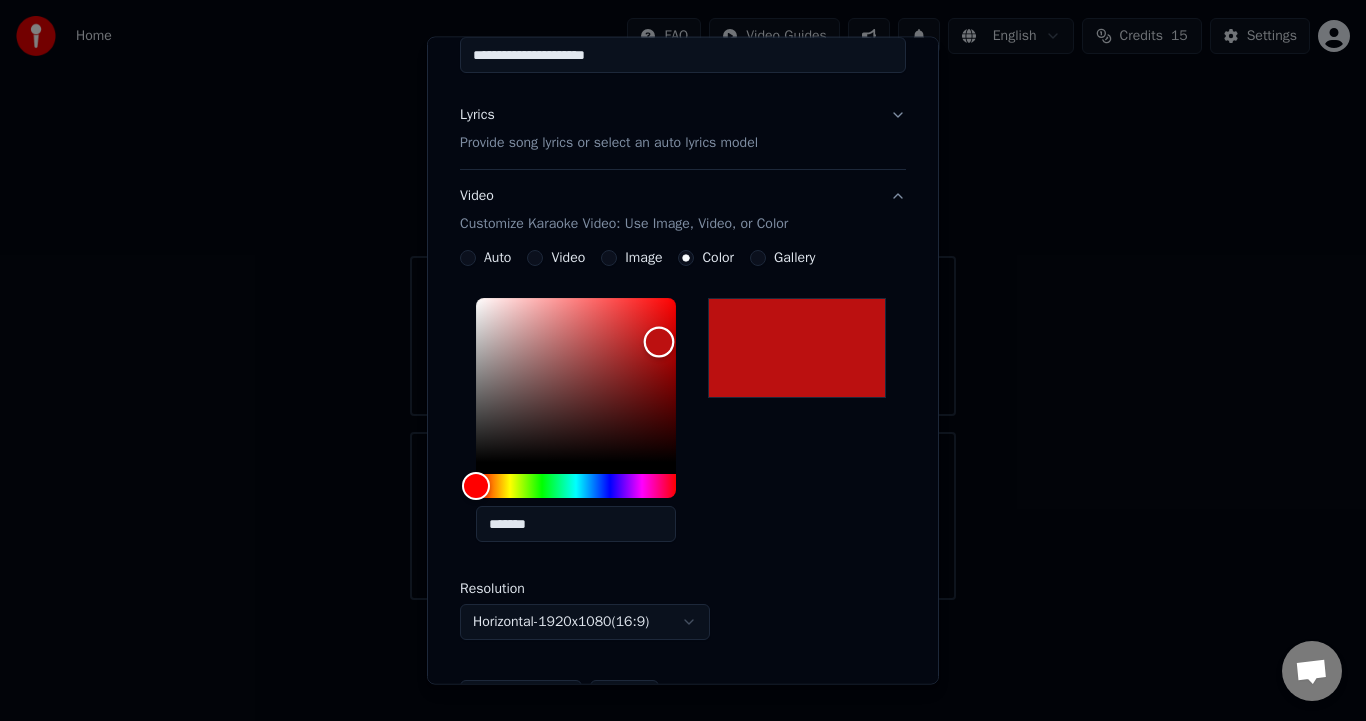 type on "*******" 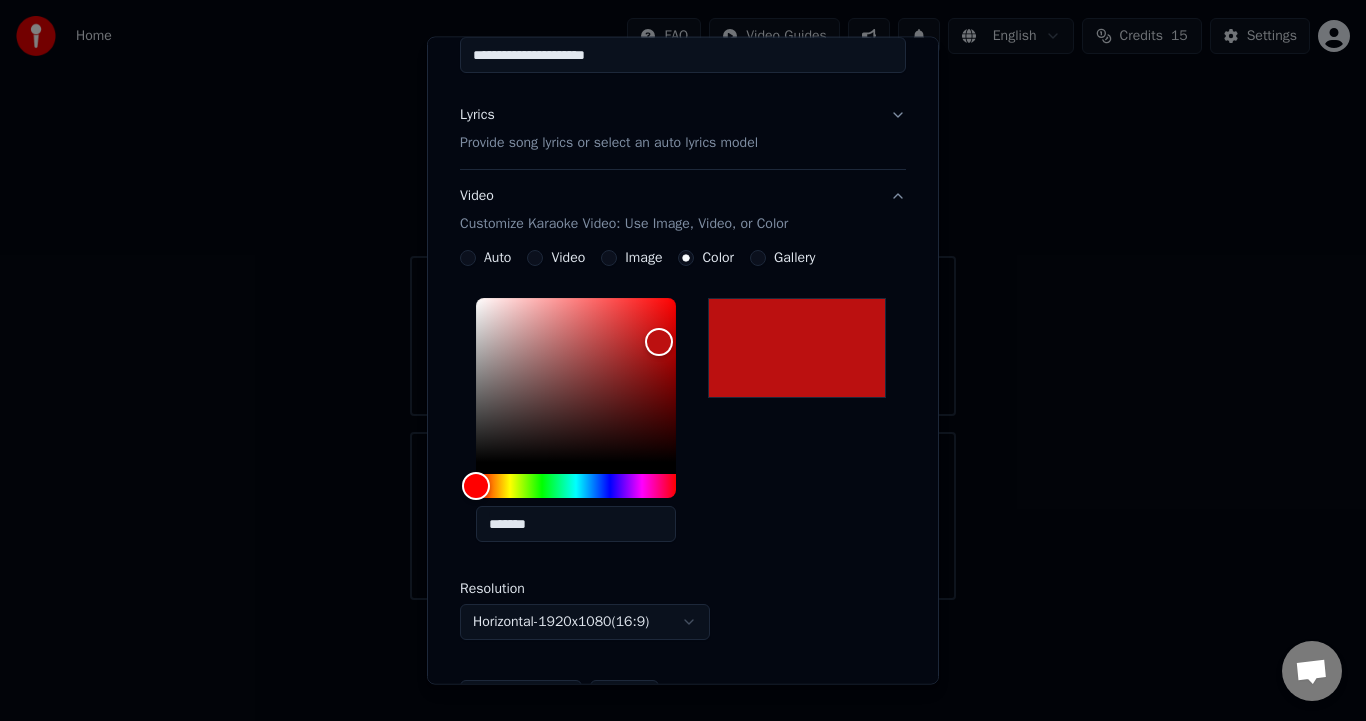 click at bounding box center [797, 348] 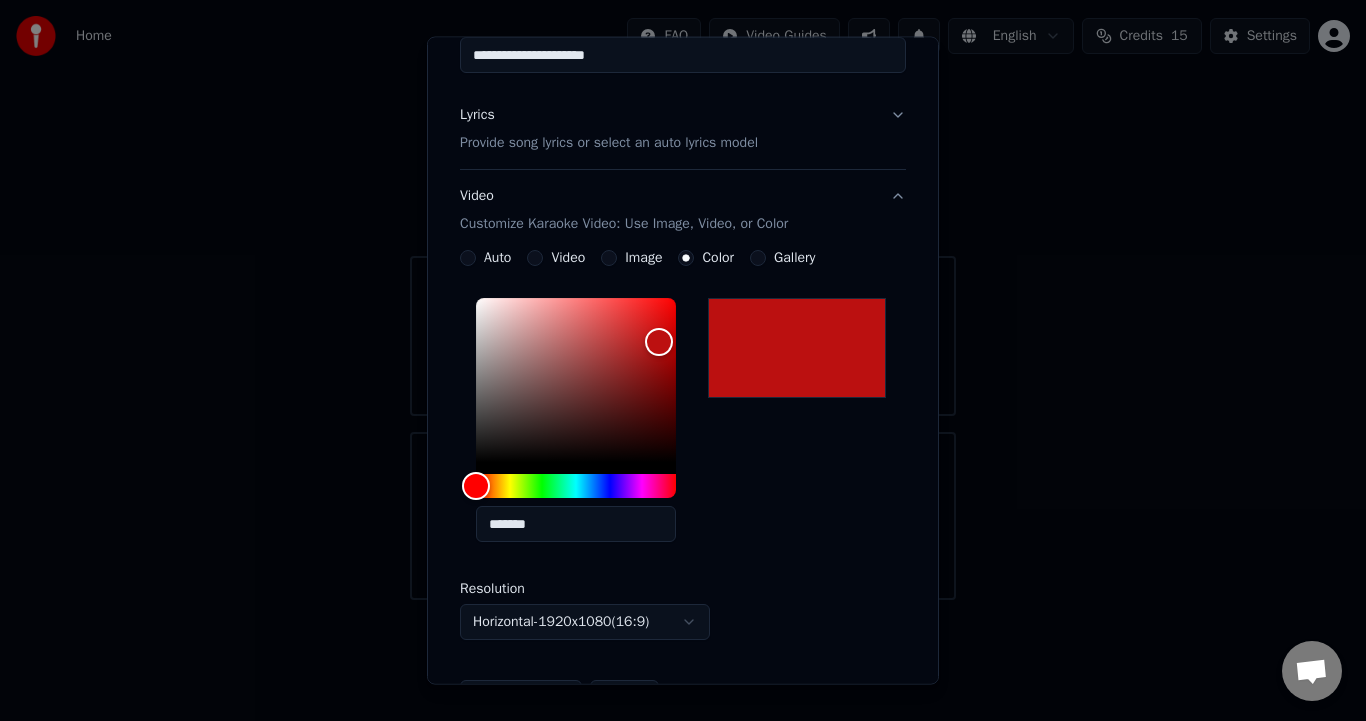 click on "Video" at bounding box center (535, 258) 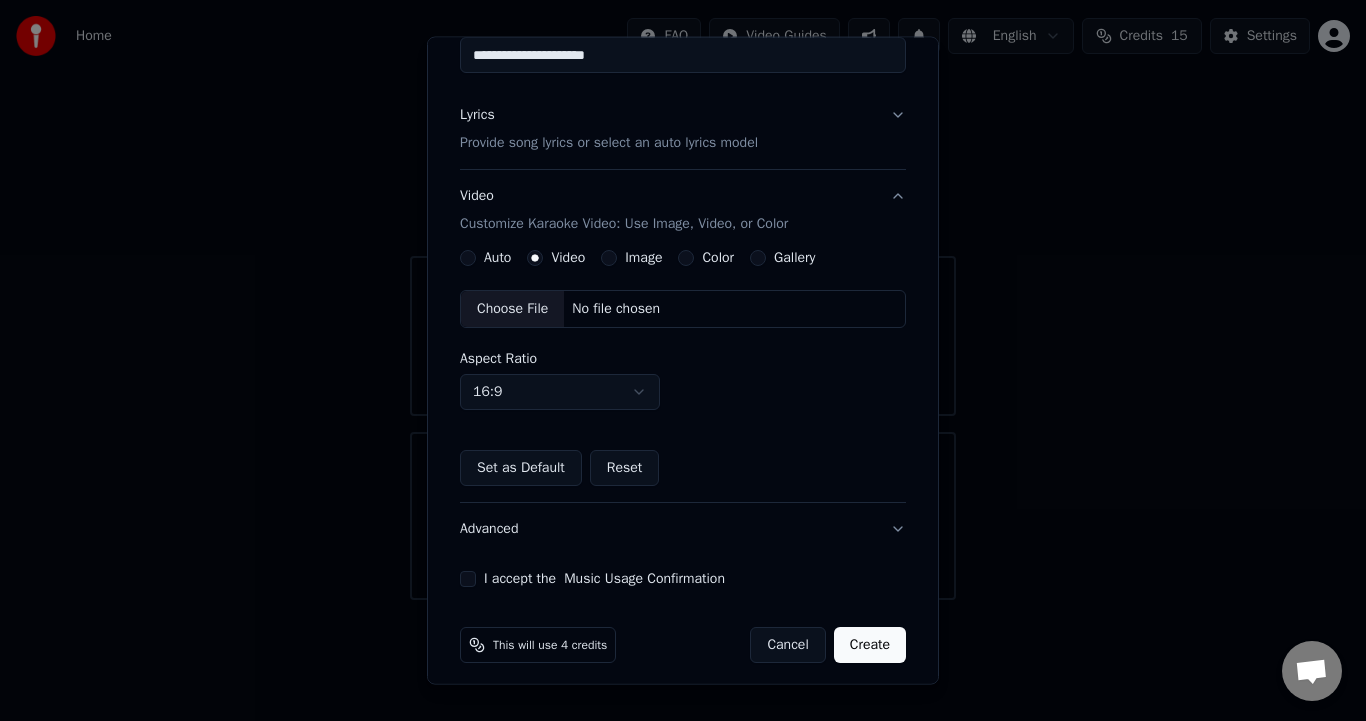 click on "Aspect Ratio 16:9 **** **** *** *** ***" at bounding box center (683, 381) 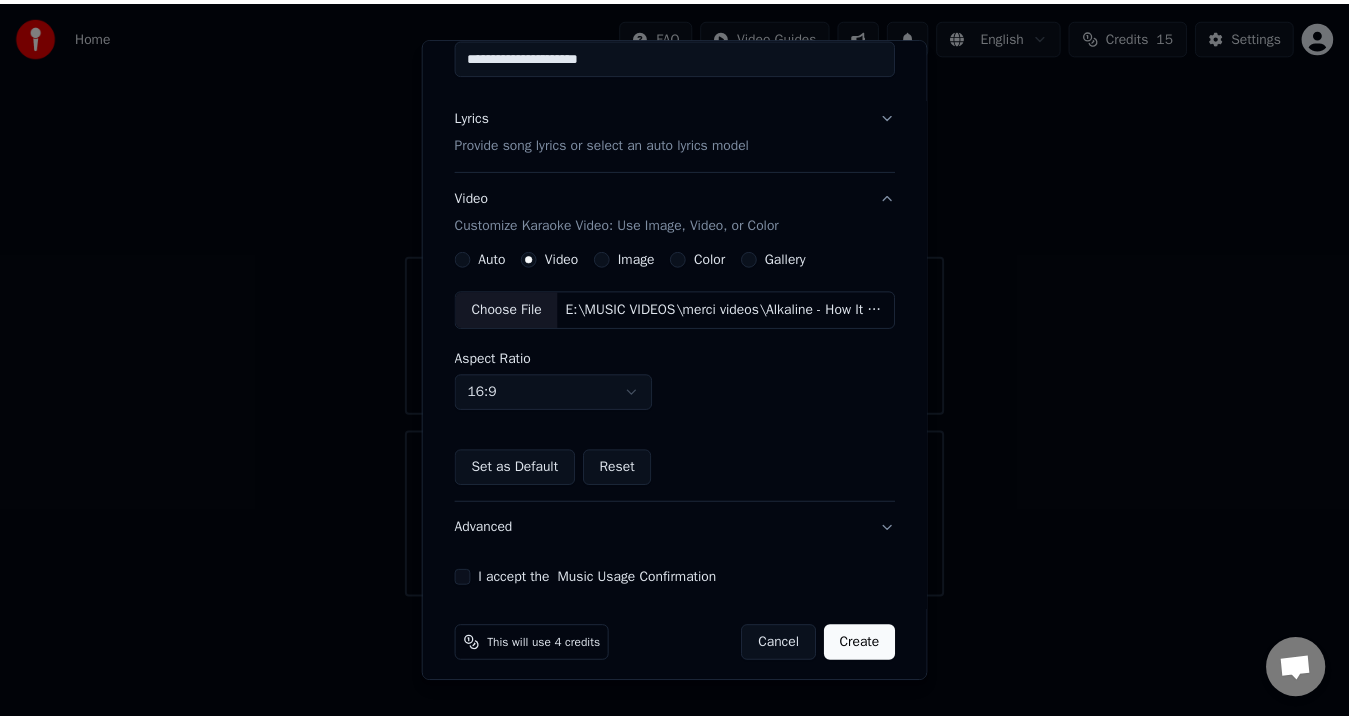 scroll, scrollTop: 209, scrollLeft: 0, axis: vertical 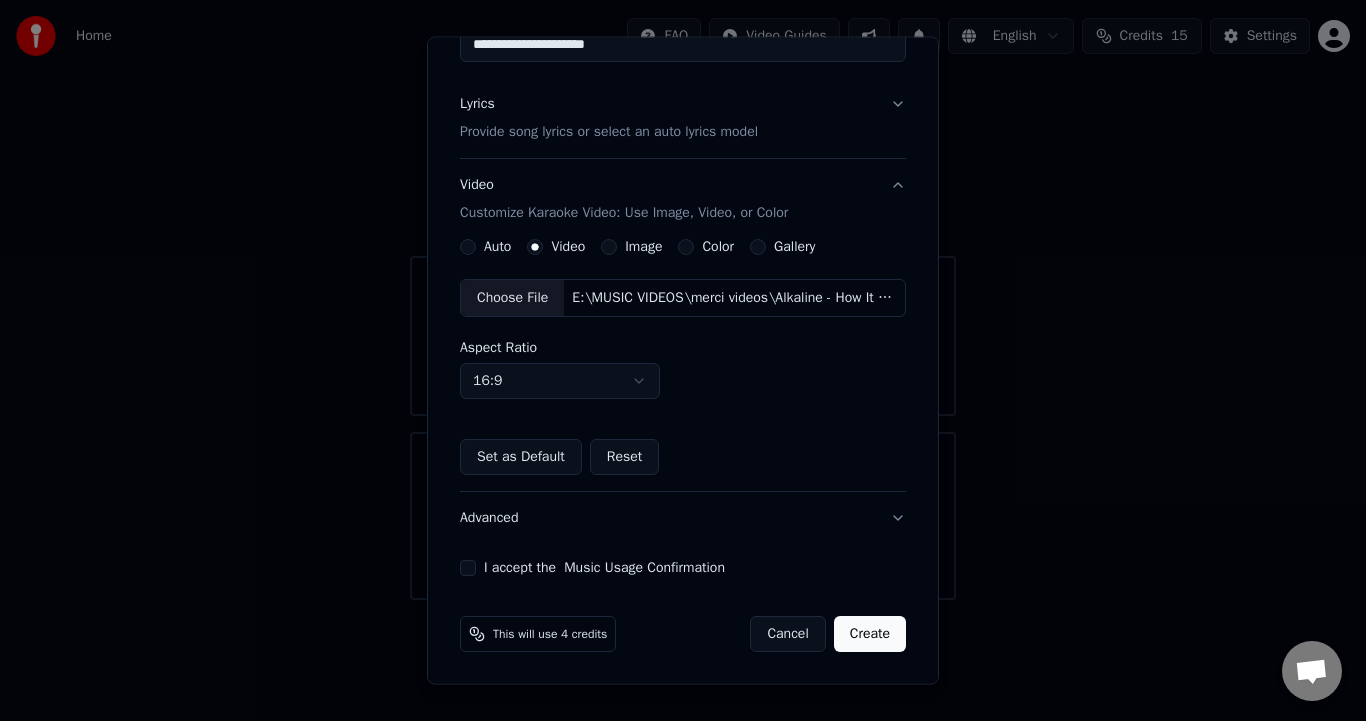 click on "Create" at bounding box center (870, 634) 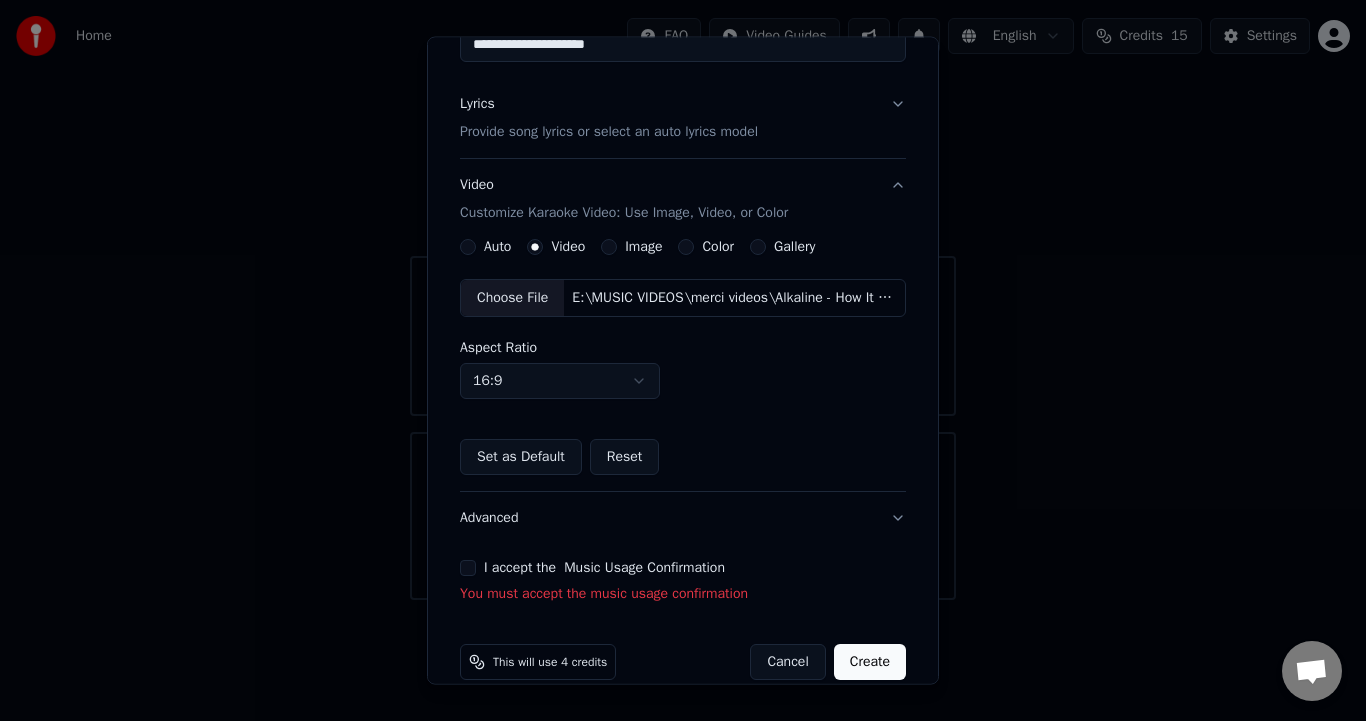 click on "I accept the   Music Usage Confirmation" at bounding box center [468, 568] 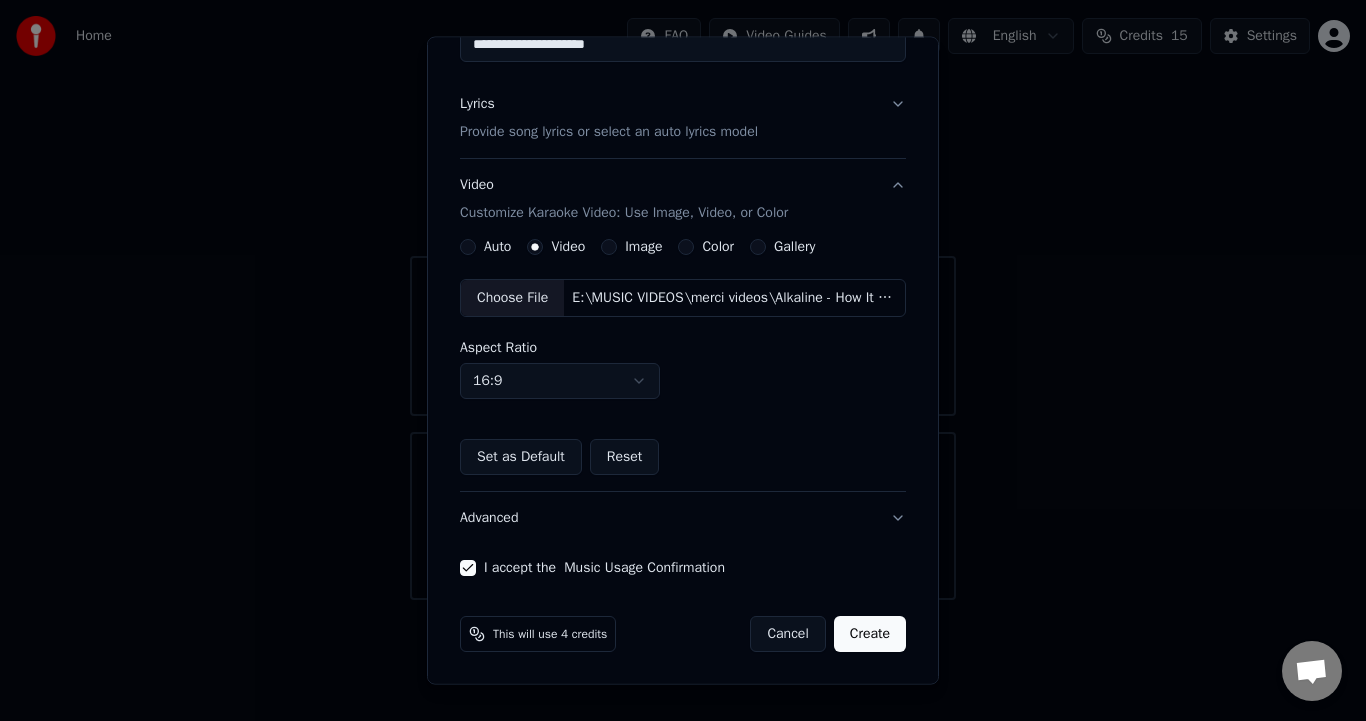 click on "Create" at bounding box center [870, 634] 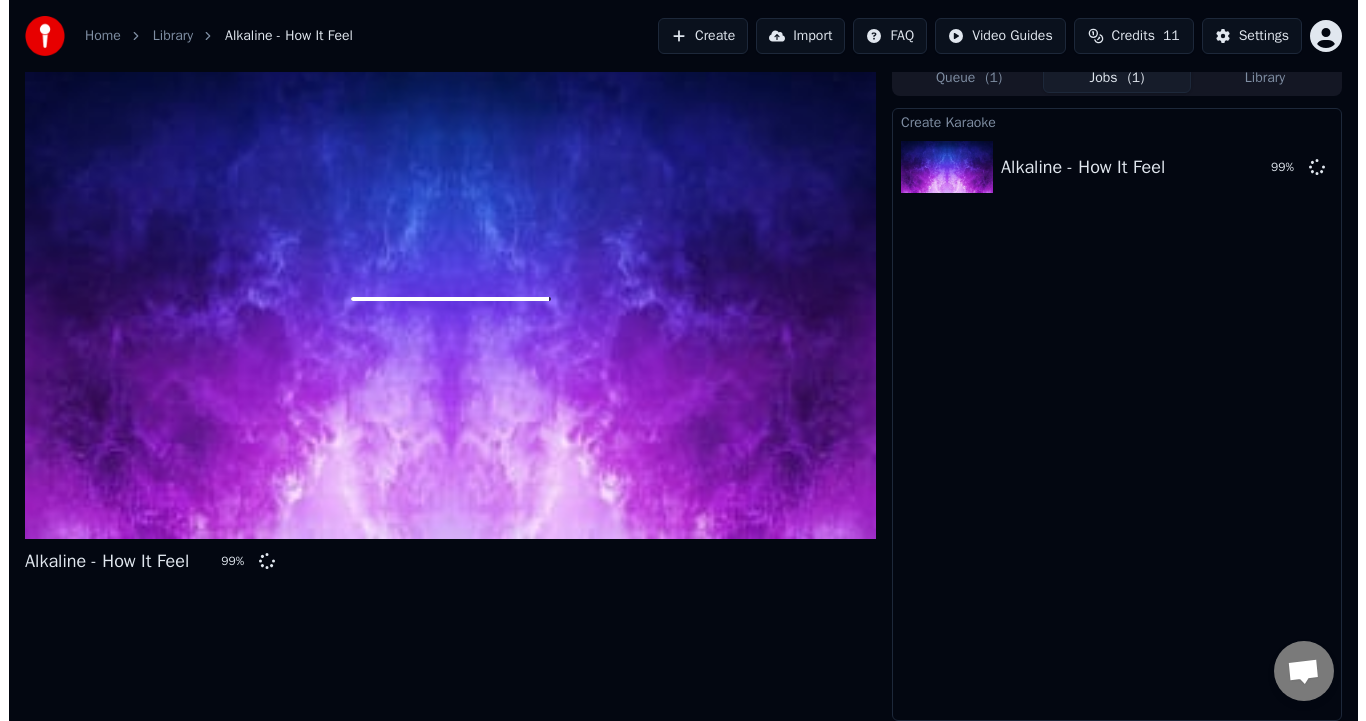 scroll, scrollTop: 0, scrollLeft: 0, axis: both 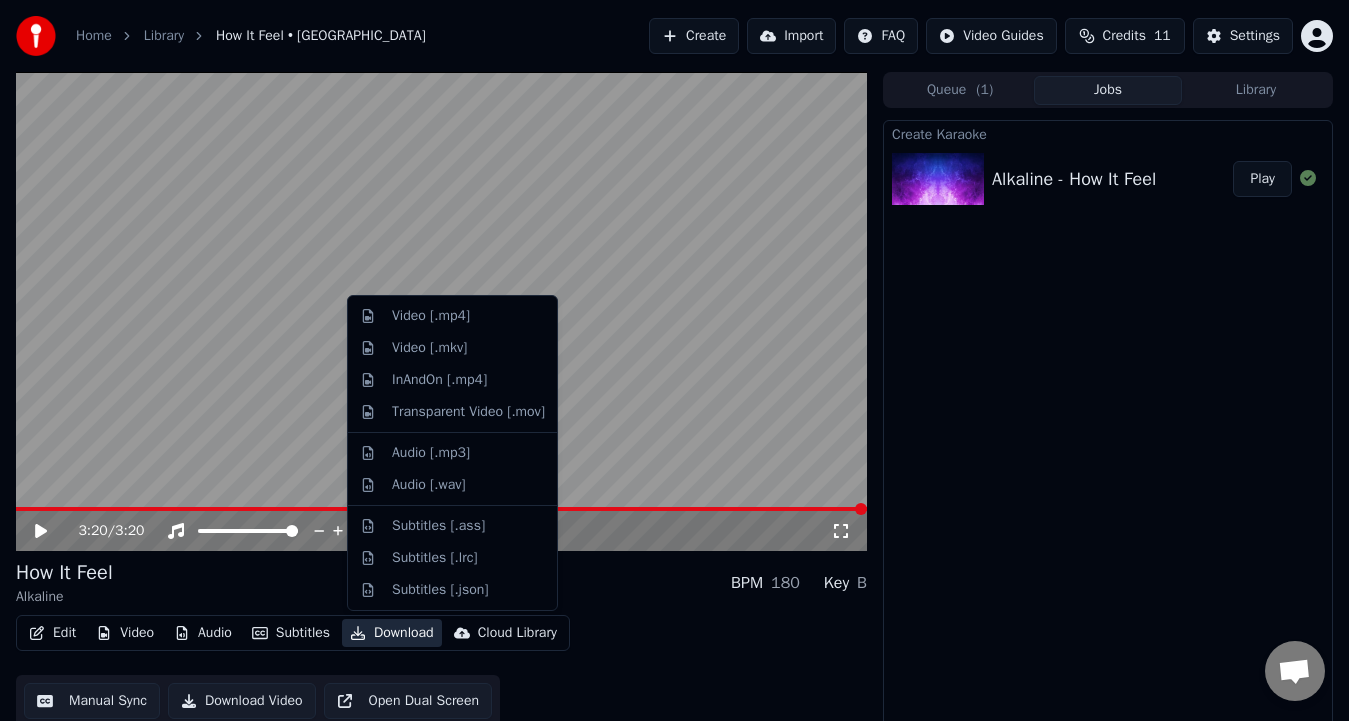 click on "Download" at bounding box center [392, 633] 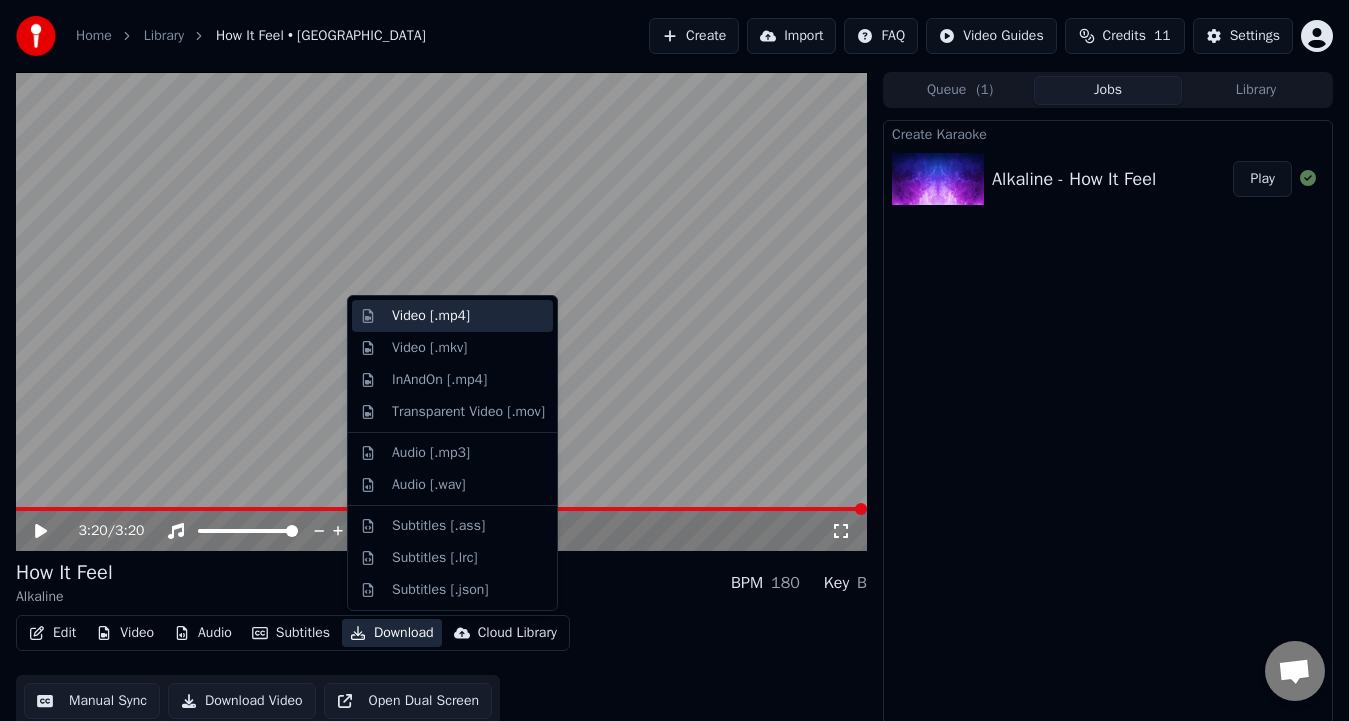 click on "Video [.mp4]" at bounding box center (431, 316) 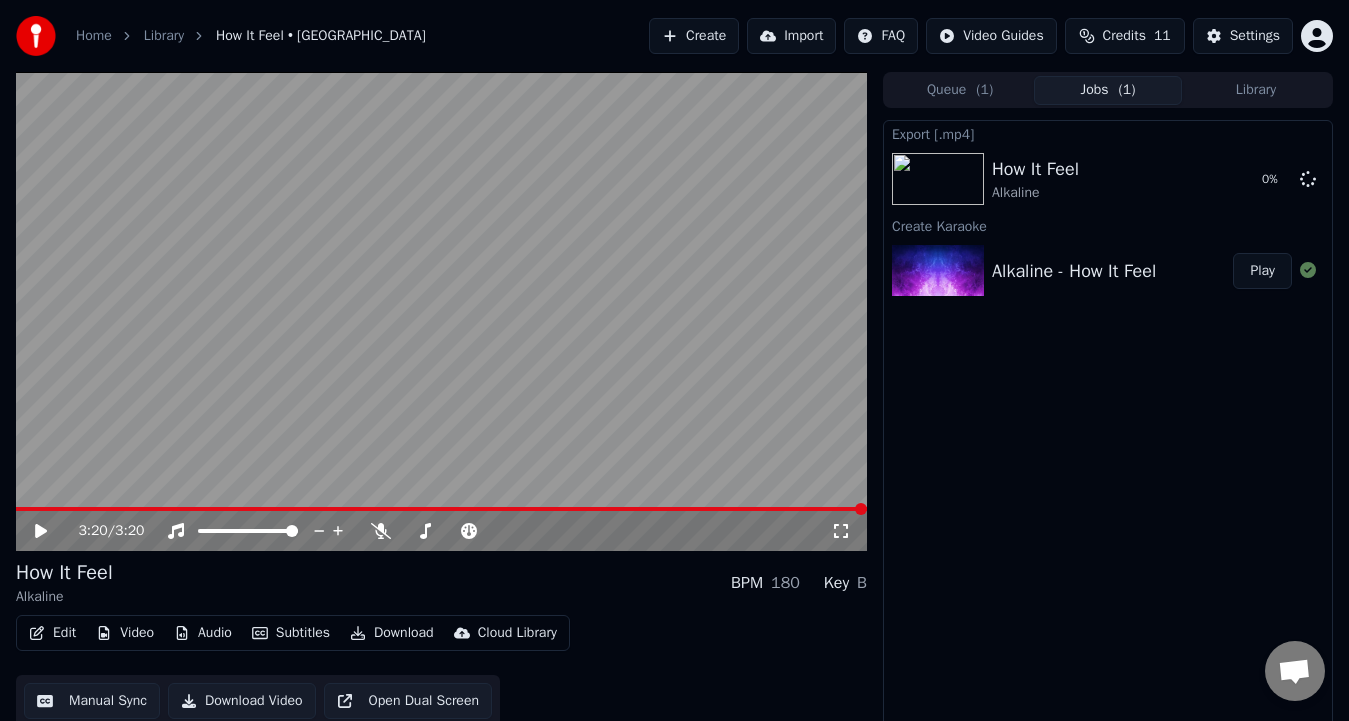 click on "Play" at bounding box center [1262, 271] 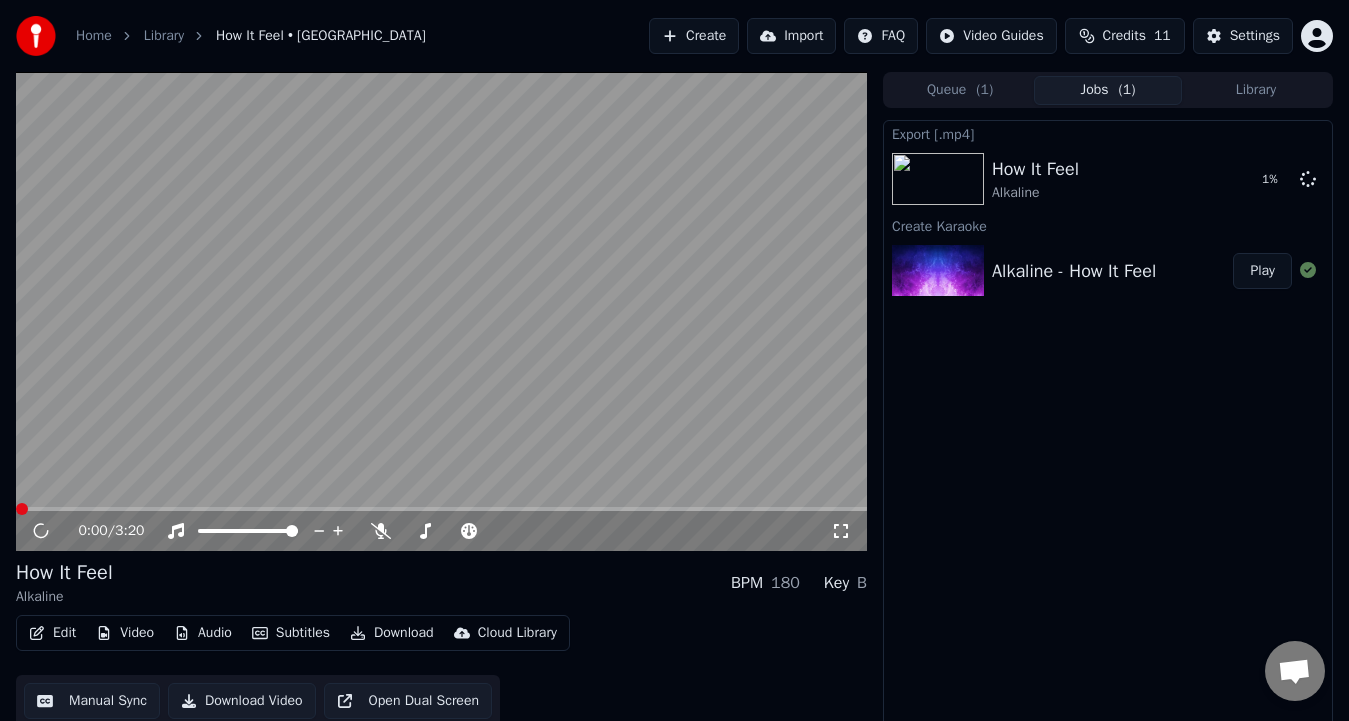 click on "Library" at bounding box center (1256, 90) 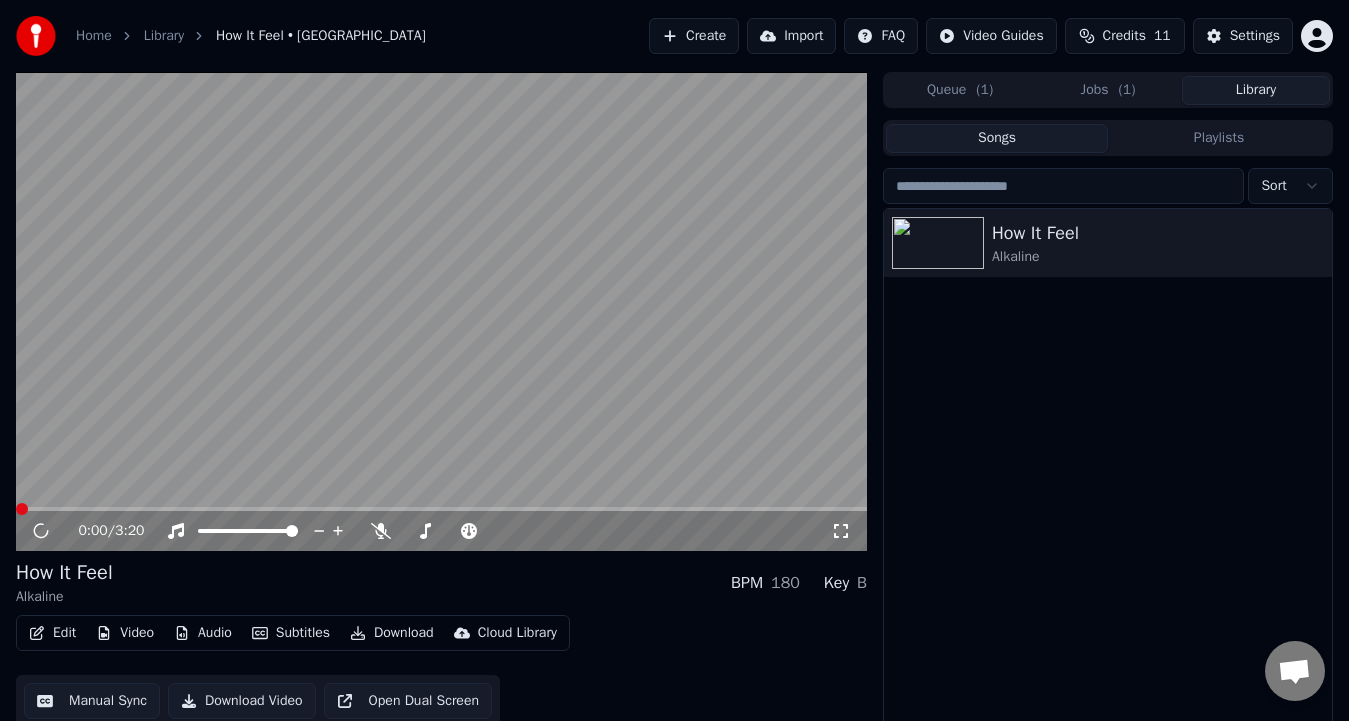 click on "Alkaline" at bounding box center (1158, 257) 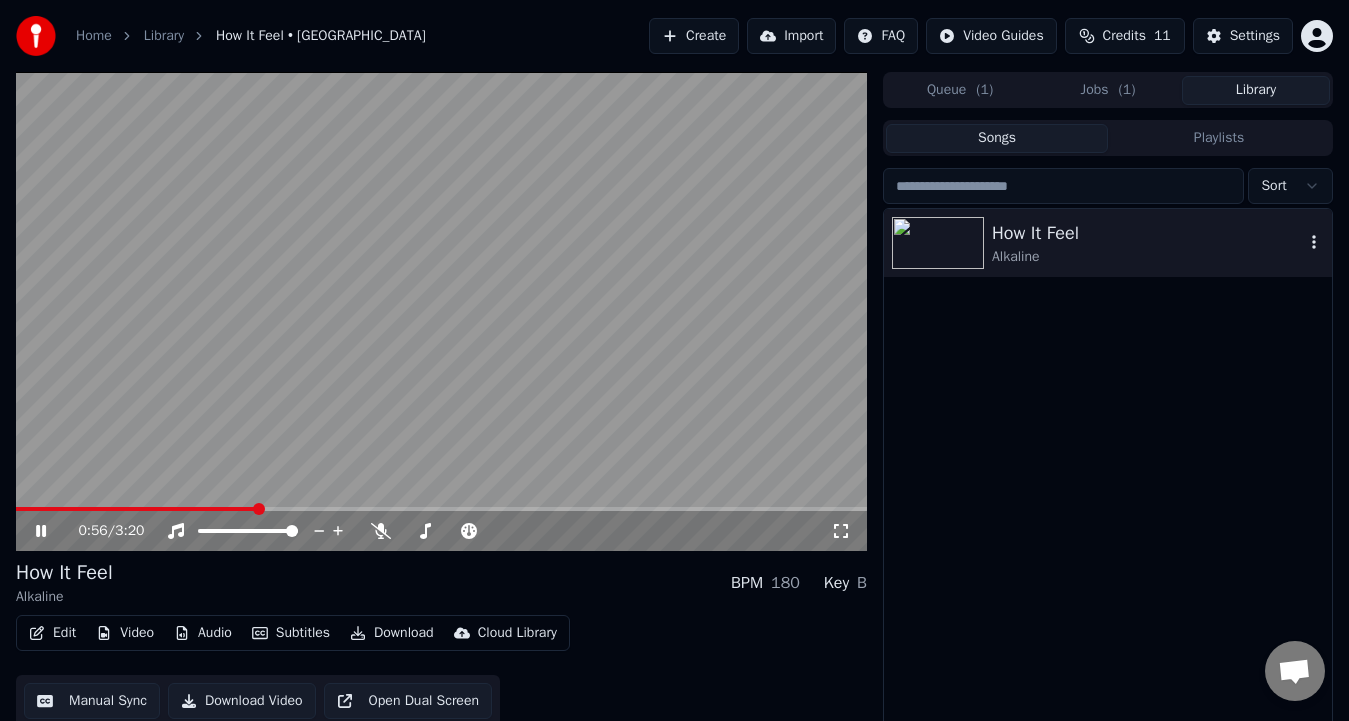 click on "Create" at bounding box center (694, 36) 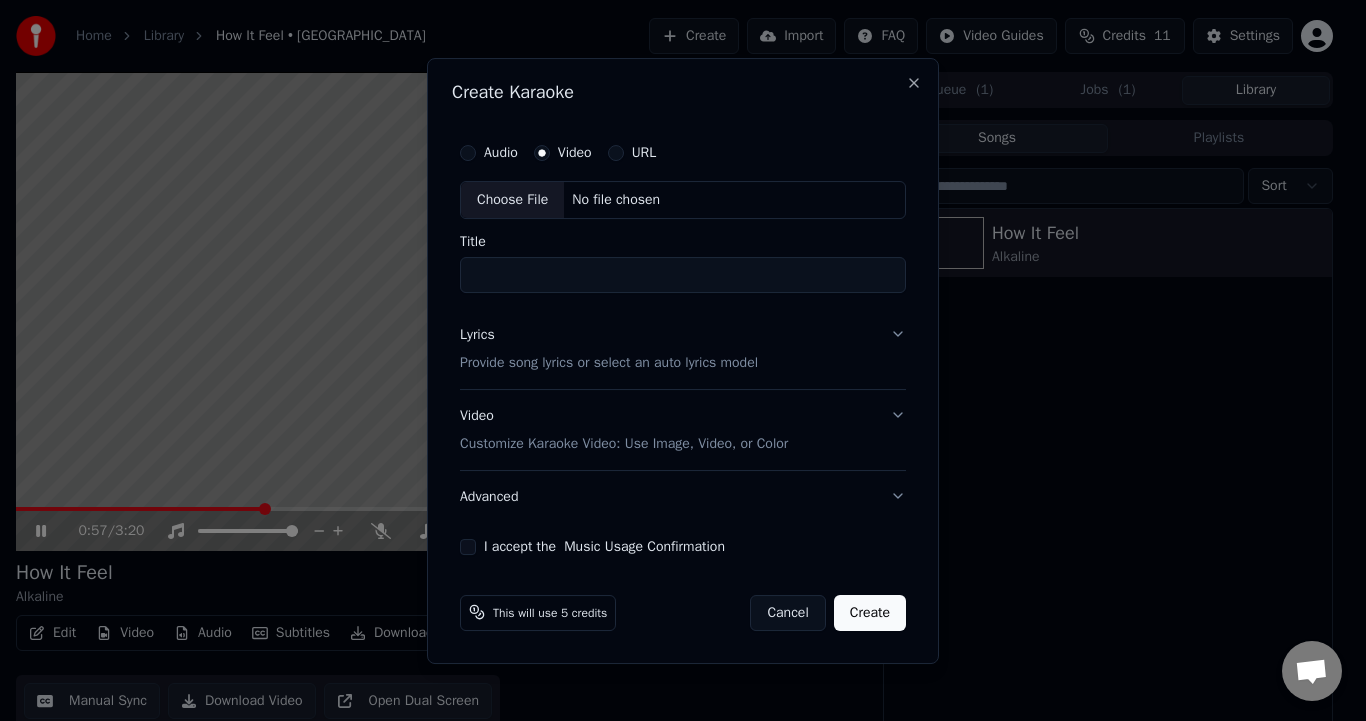 click on "Choose File" at bounding box center (512, 200) 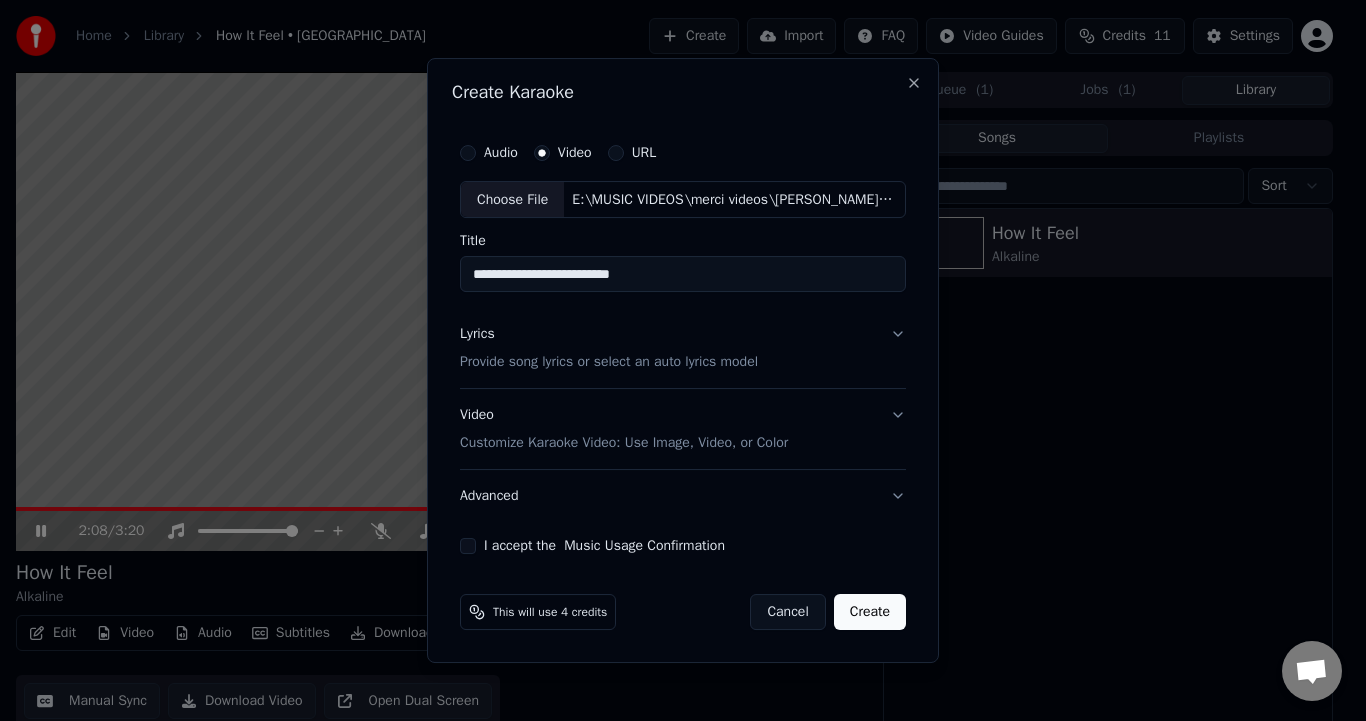 click on "Lyrics Provide song lyrics or select an auto lyrics model" at bounding box center (683, 349) 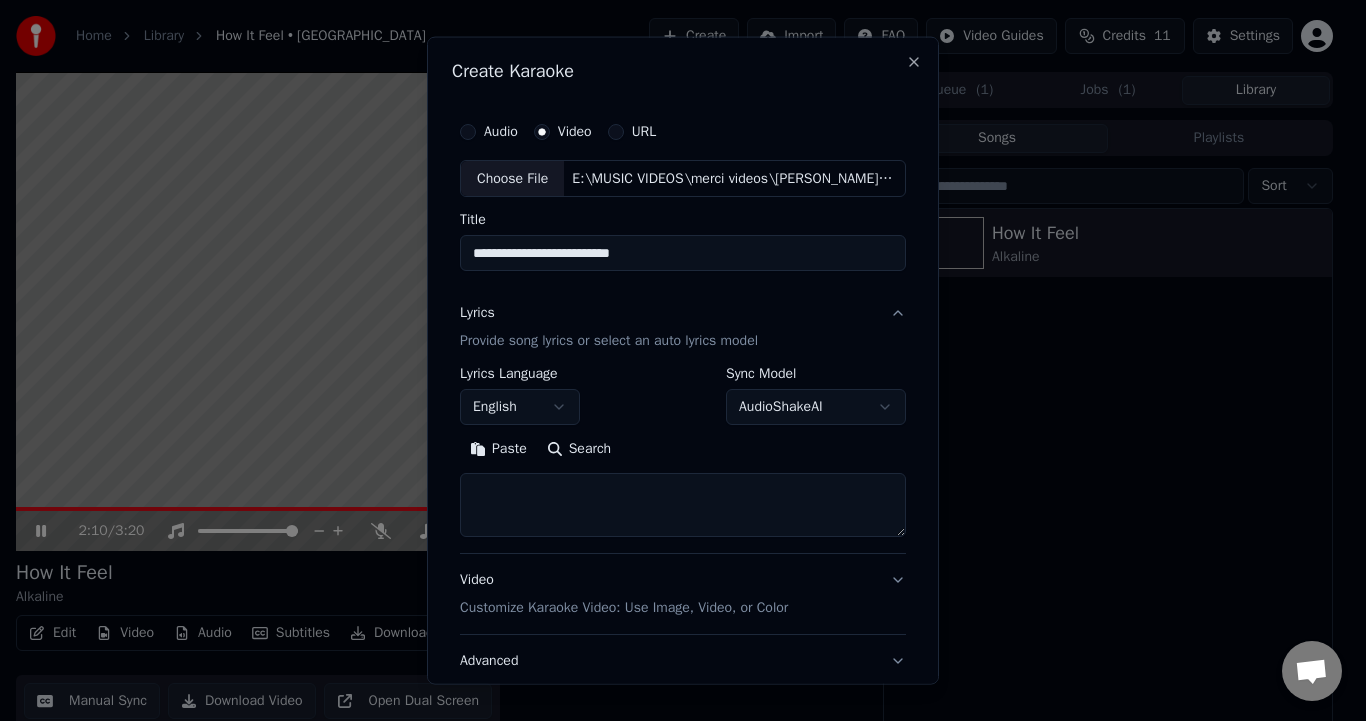 click on "Search" at bounding box center (579, 449) 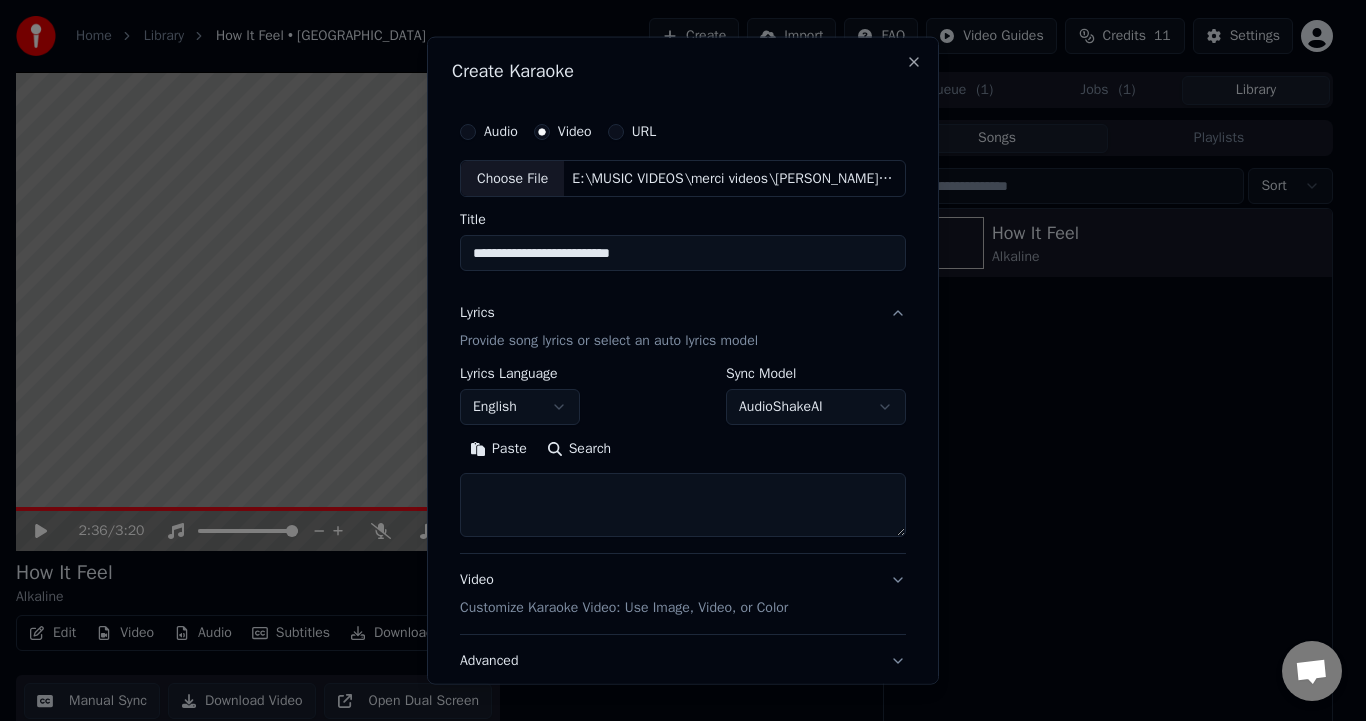 click on "Choose File" at bounding box center (512, 178) 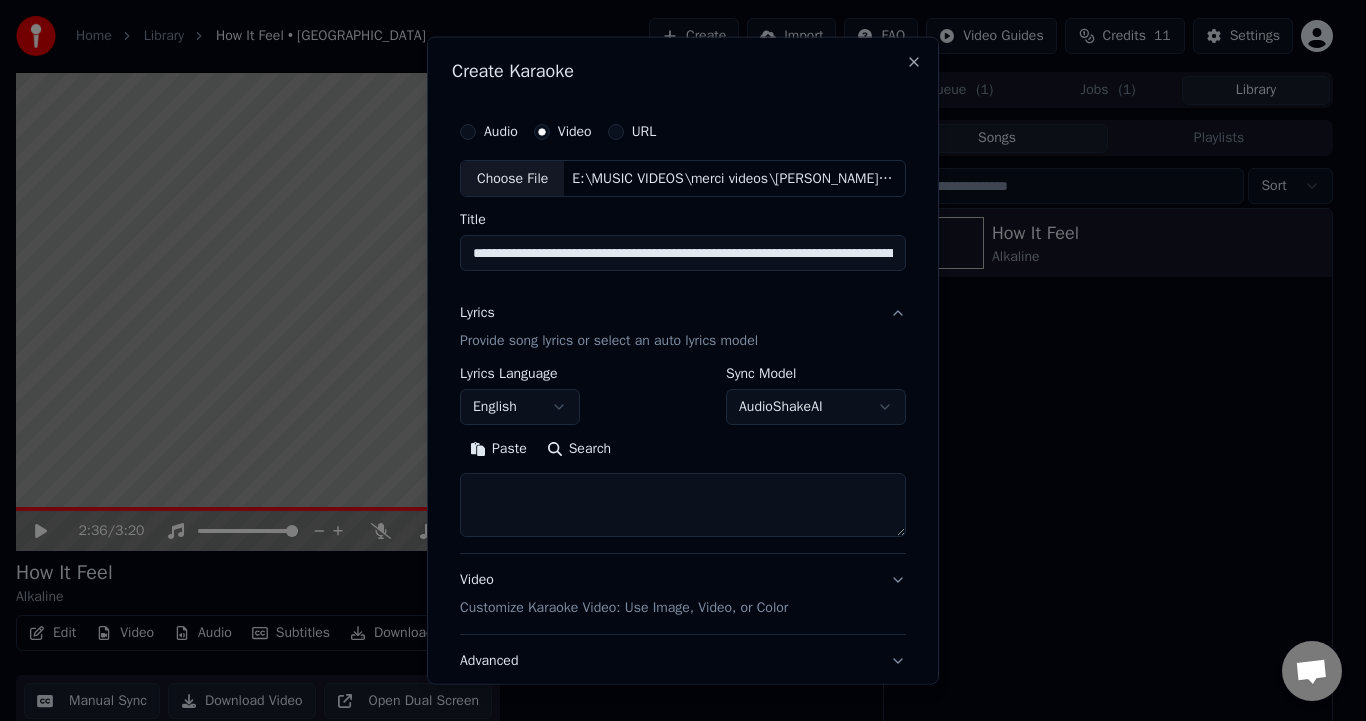 click on "Search" at bounding box center (579, 449) 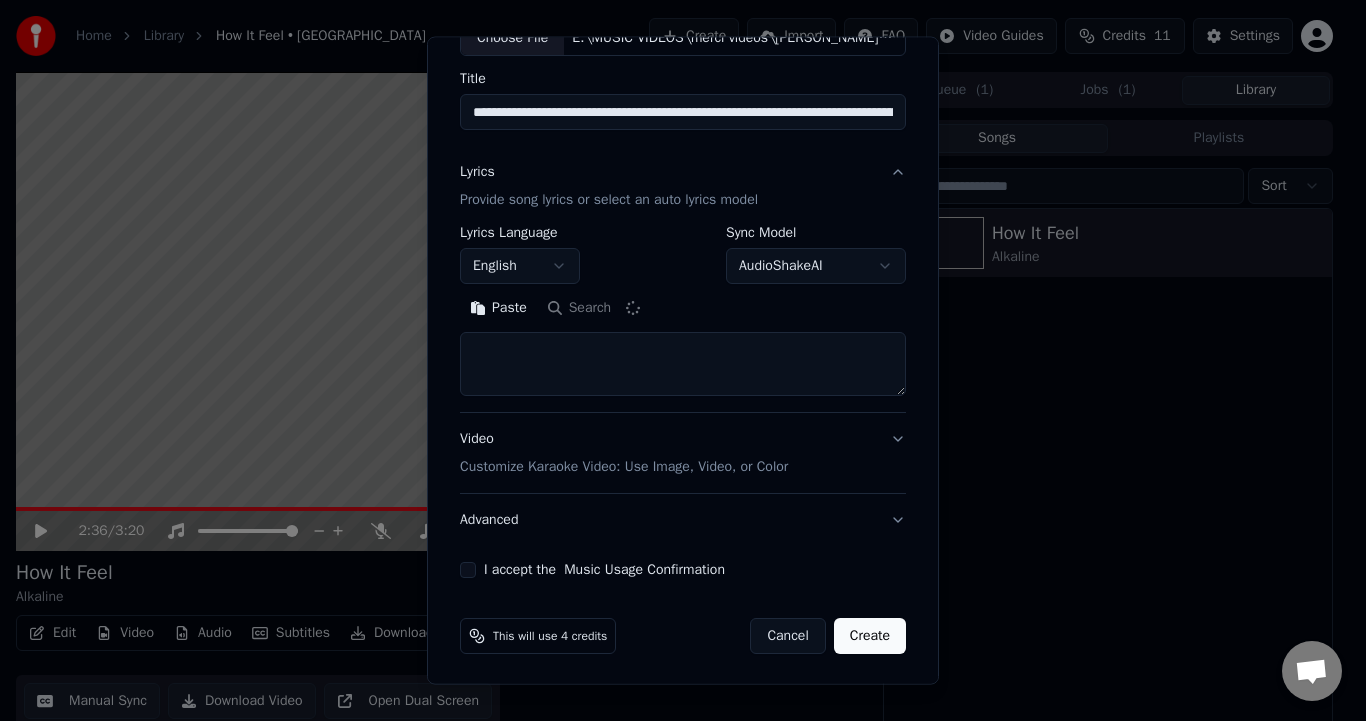 scroll, scrollTop: 143, scrollLeft: 0, axis: vertical 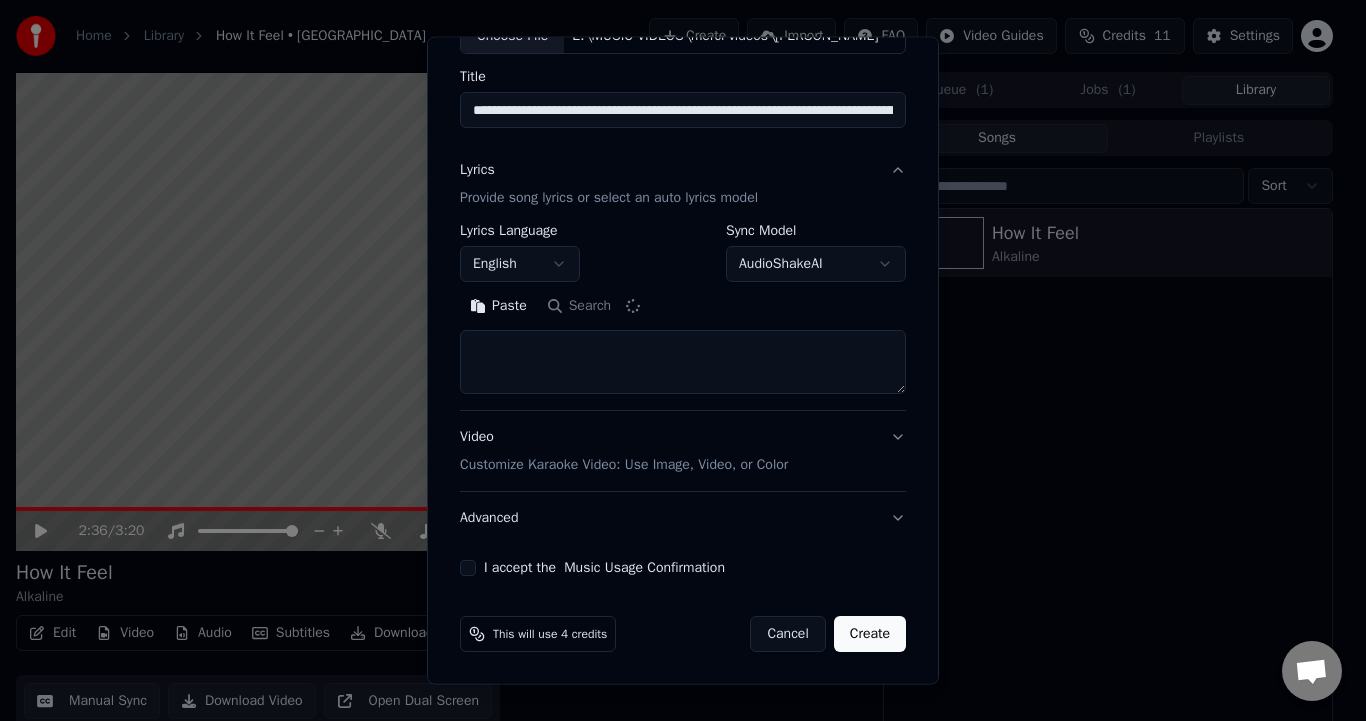 click on "I accept the   Music Usage Confirmation" at bounding box center (468, 568) 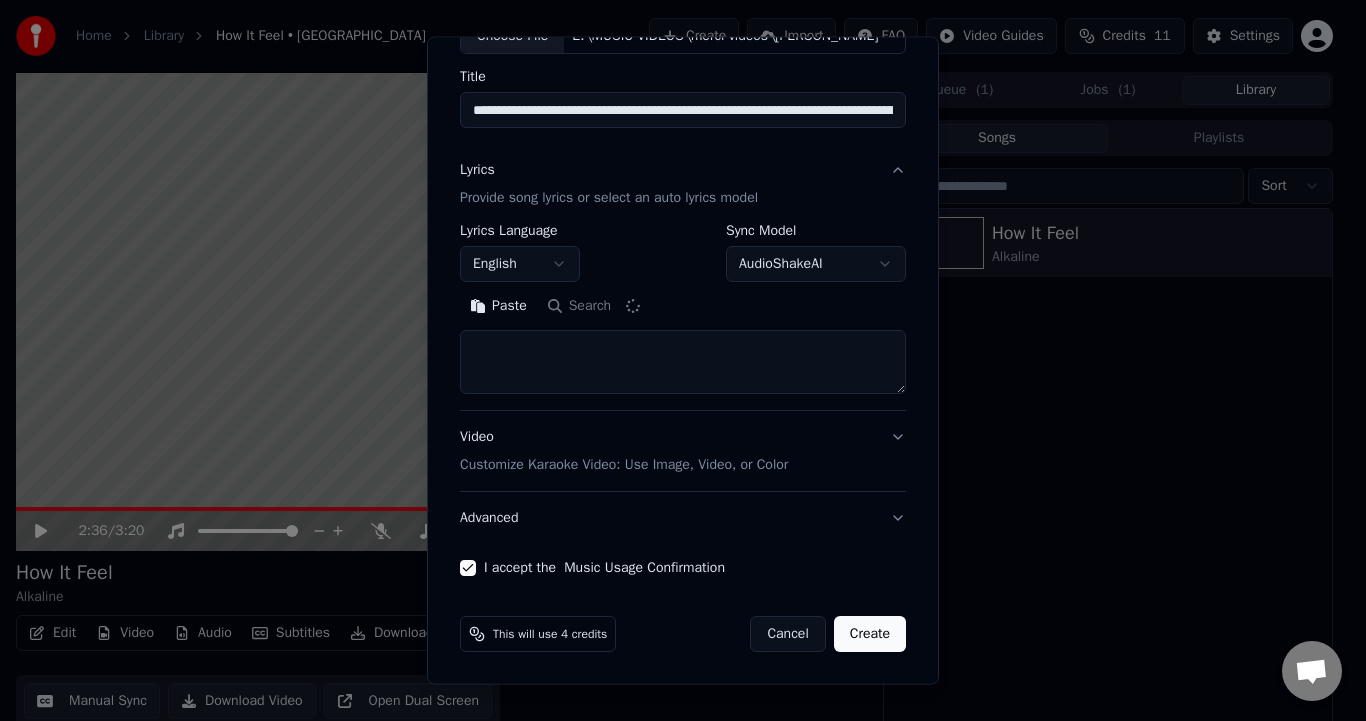 click on "Video Customize Karaoke Video: Use Image, Video, or Color" at bounding box center (683, 451) 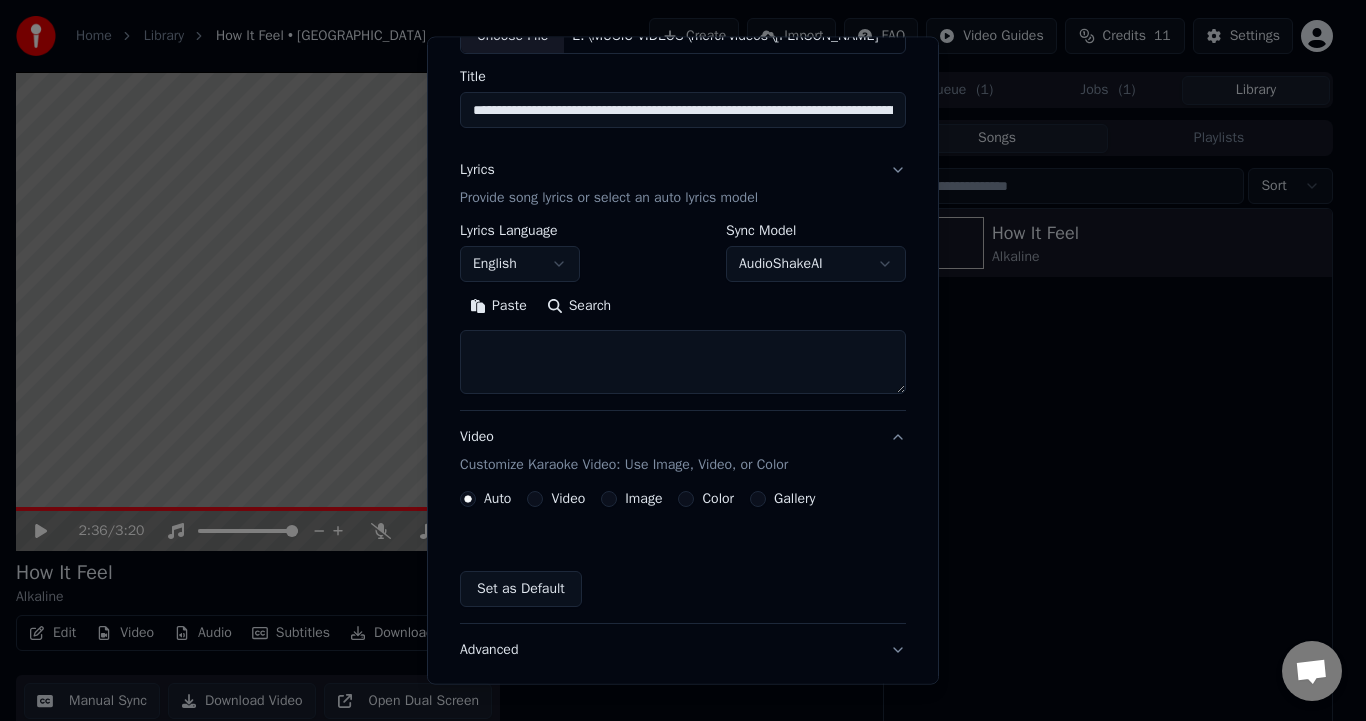 scroll, scrollTop: 89, scrollLeft: 0, axis: vertical 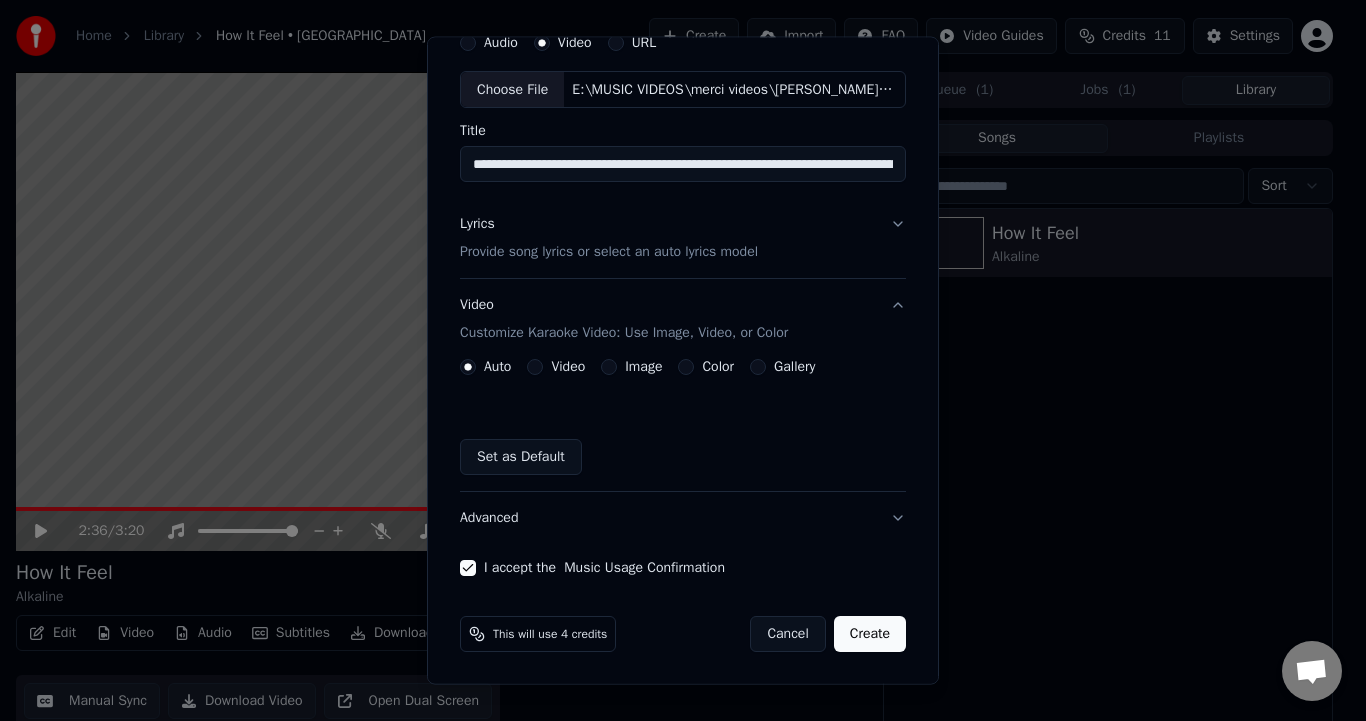 click on "Video" at bounding box center [556, 367] 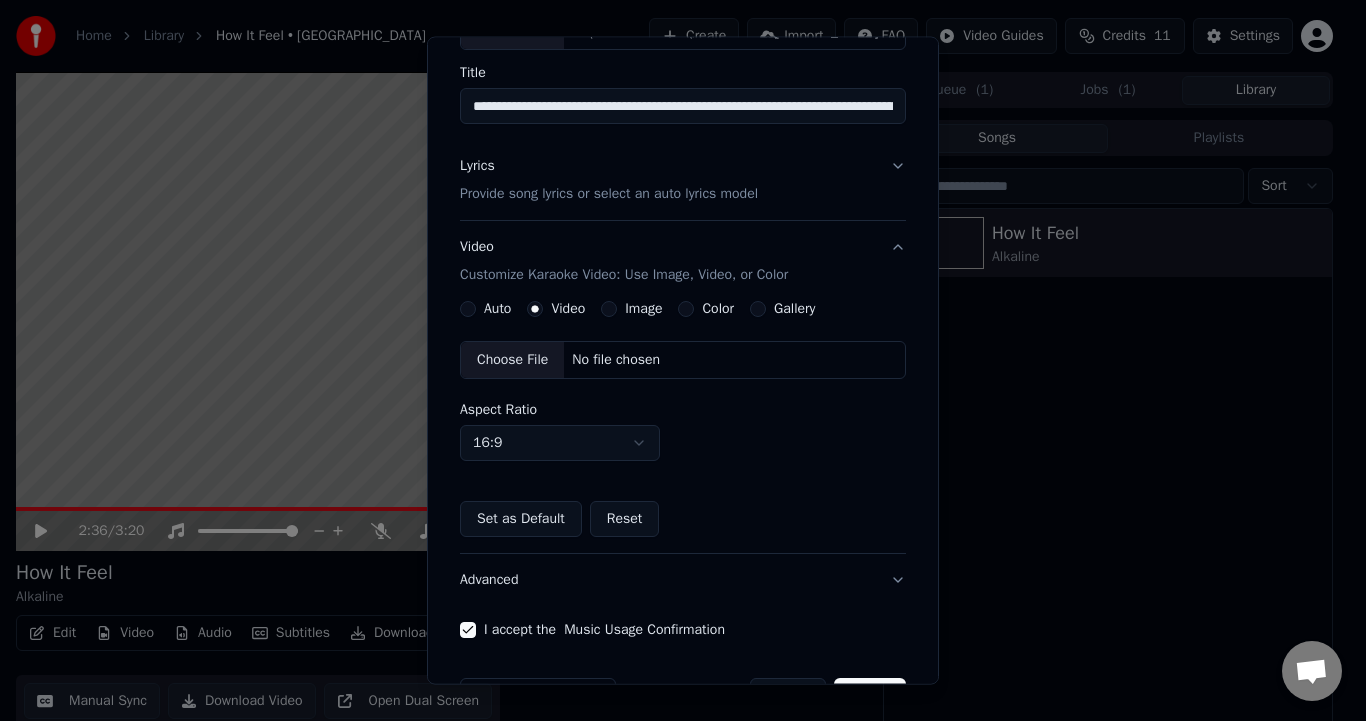 scroll, scrollTop: 209, scrollLeft: 0, axis: vertical 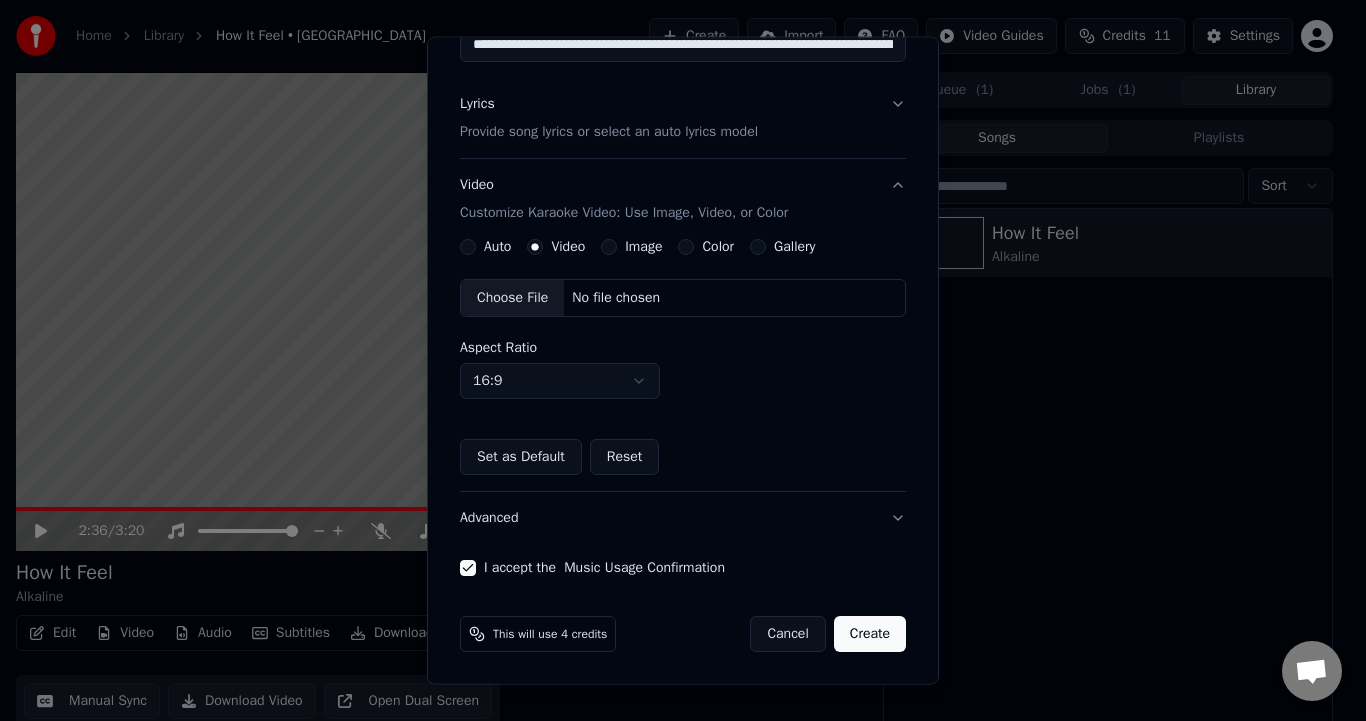 click on "Create" at bounding box center [870, 634] 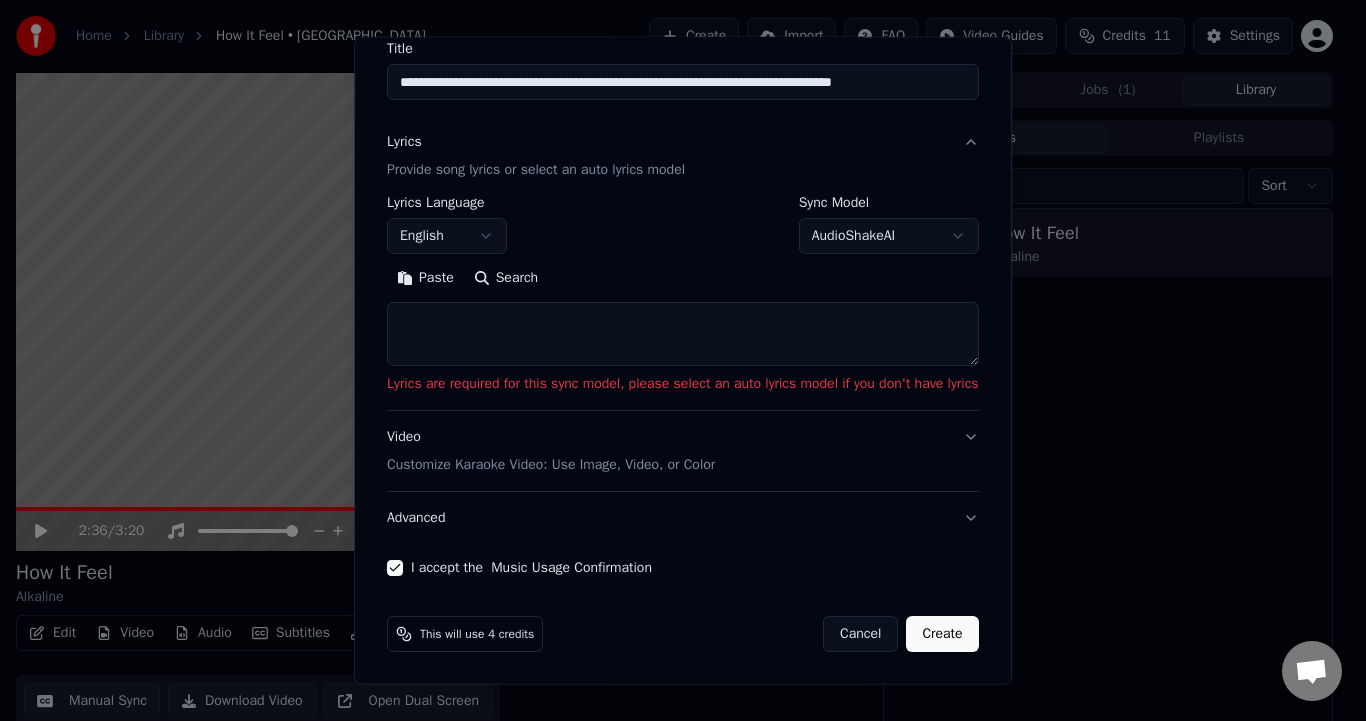 scroll, scrollTop: 171, scrollLeft: 0, axis: vertical 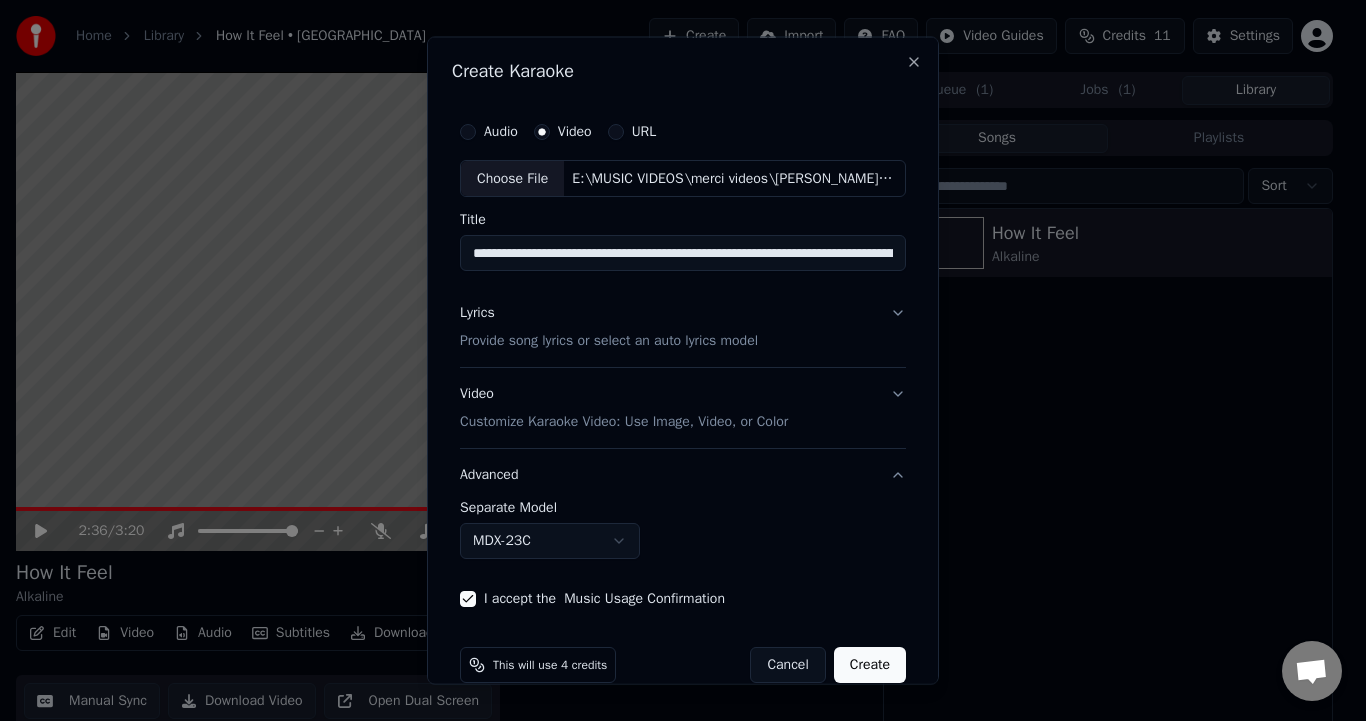 click on "Advanced" at bounding box center [683, 475] 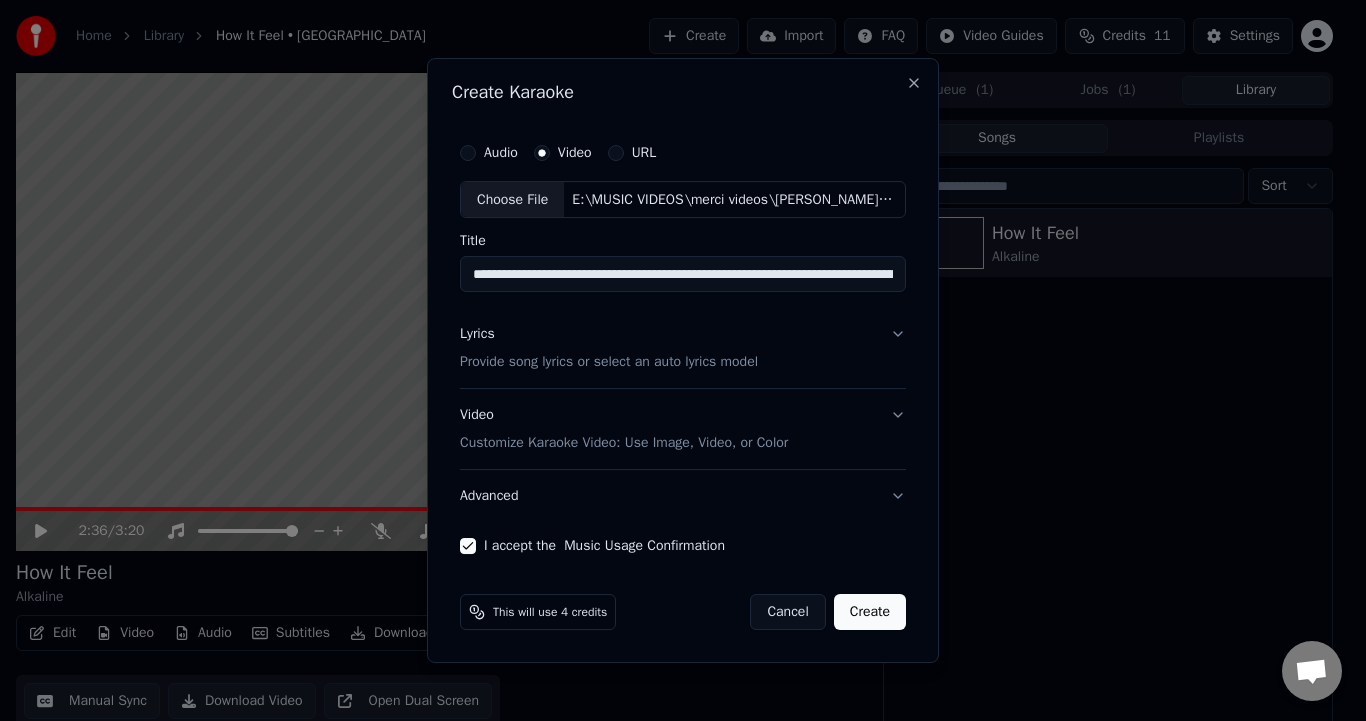 click on "Lyrics Provide song lyrics or select an auto lyrics model" at bounding box center (683, 349) 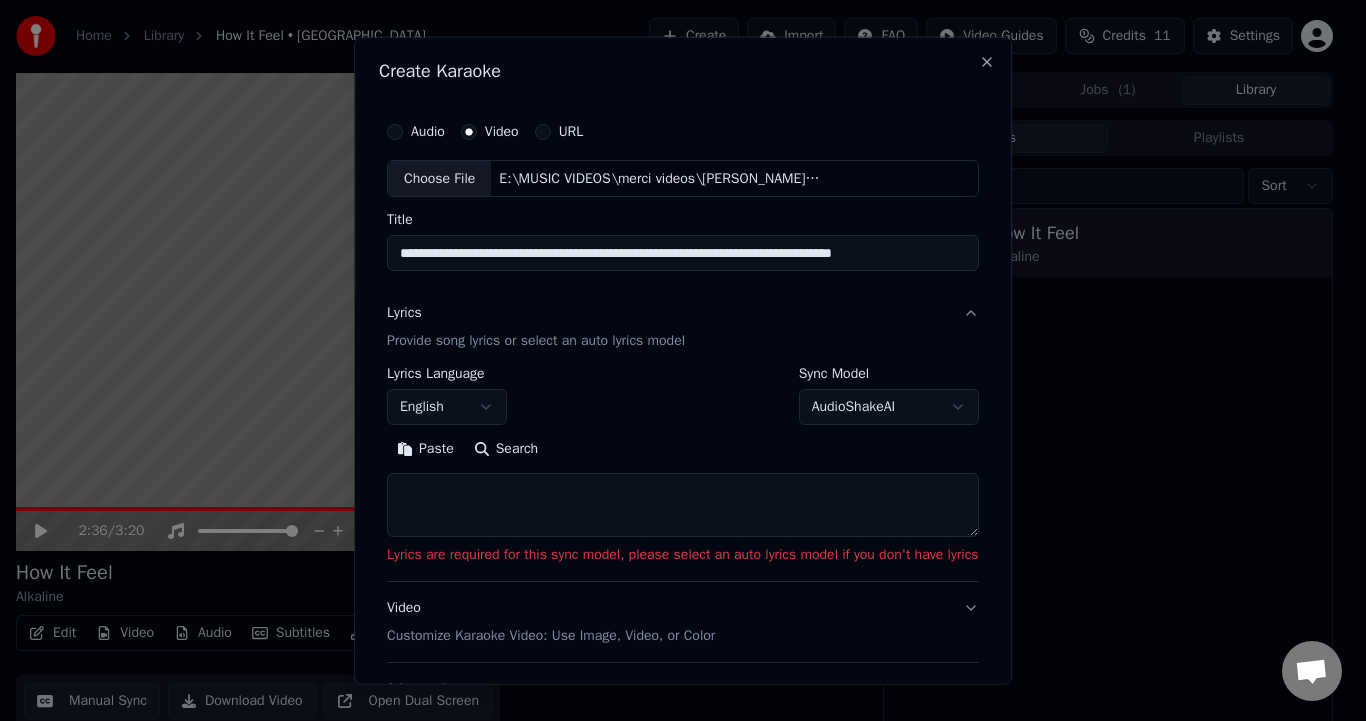 click on "English" at bounding box center (447, 407) 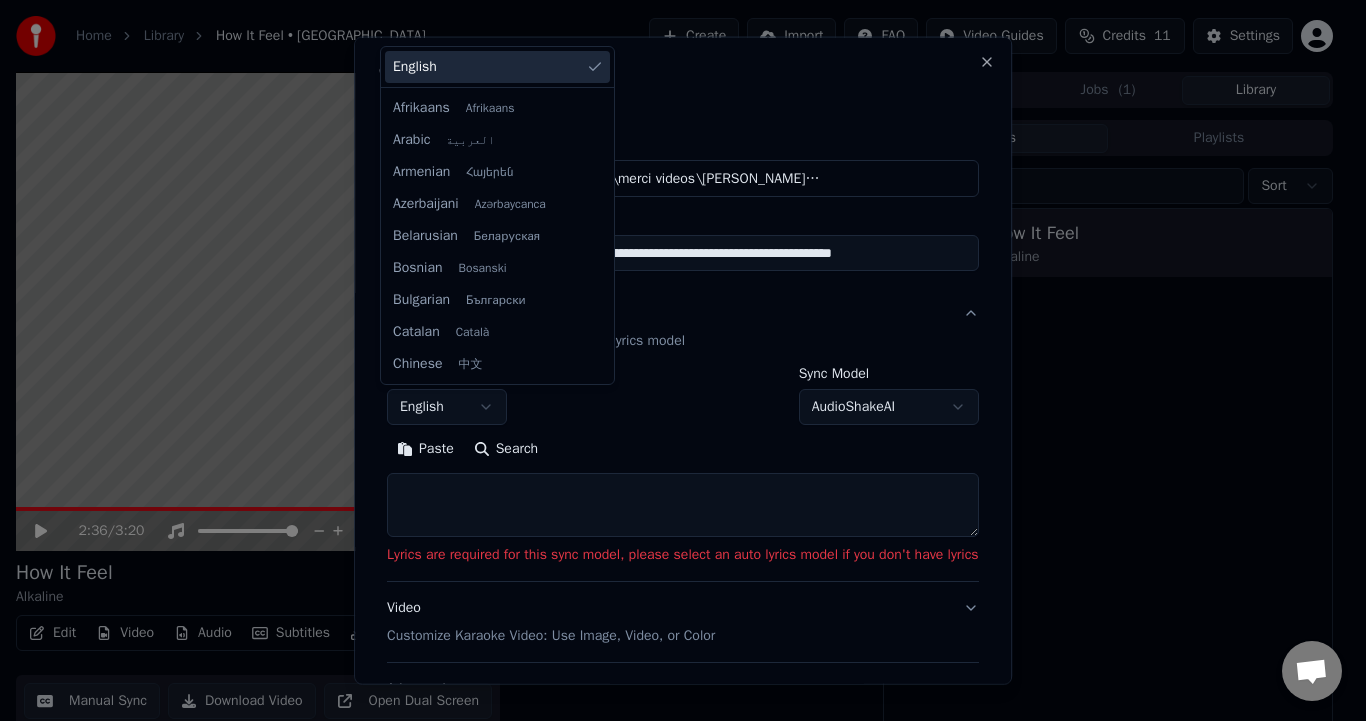 click on "English" at bounding box center (497, 67) 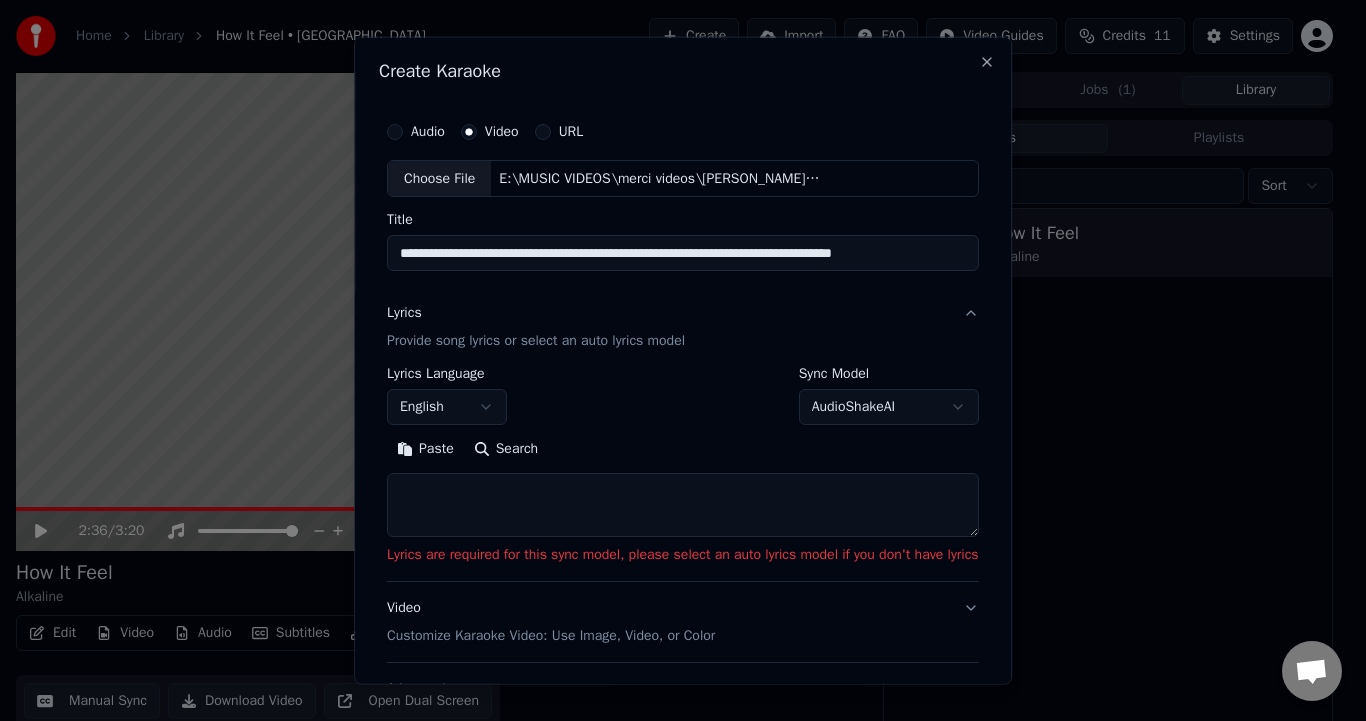 click on "Search" at bounding box center (506, 449) 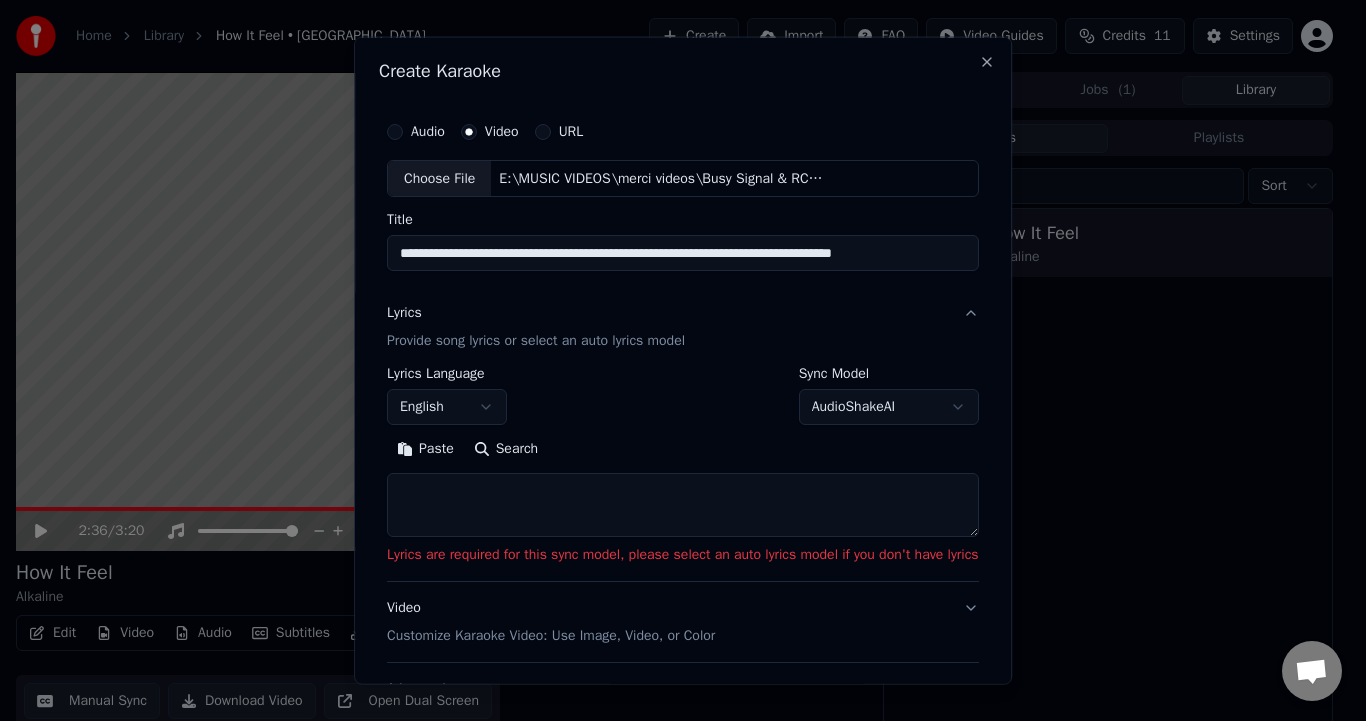 type on "**********" 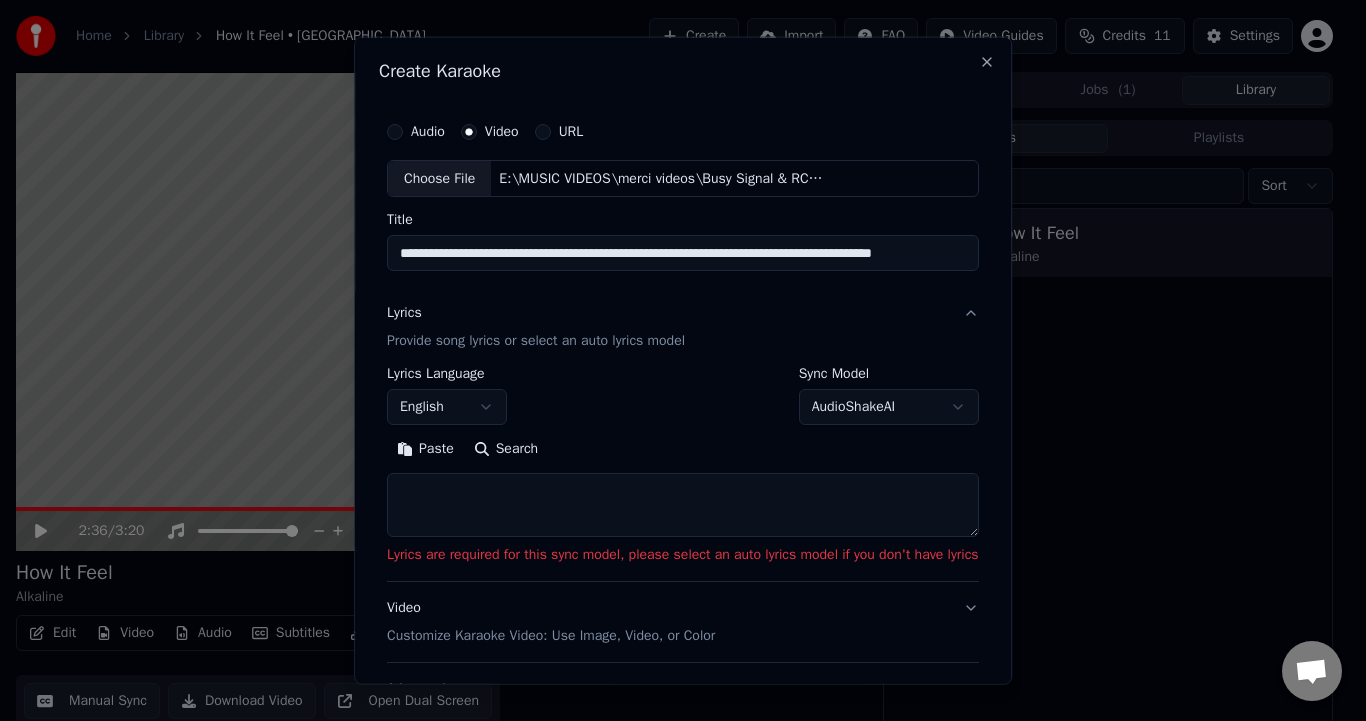 click on "Search" at bounding box center [506, 449] 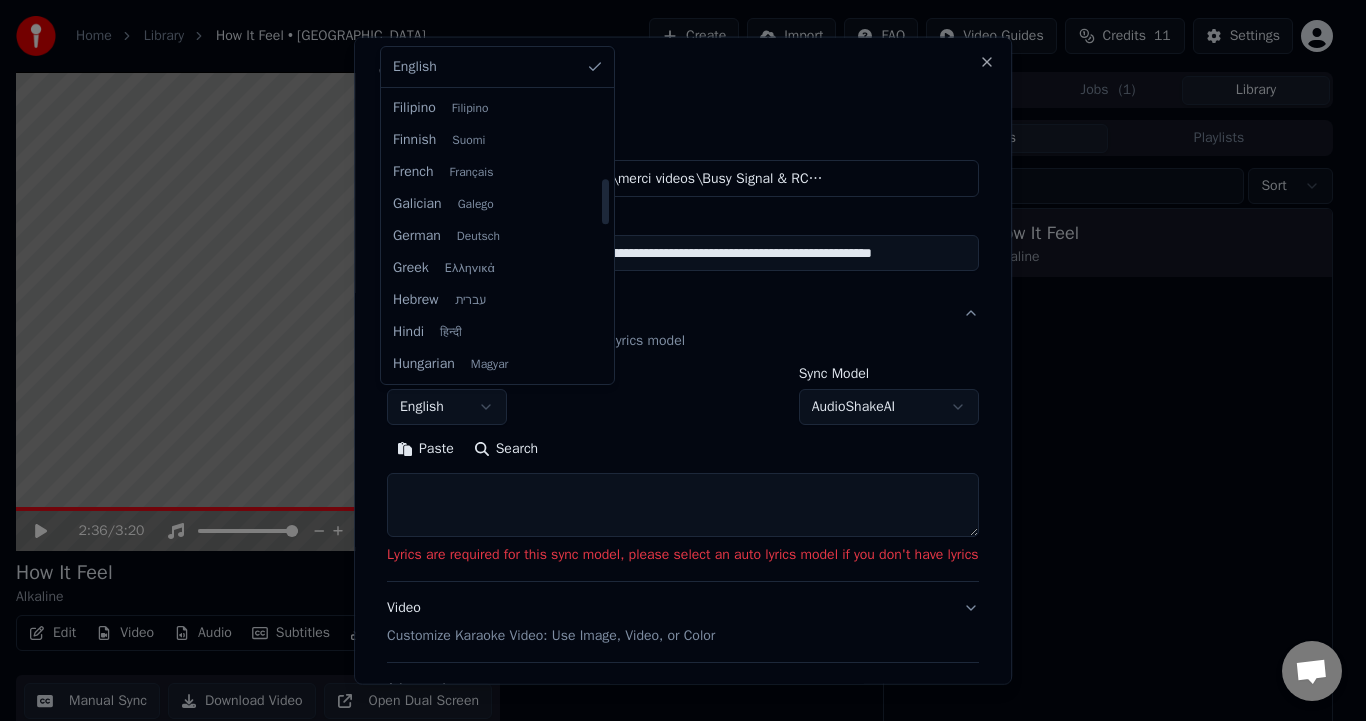 scroll, scrollTop: 0, scrollLeft: 0, axis: both 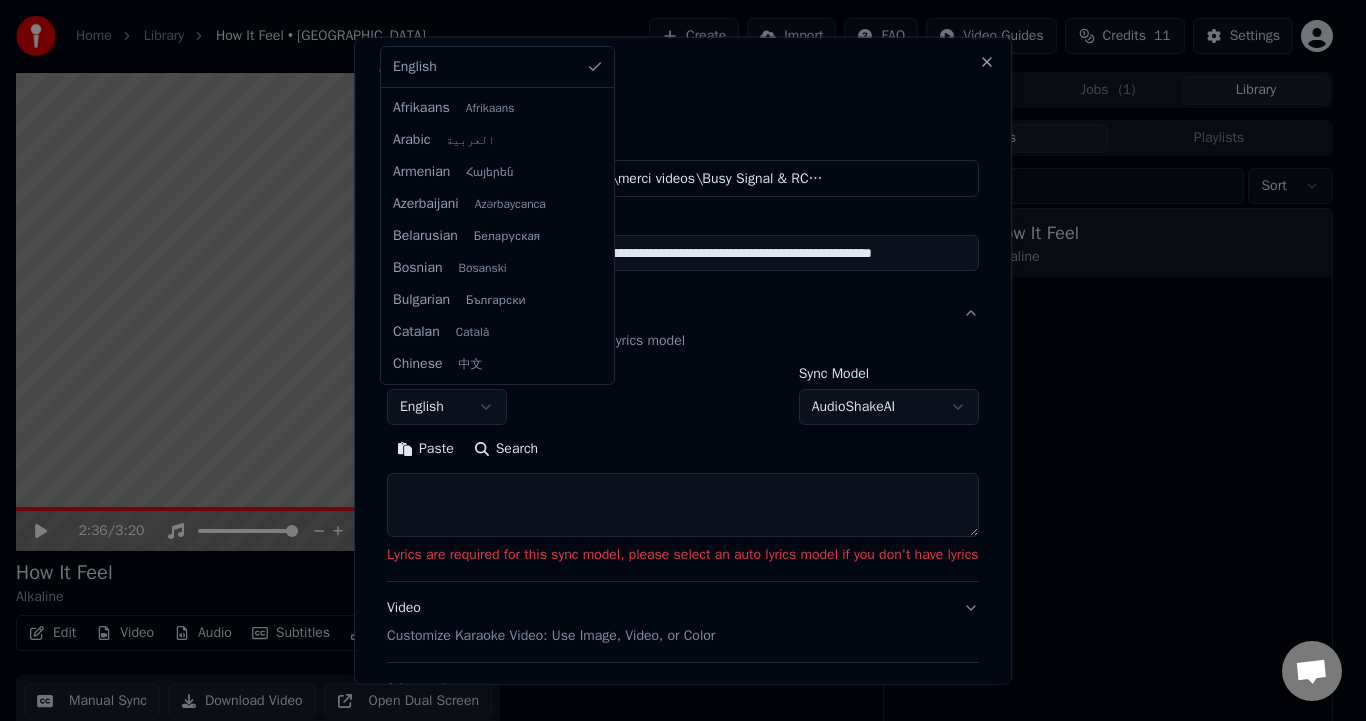 click at bounding box center (683, 360) 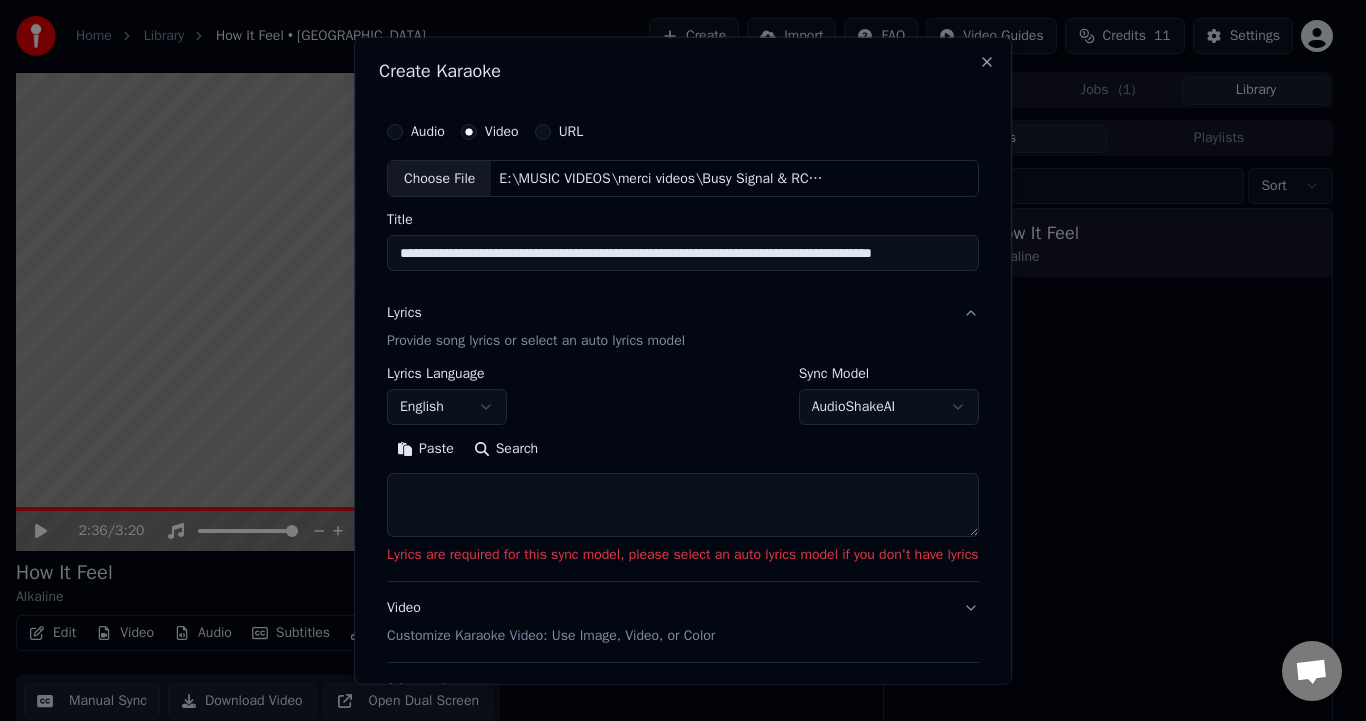 click on "AudioShakeAI" at bounding box center [889, 407] 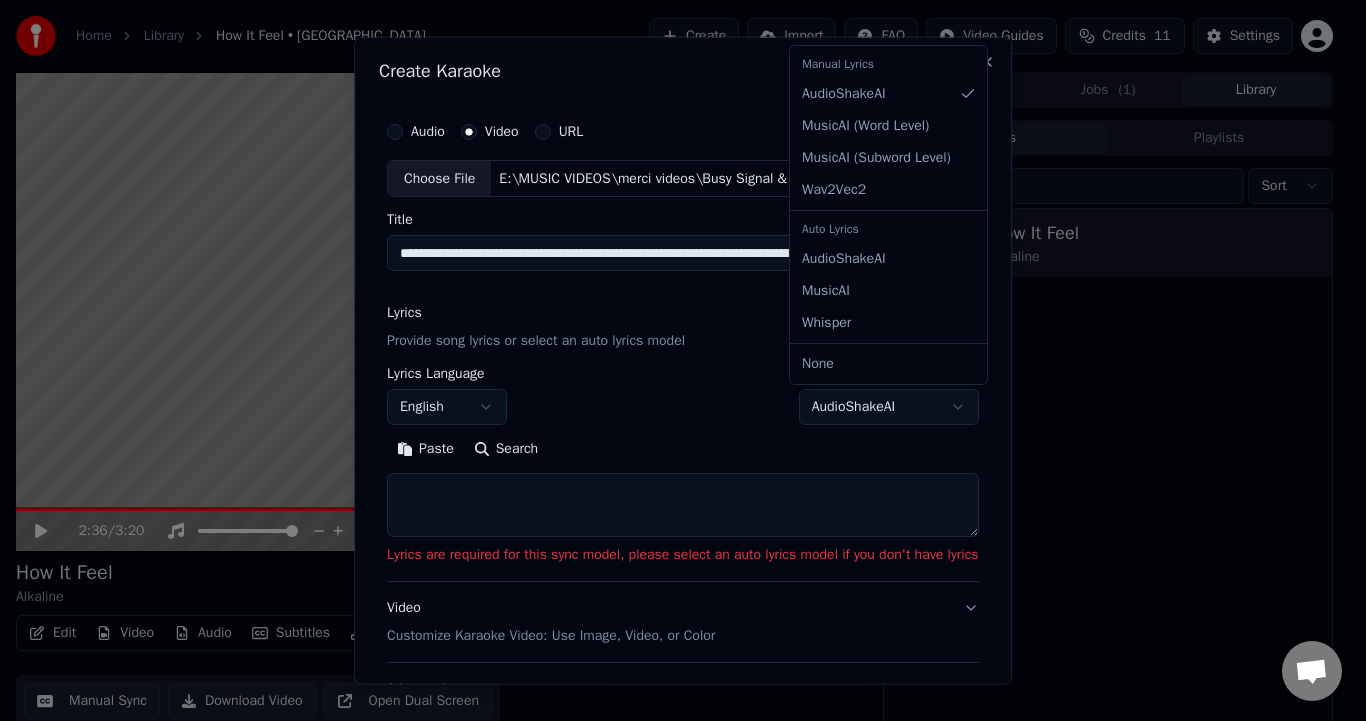 click on "Auto Lyrics" at bounding box center [888, 229] 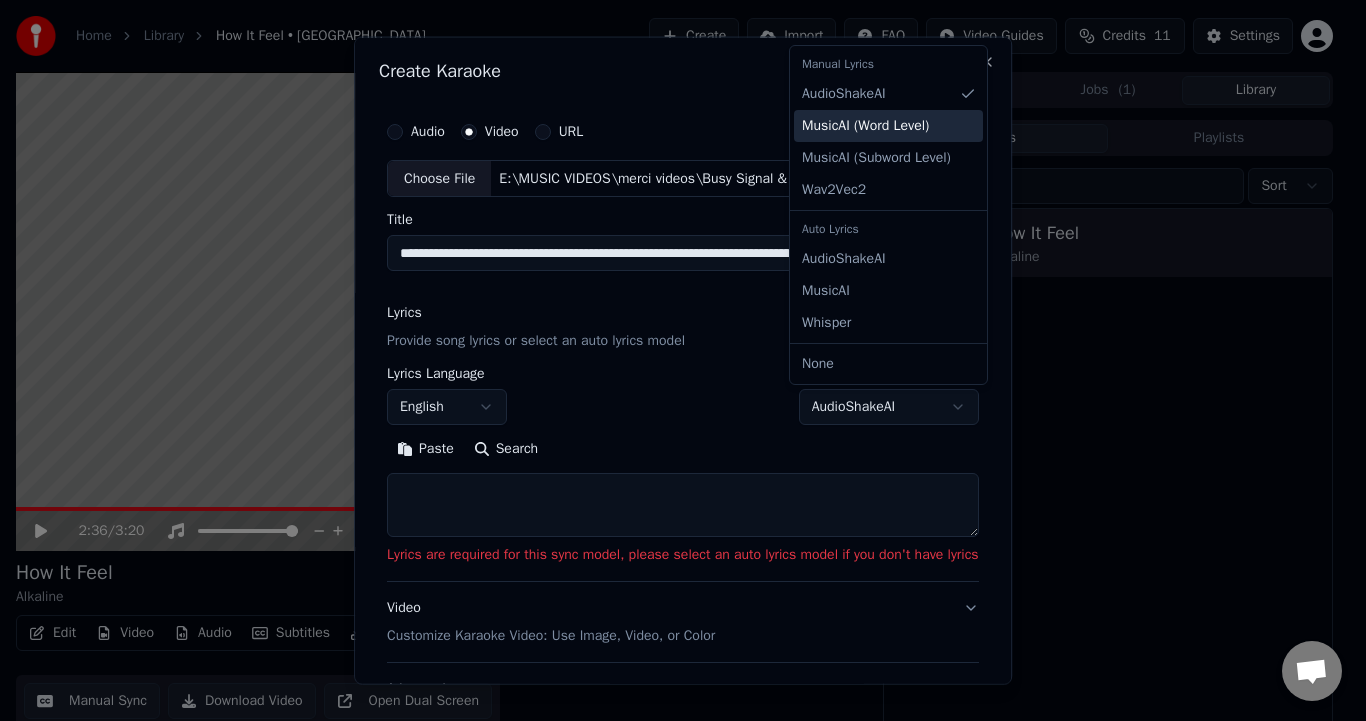 click on "MusicAI ( Word Level )" at bounding box center (865, 126) 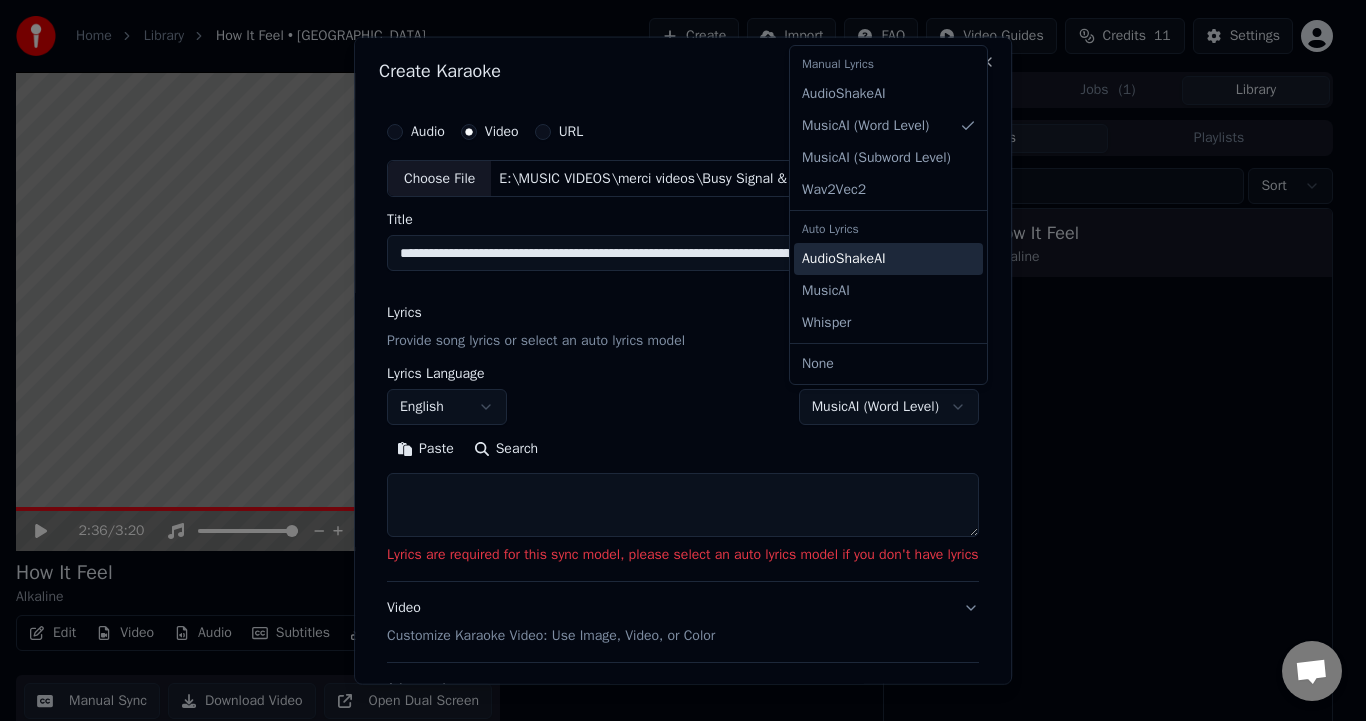 click on "AudioShakeAI" at bounding box center [888, 259] 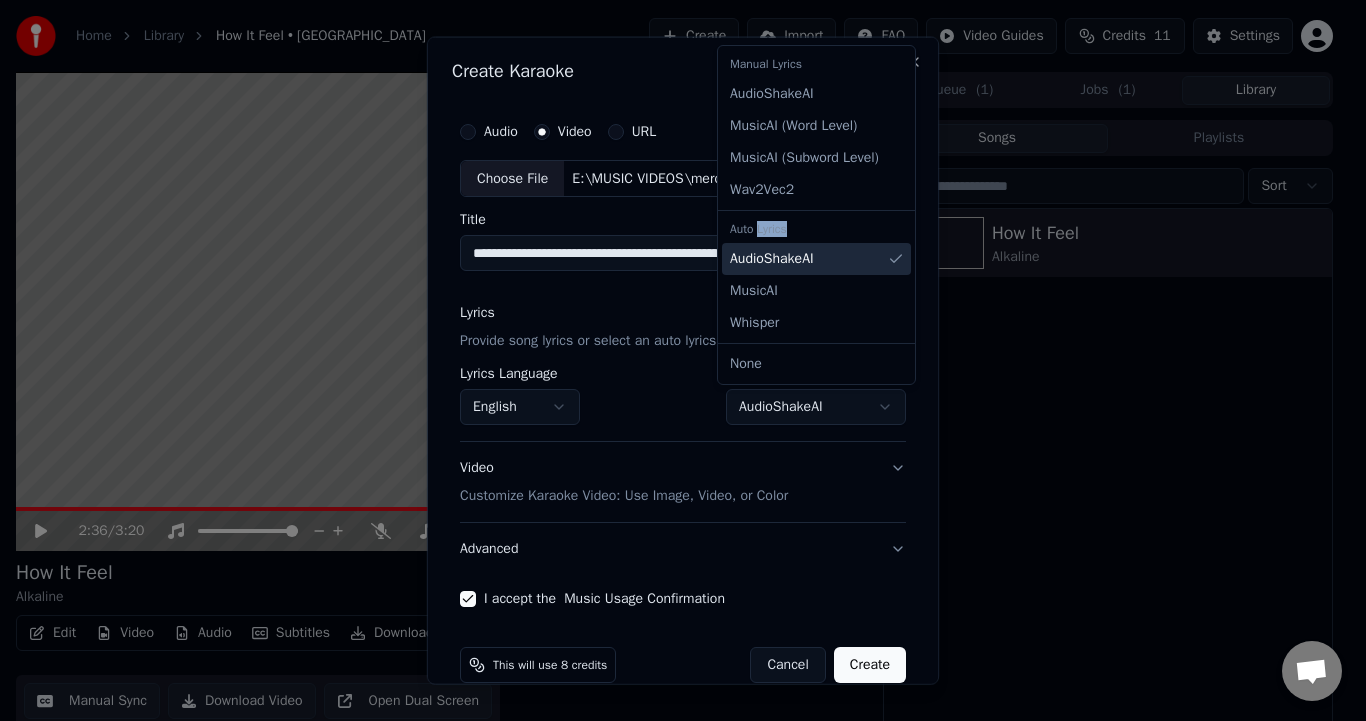 click on "AudioShakeAI" at bounding box center [816, 259] 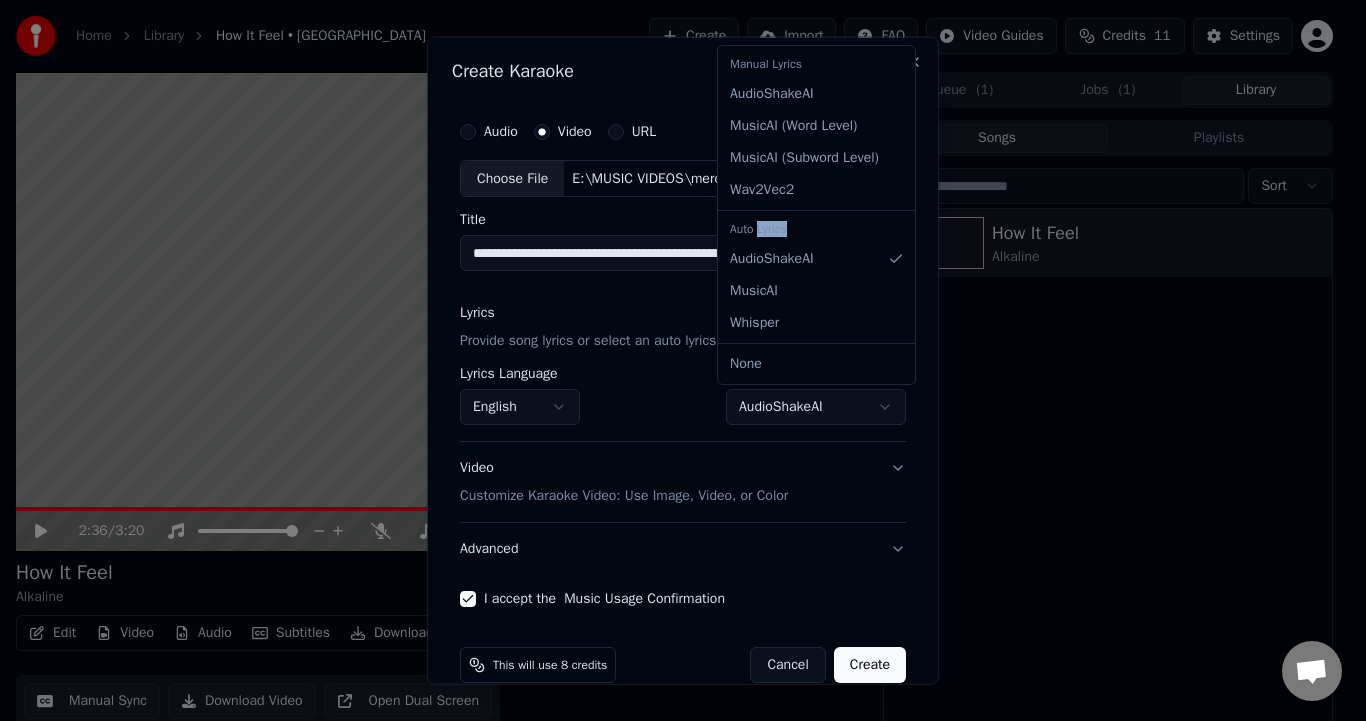 click at bounding box center (683, 360) 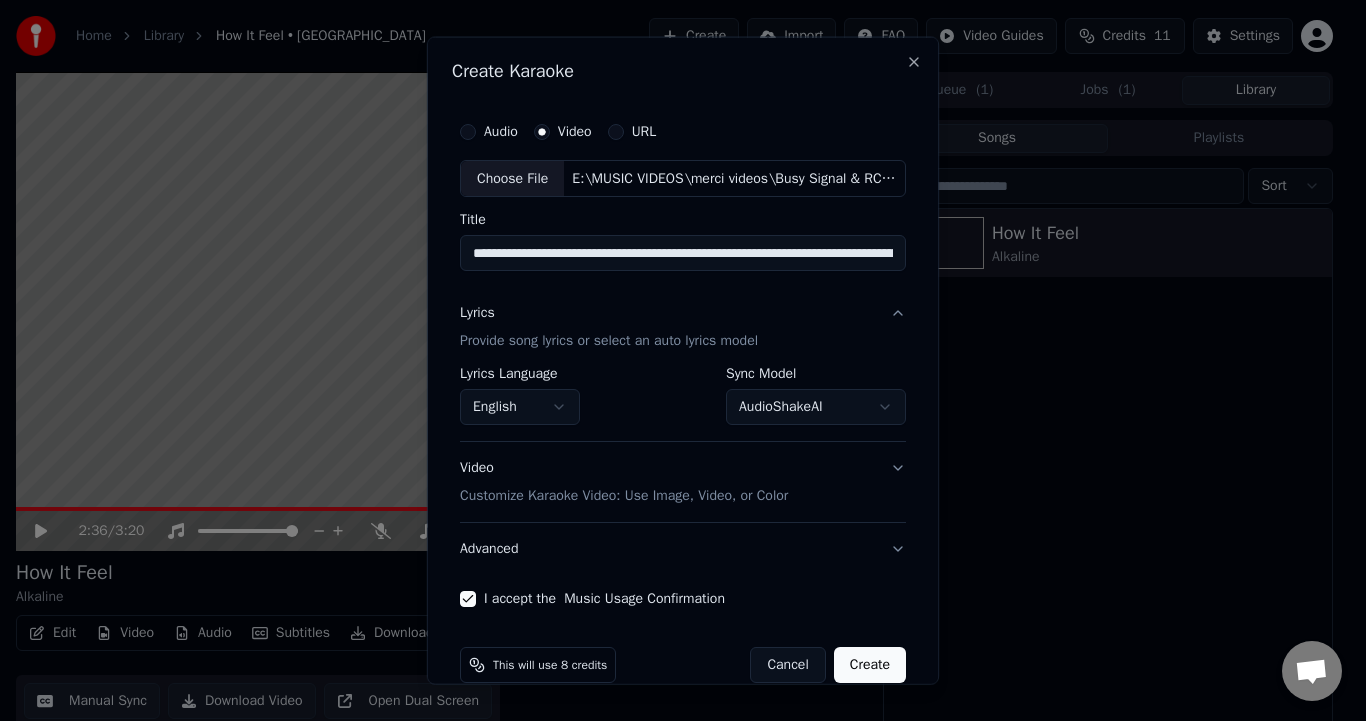 click on "Lyrics Provide song lyrics or select an auto lyrics model" at bounding box center [683, 327] 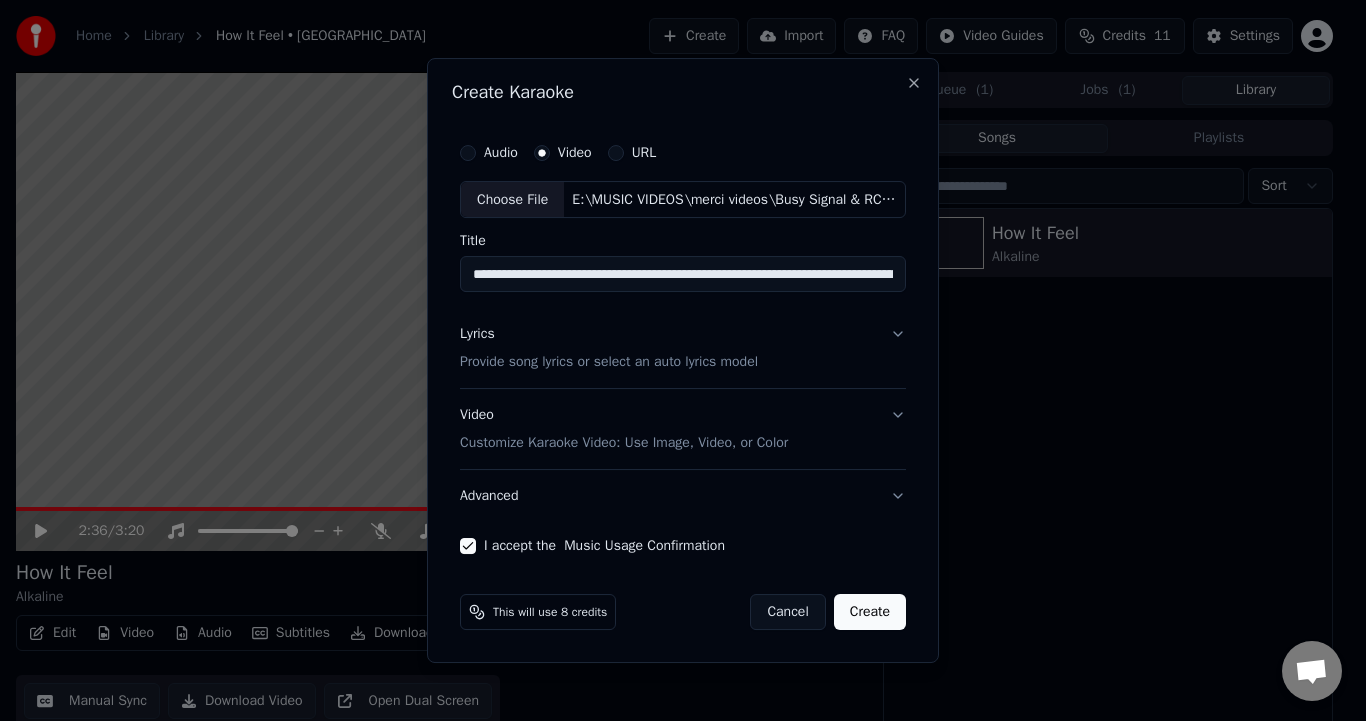 click on "Lyrics Provide song lyrics or select an auto lyrics model" at bounding box center (683, 349) 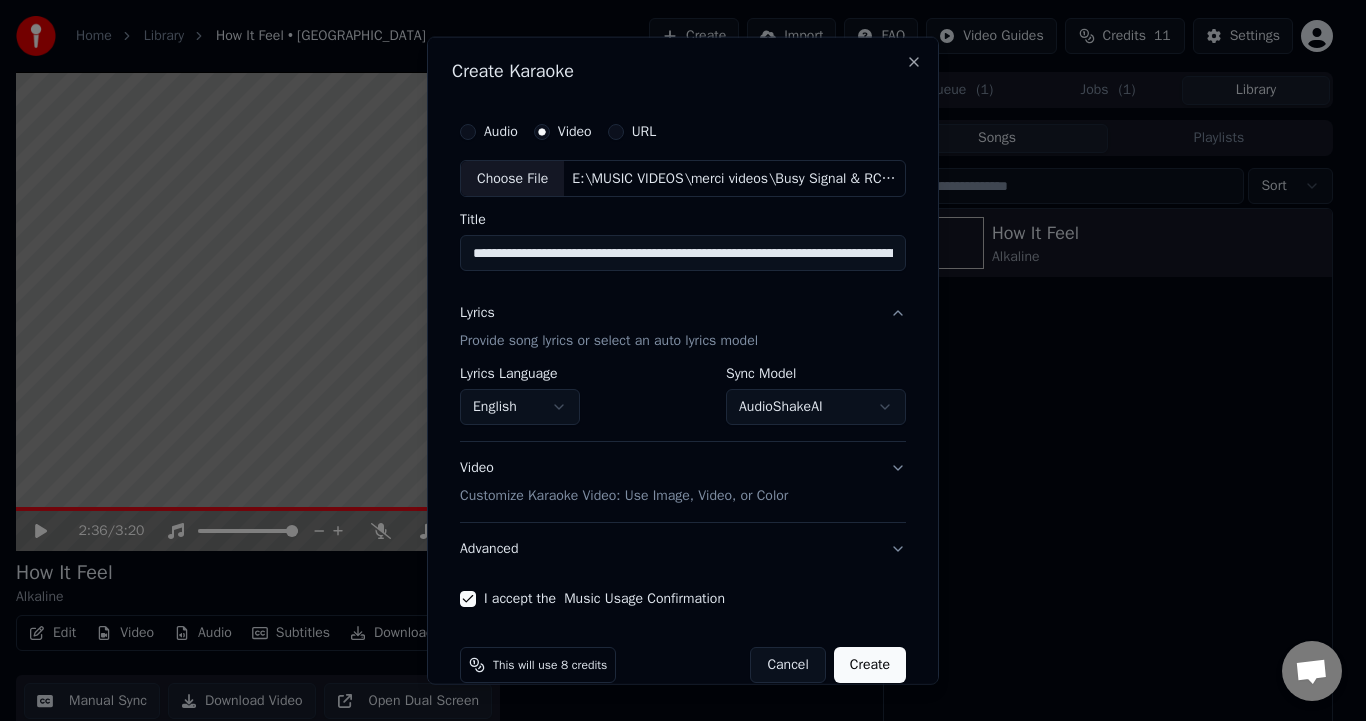 click on "AudioShakeAI" at bounding box center (816, 407) 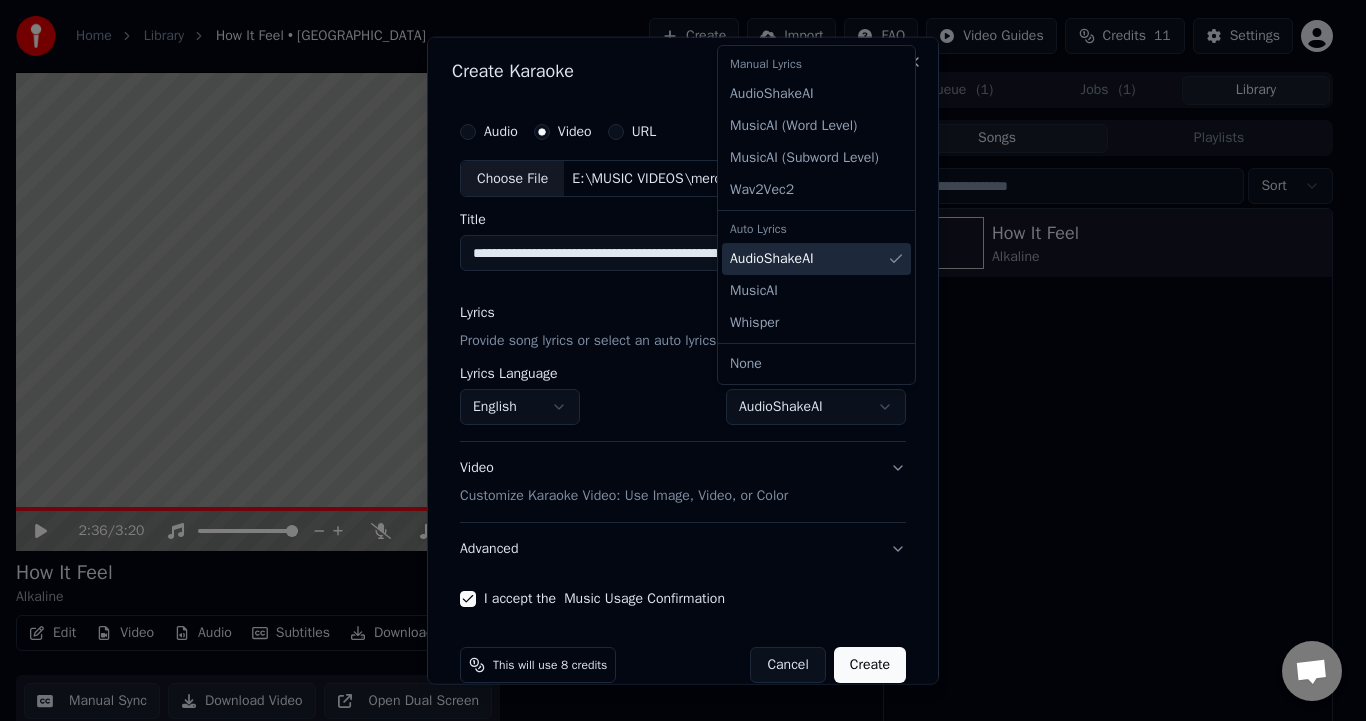 click on "AudioShakeAI" at bounding box center [816, 259] 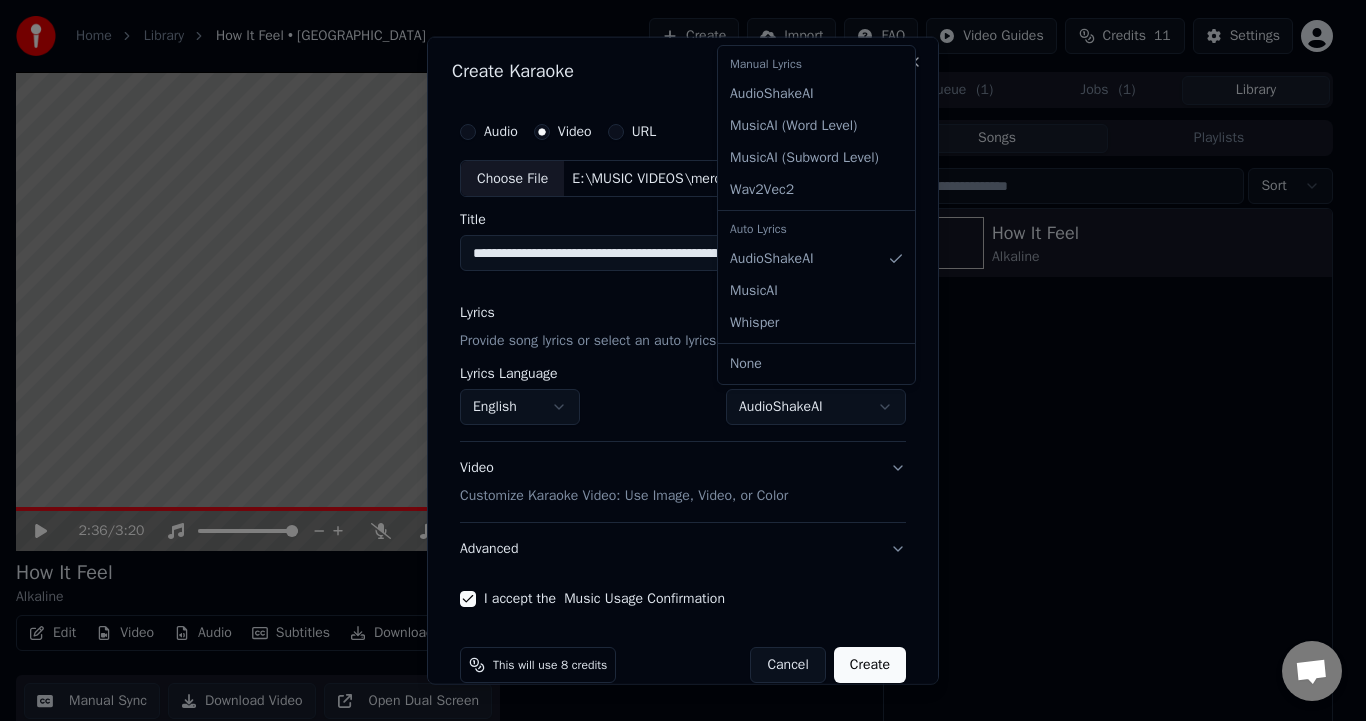 click on "Auto Lyrics" at bounding box center [816, 229] 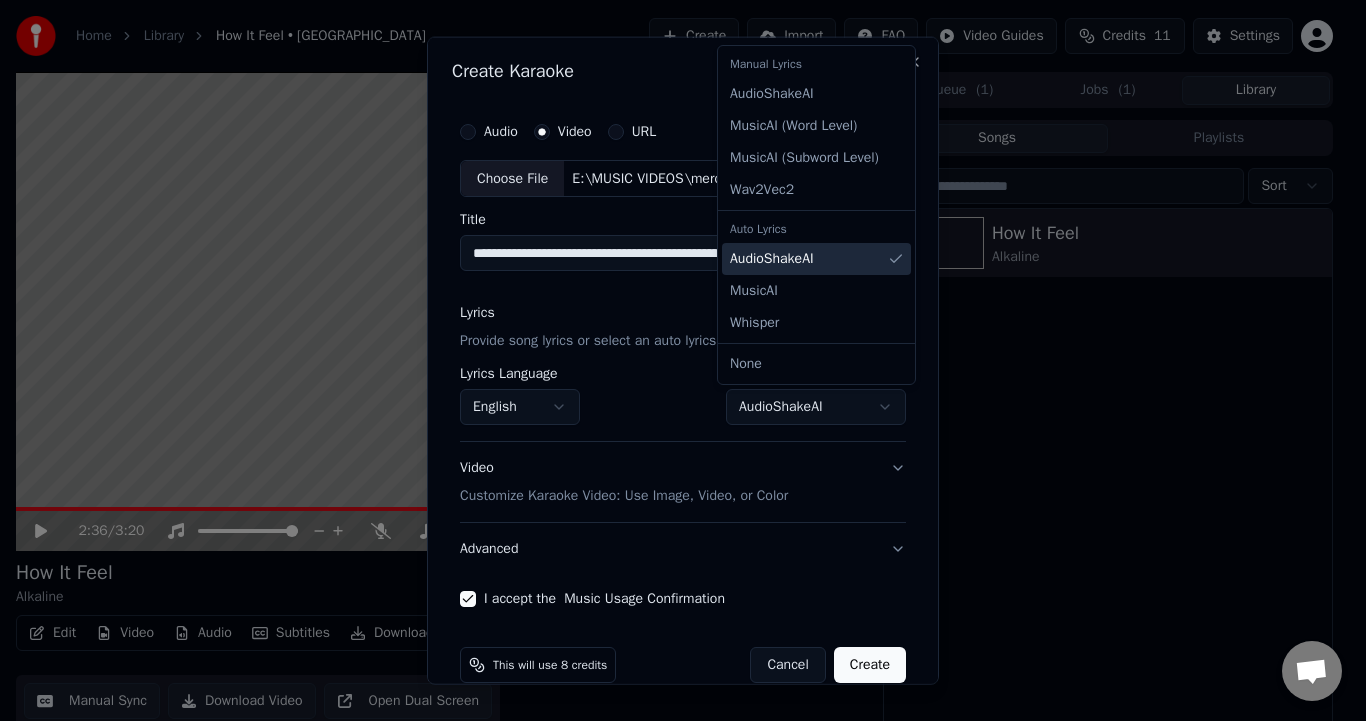 click on "AudioShakeAI" at bounding box center (816, 259) 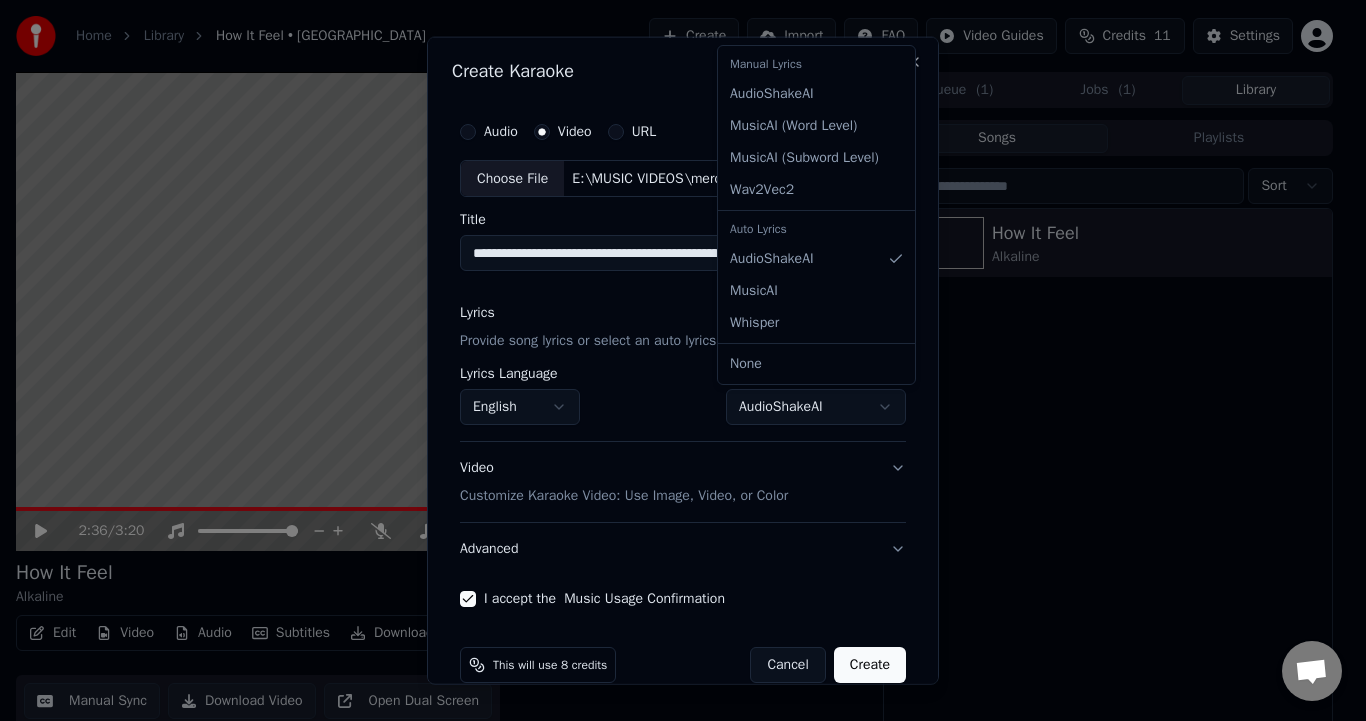 click on "Auto Lyrics" at bounding box center [816, 229] 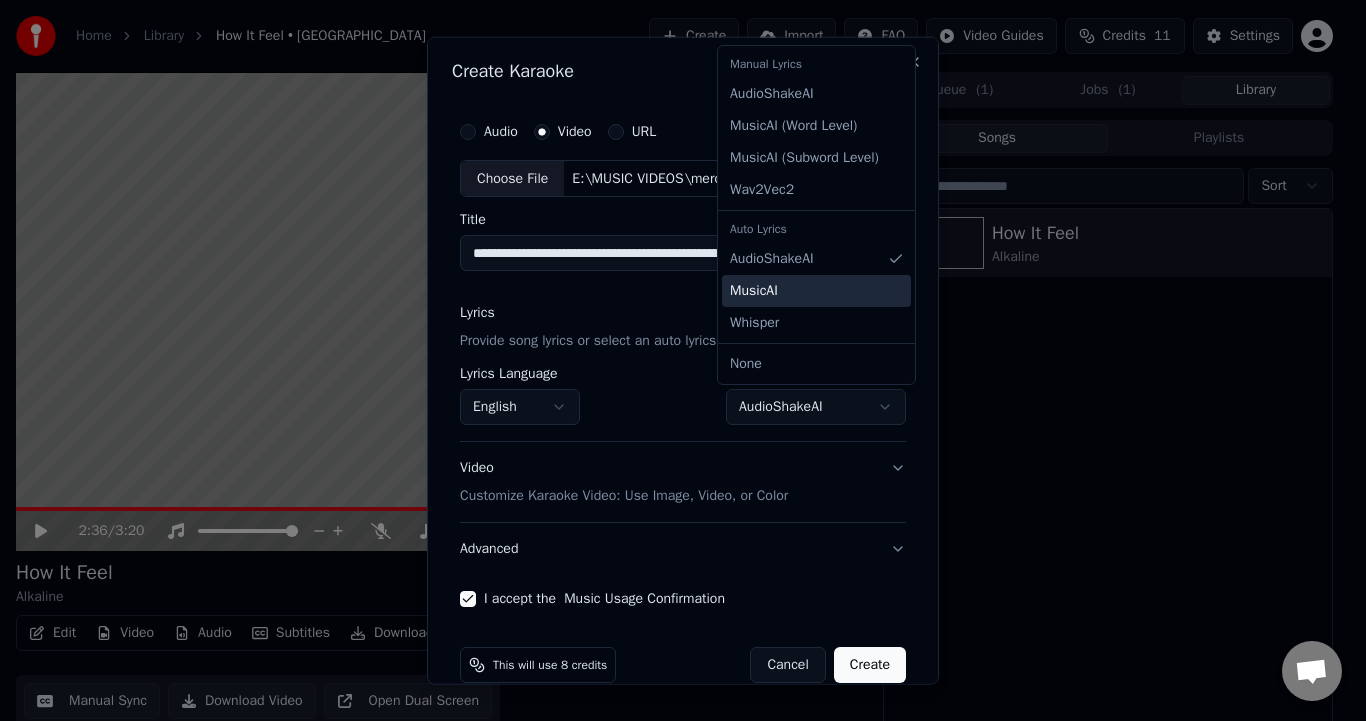 click on "MusicAI" at bounding box center [754, 291] 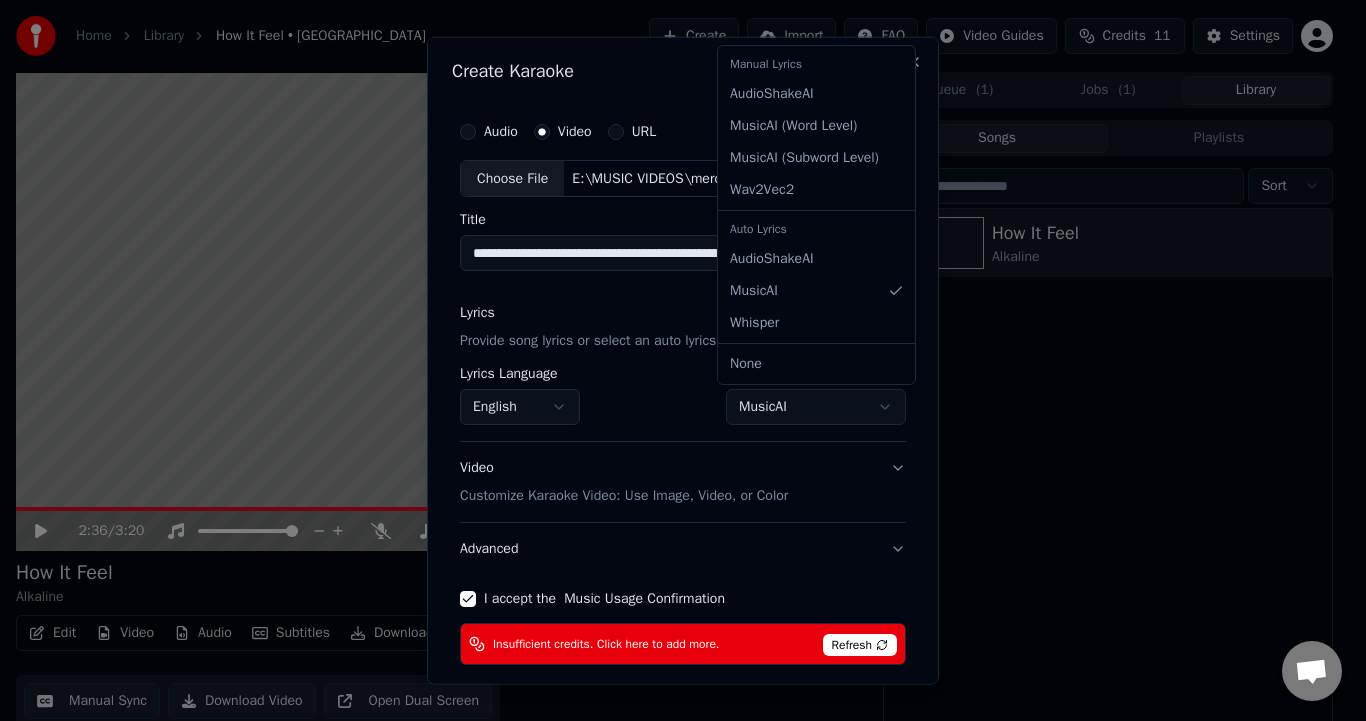 click at bounding box center (683, 360) 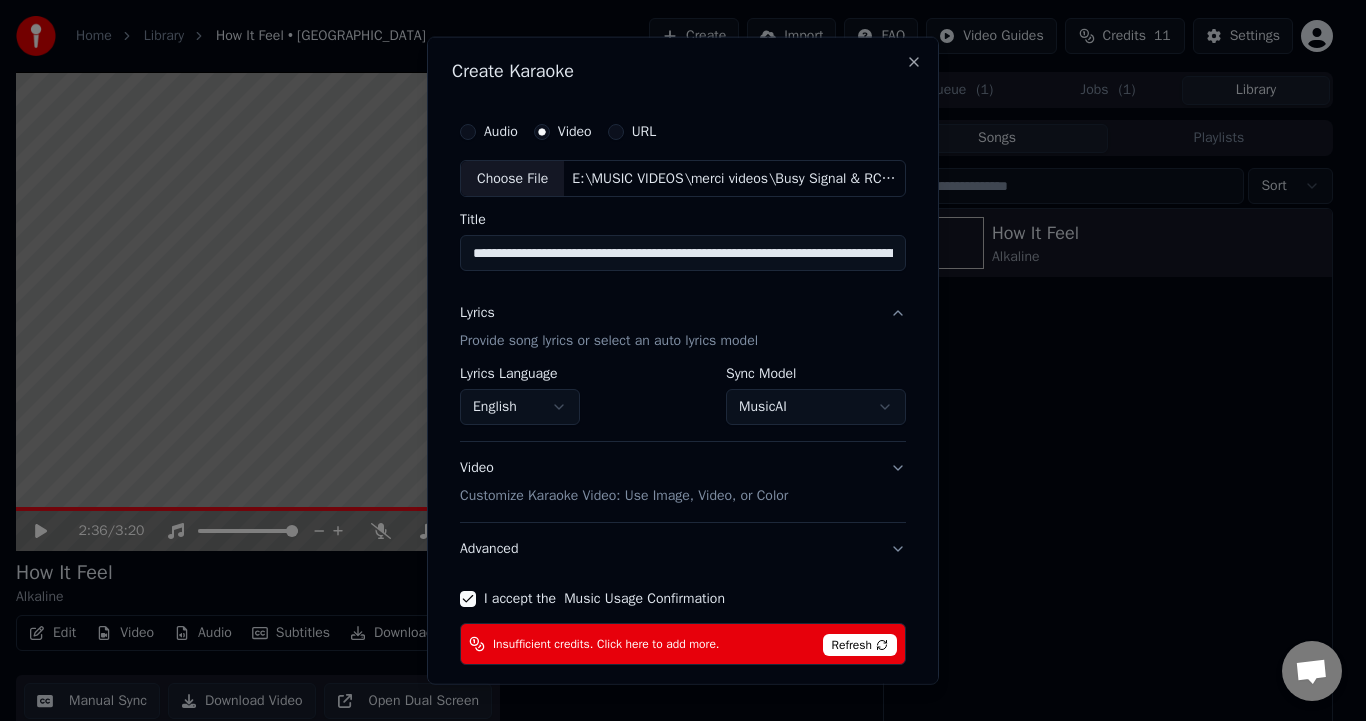 scroll, scrollTop: 89, scrollLeft: 0, axis: vertical 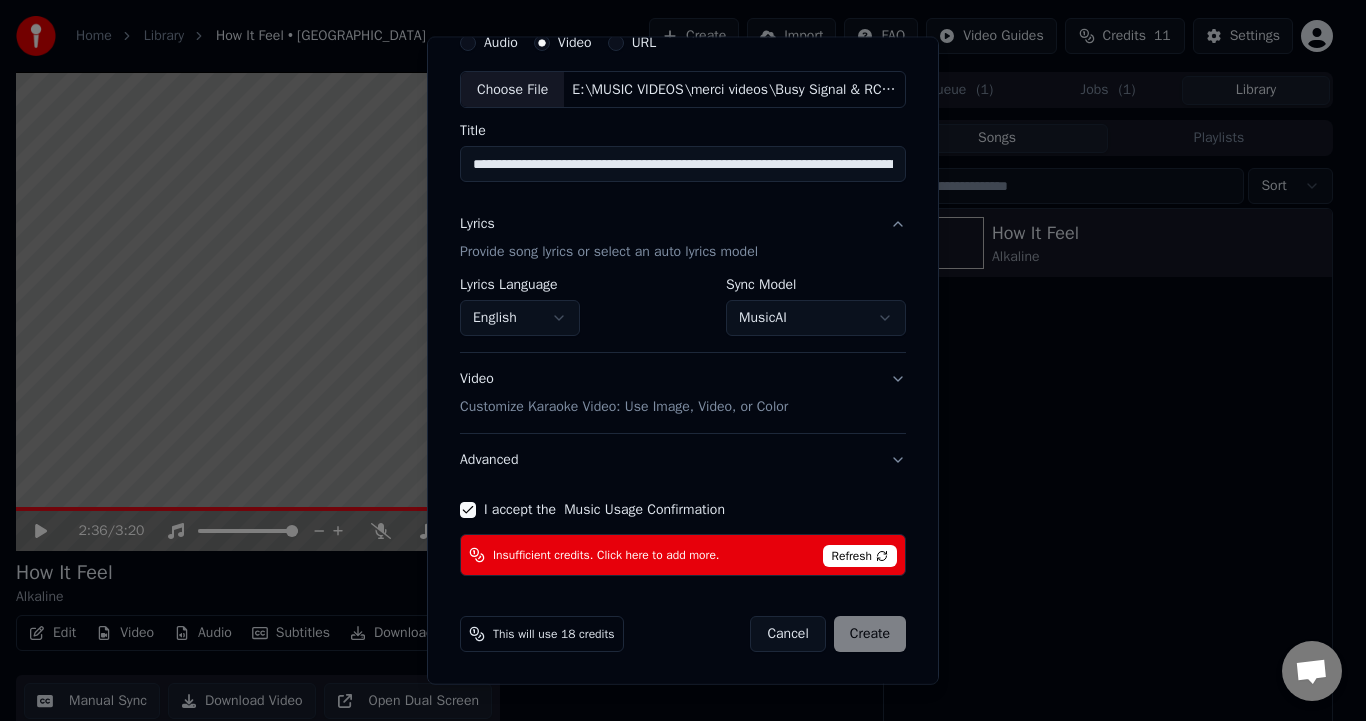 click on "Refresh" at bounding box center (860, 556) 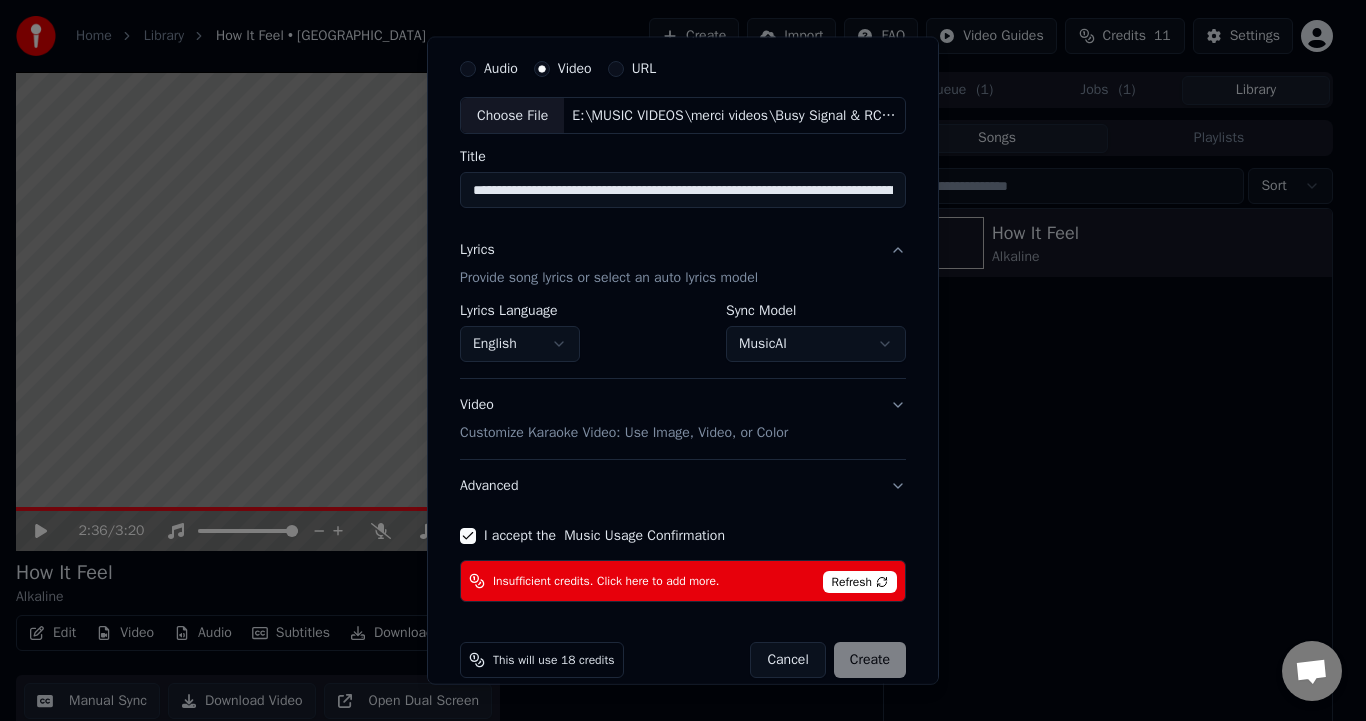 scroll, scrollTop: 39, scrollLeft: 0, axis: vertical 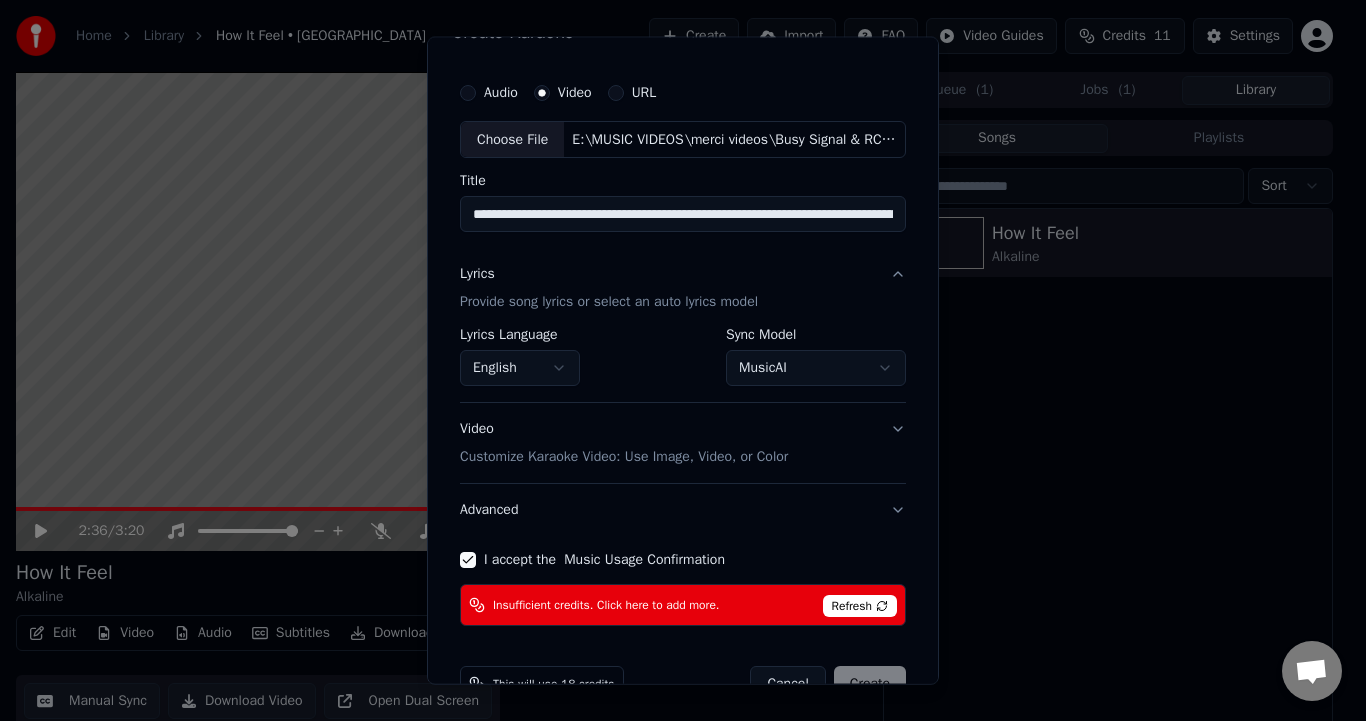 click on "MusicAI" at bounding box center [816, 368] 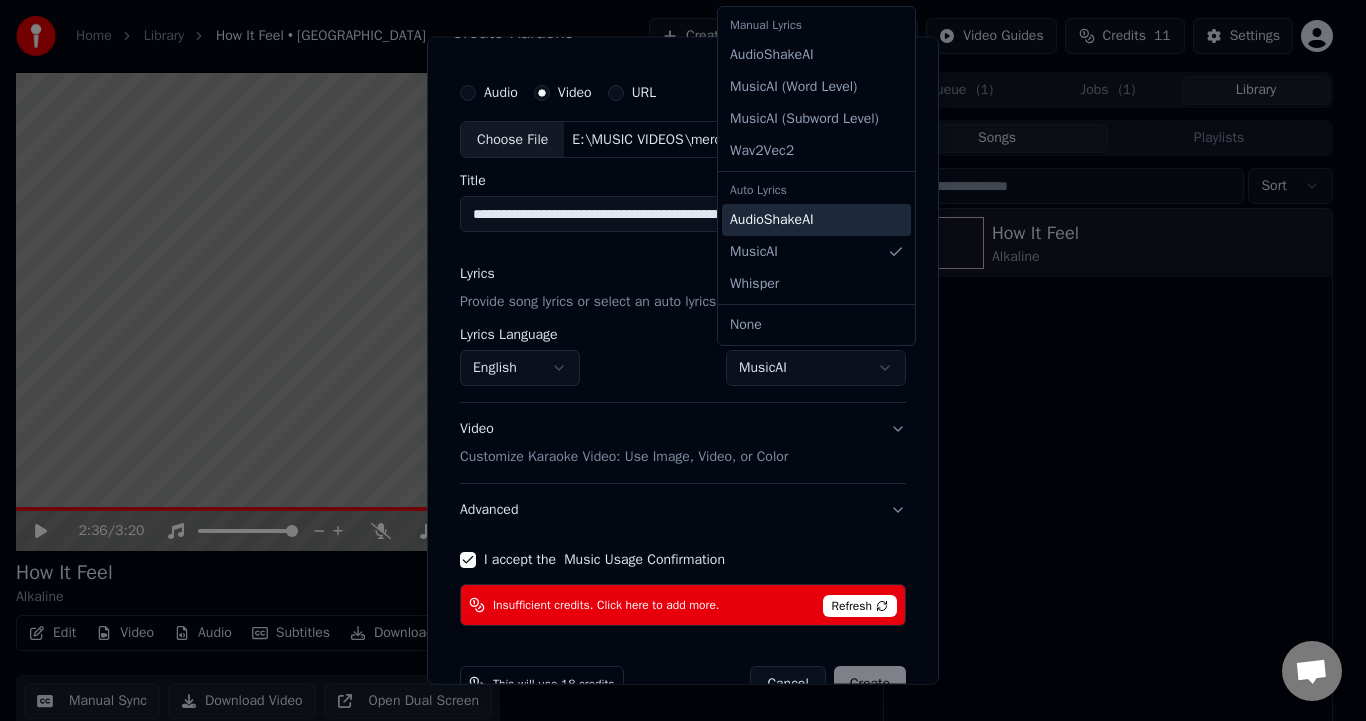 click on "AudioShakeAI" at bounding box center [816, 220] 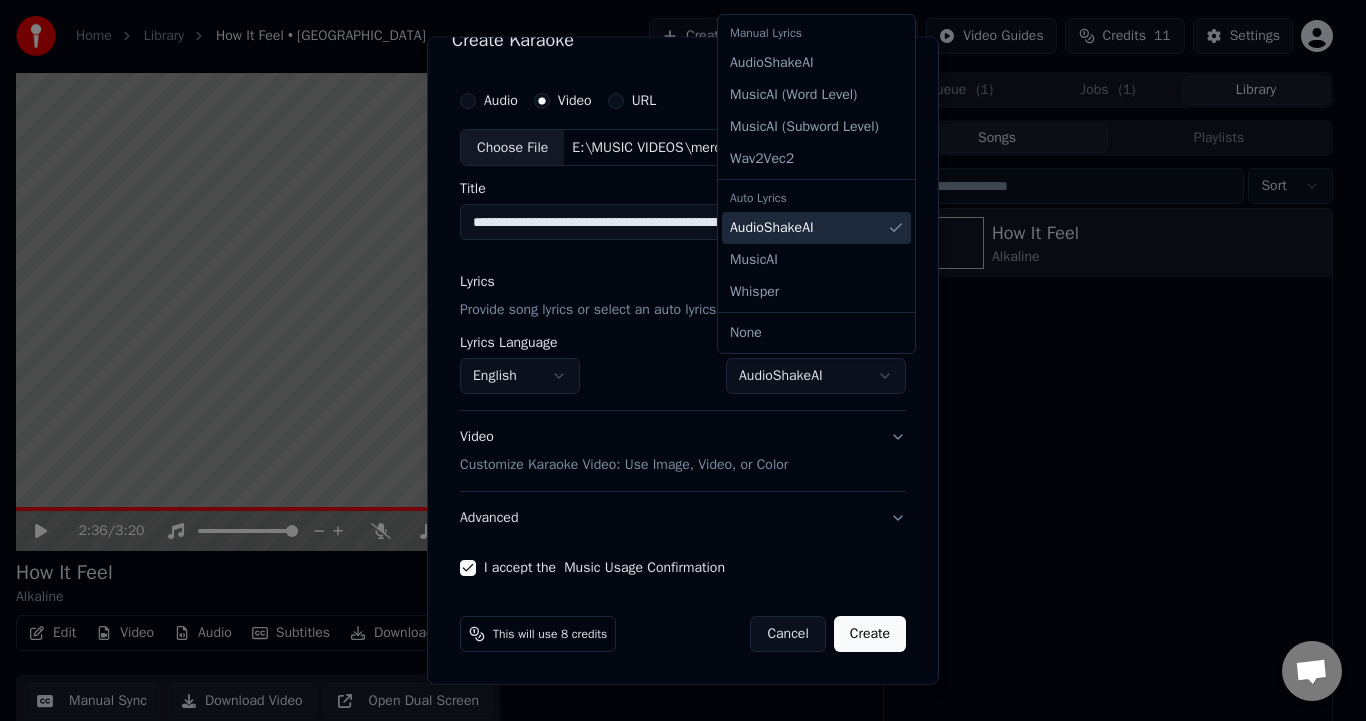 scroll, scrollTop: 31, scrollLeft: 0, axis: vertical 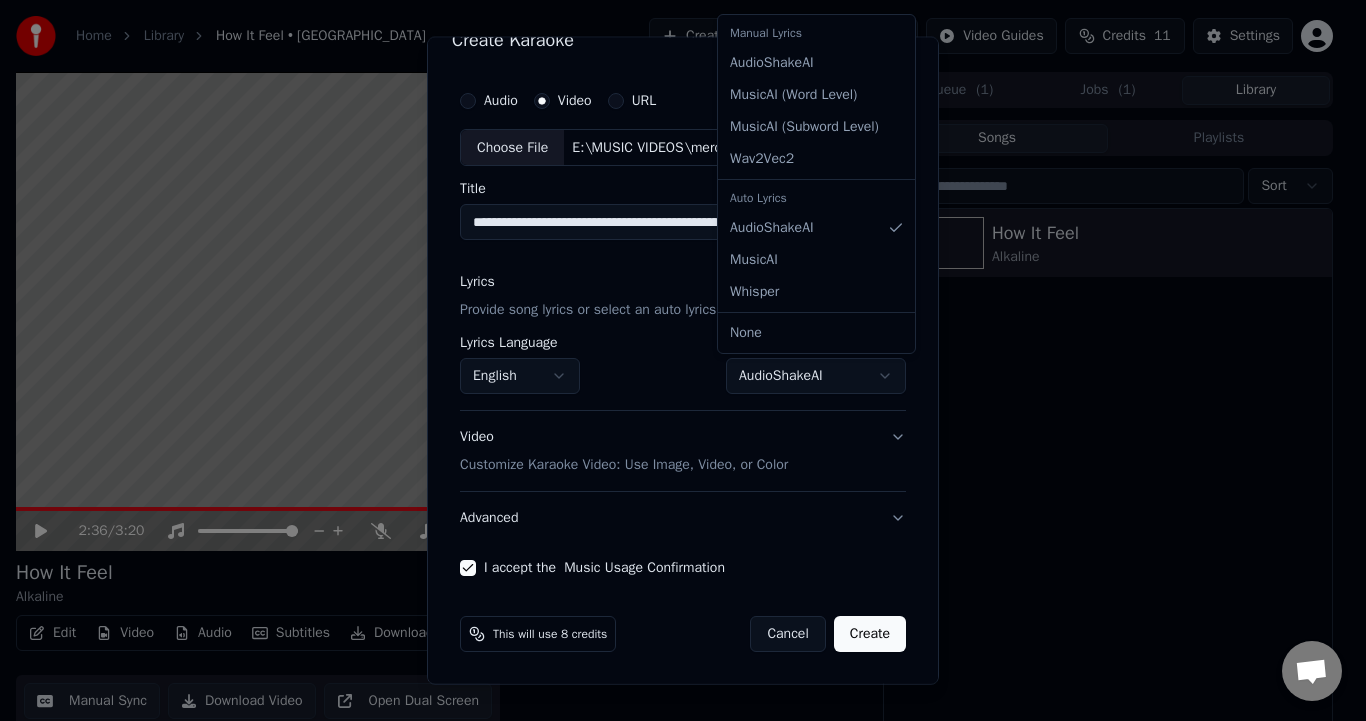 click on "Auto Lyrics" at bounding box center [816, 198] 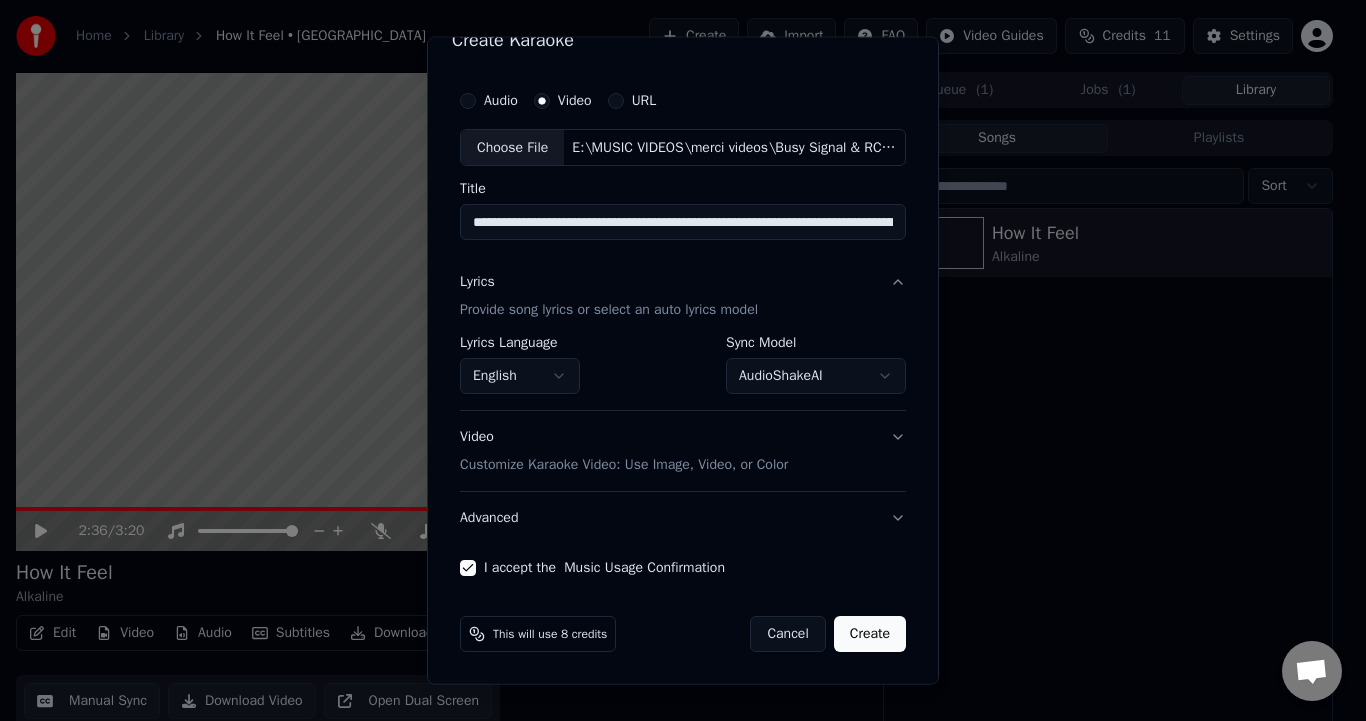 click on "Create" at bounding box center (870, 634) 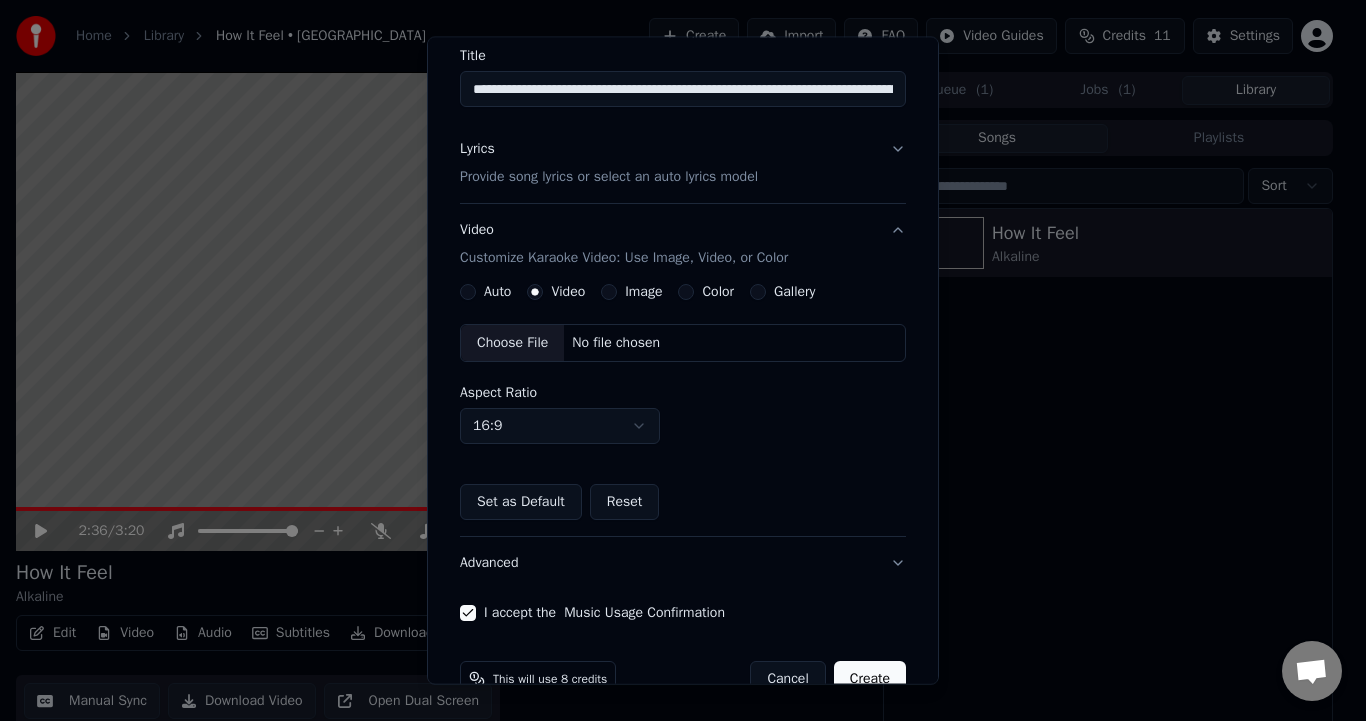 scroll, scrollTop: 209, scrollLeft: 0, axis: vertical 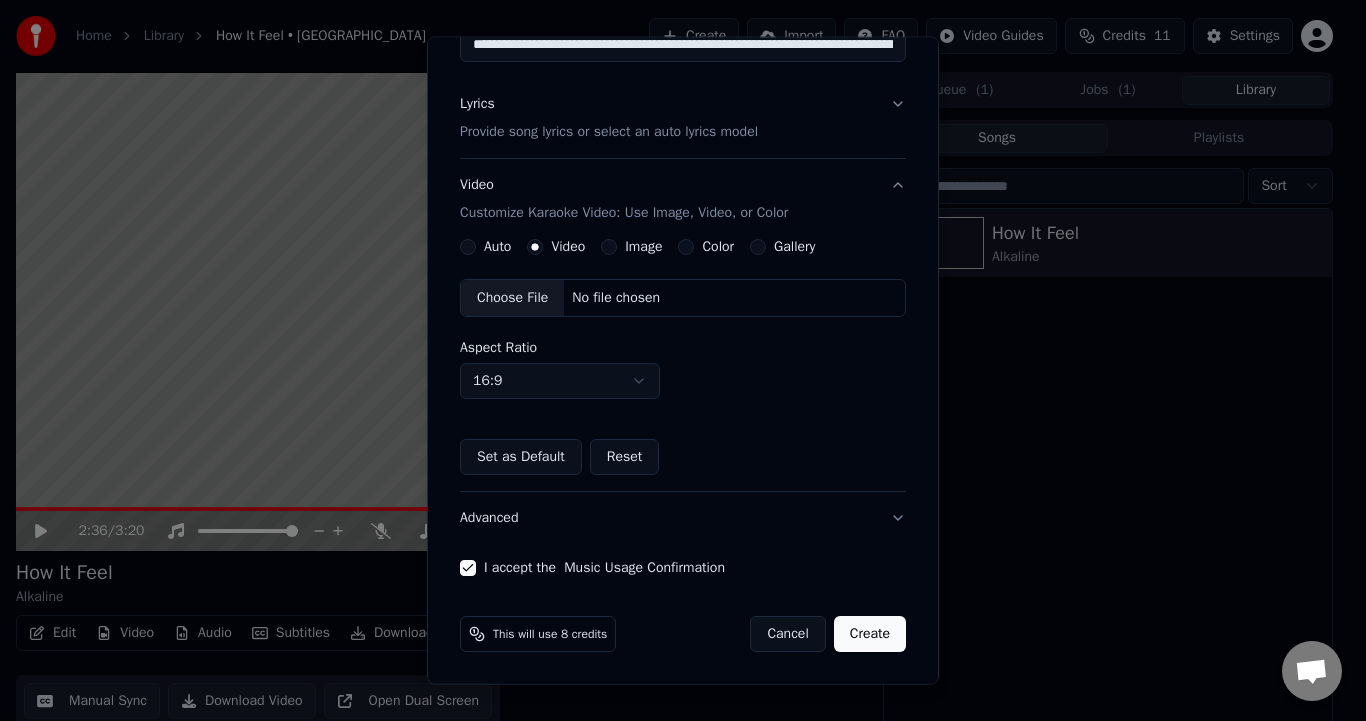 click on "Create" at bounding box center [870, 634] 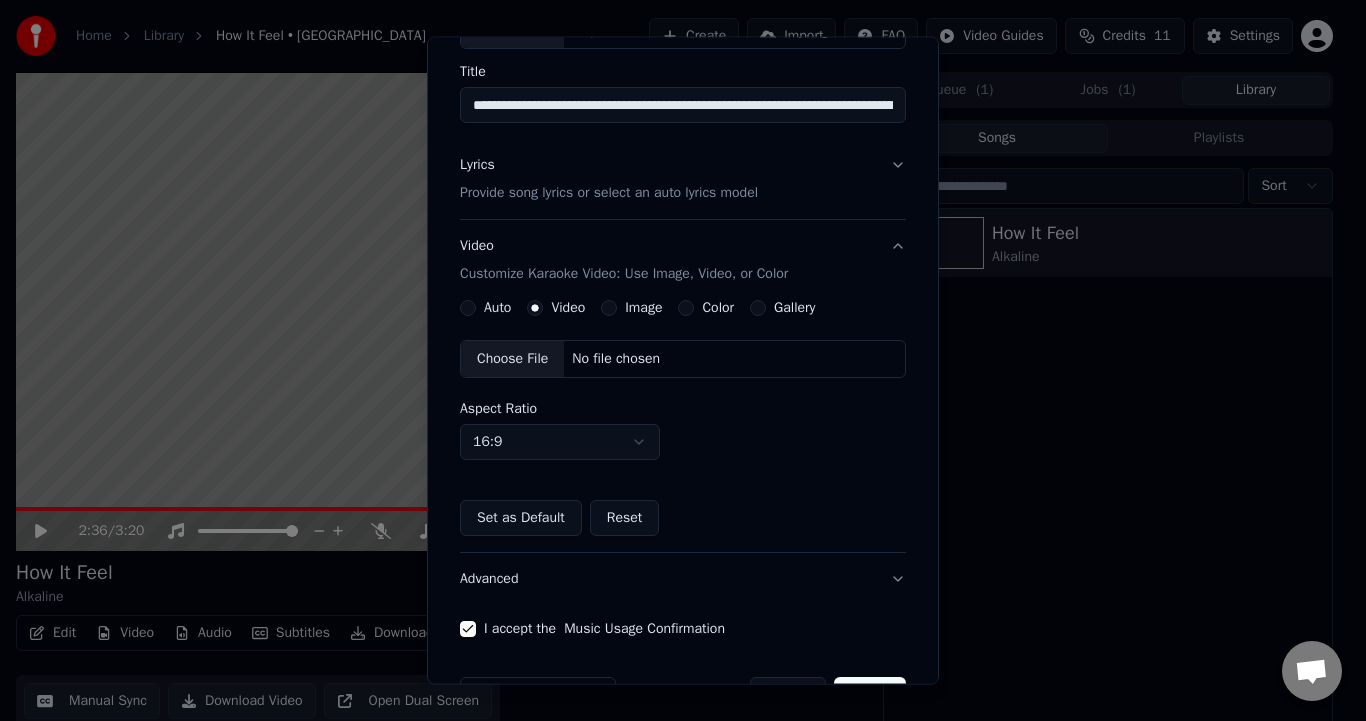 scroll, scrollTop: 147, scrollLeft: 0, axis: vertical 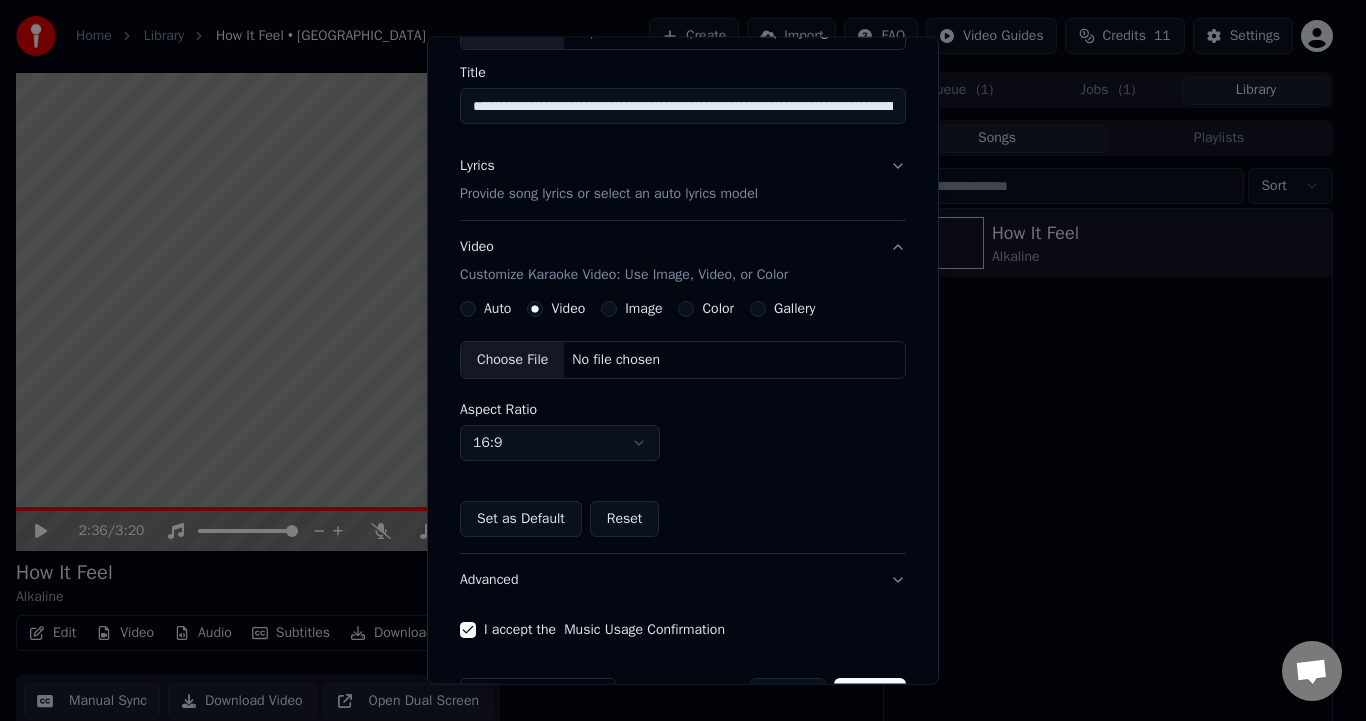 click on "Set as Default" at bounding box center [521, 519] 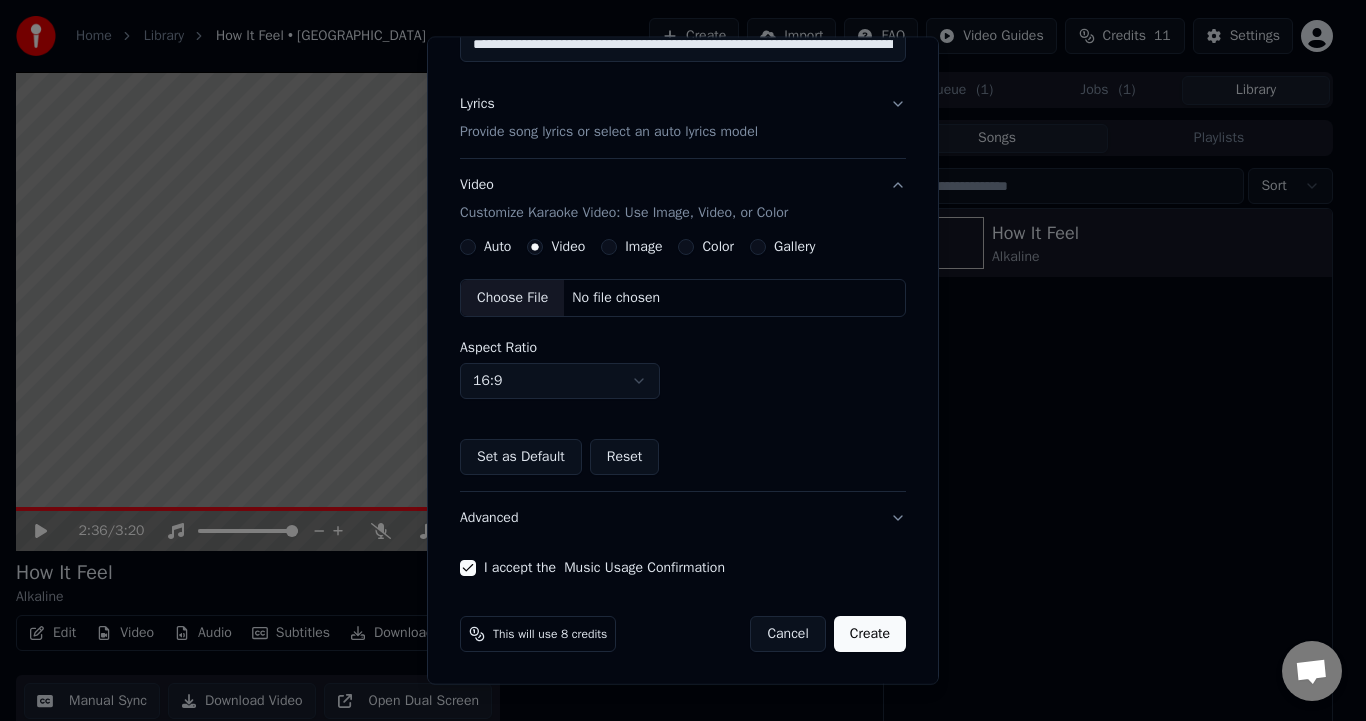 click on "Create" at bounding box center [870, 634] 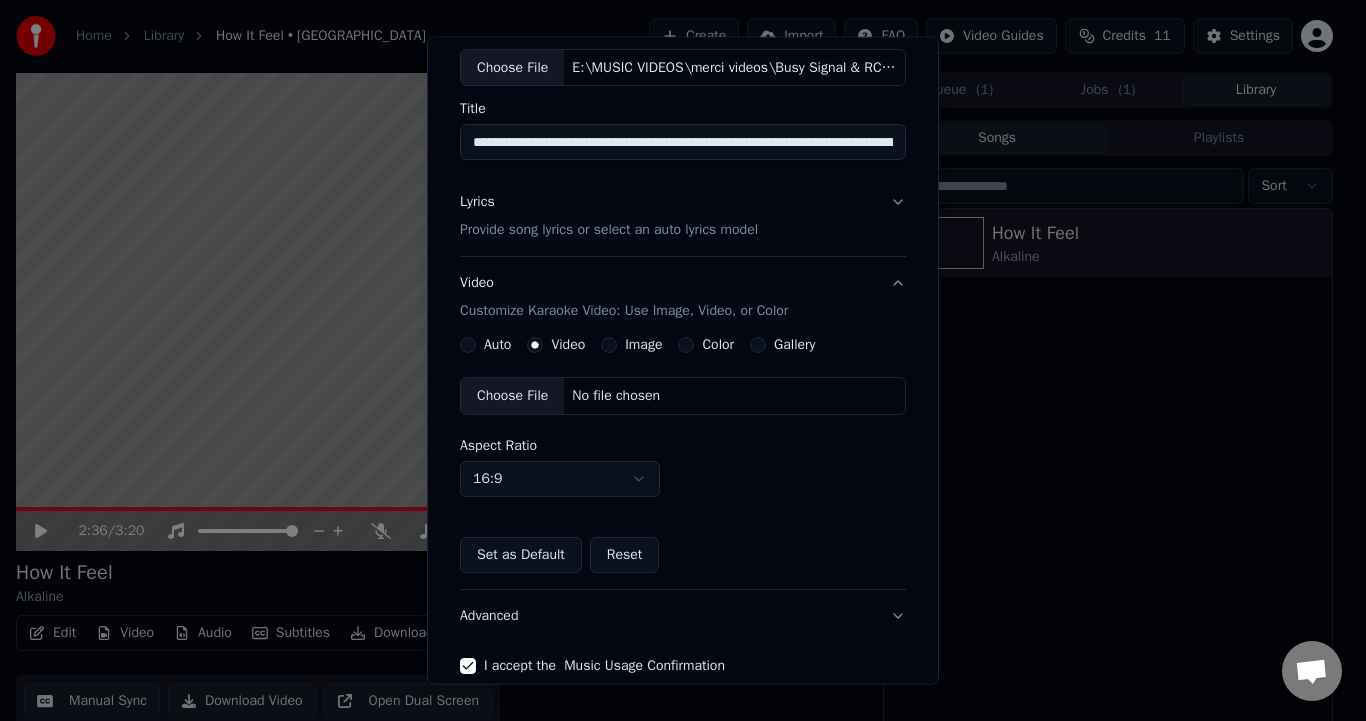scroll, scrollTop: 87, scrollLeft: 0, axis: vertical 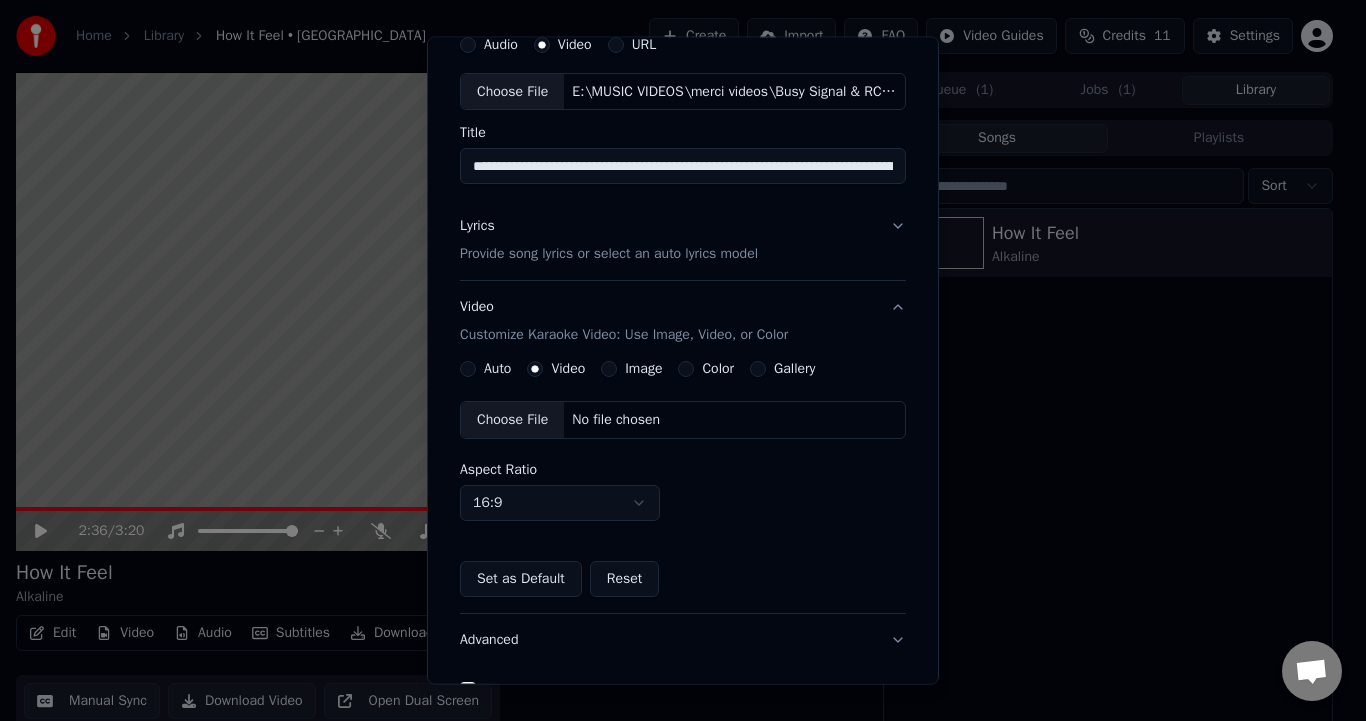 click on "Choose File" at bounding box center (512, 420) 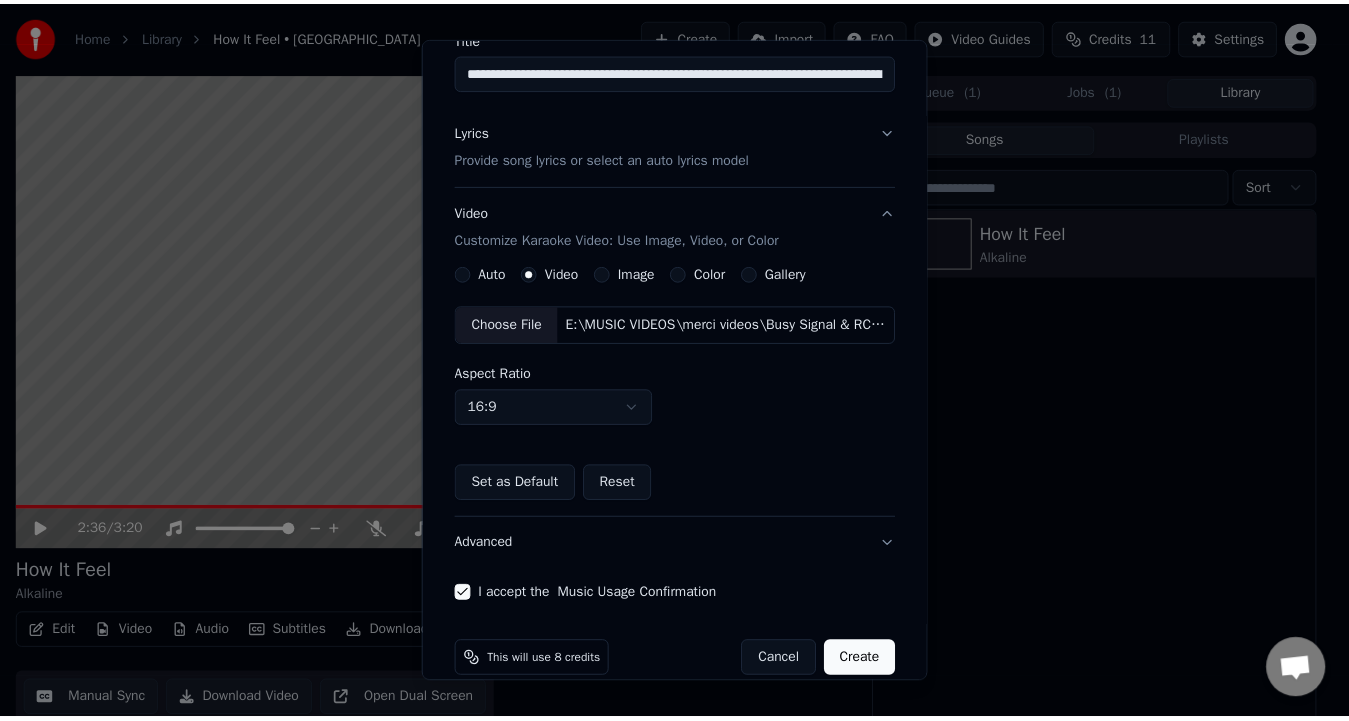 scroll, scrollTop: 209, scrollLeft: 0, axis: vertical 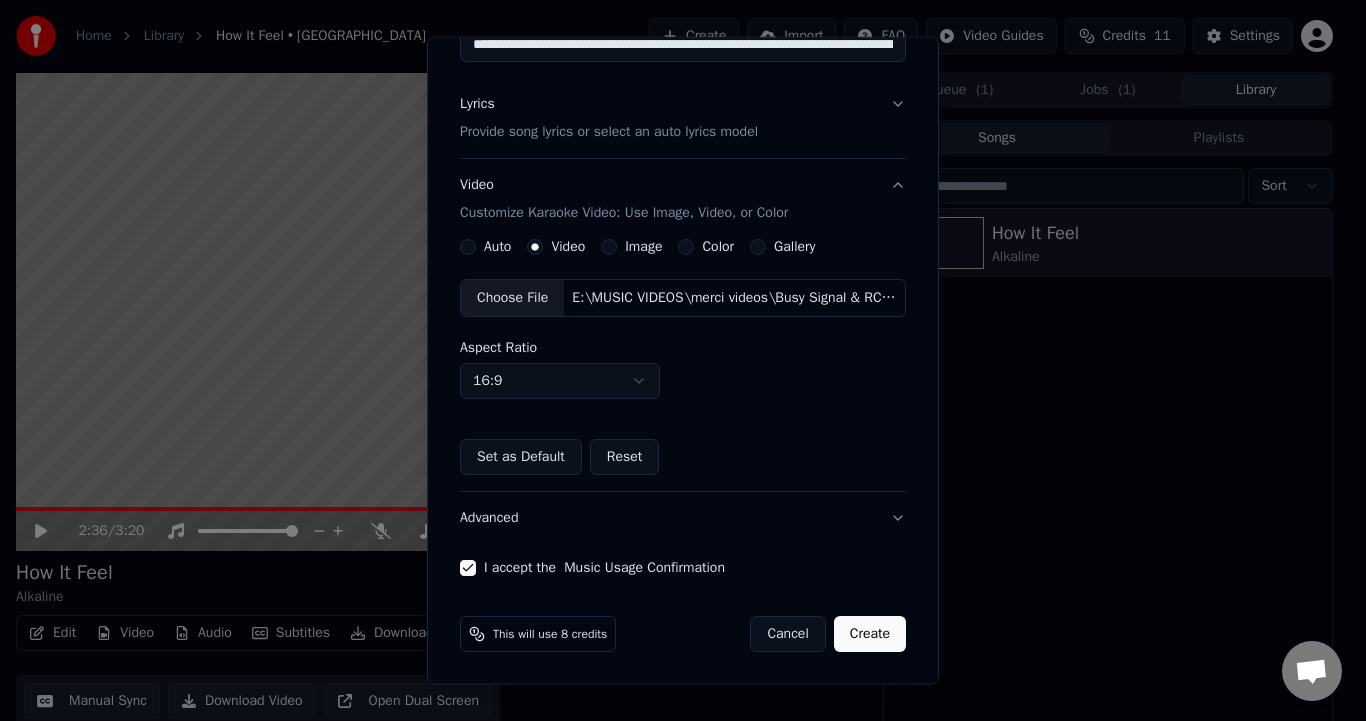 click on "Create" at bounding box center [870, 634] 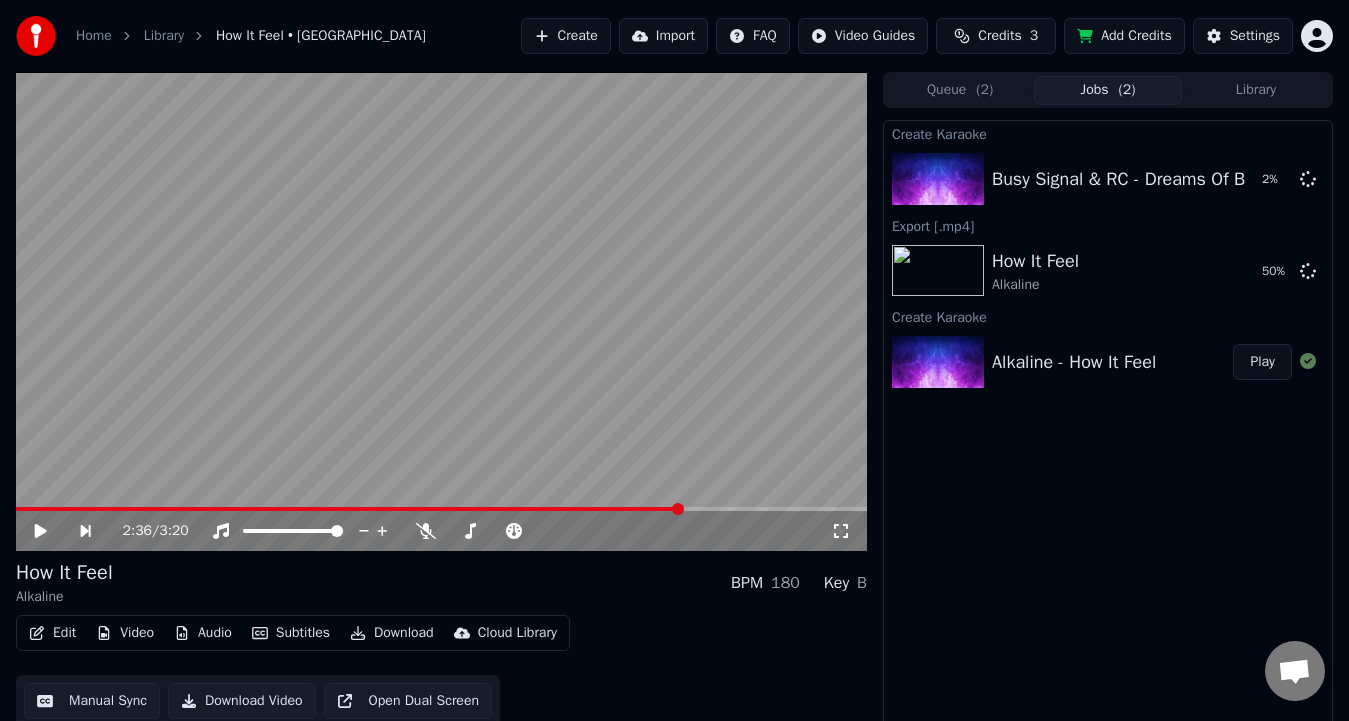 click on "Busy Signal & RC - Dreams Of Brighter Days (Official Video) - Prod. by Silly Walks Discotheque" at bounding box center [1361, 179] 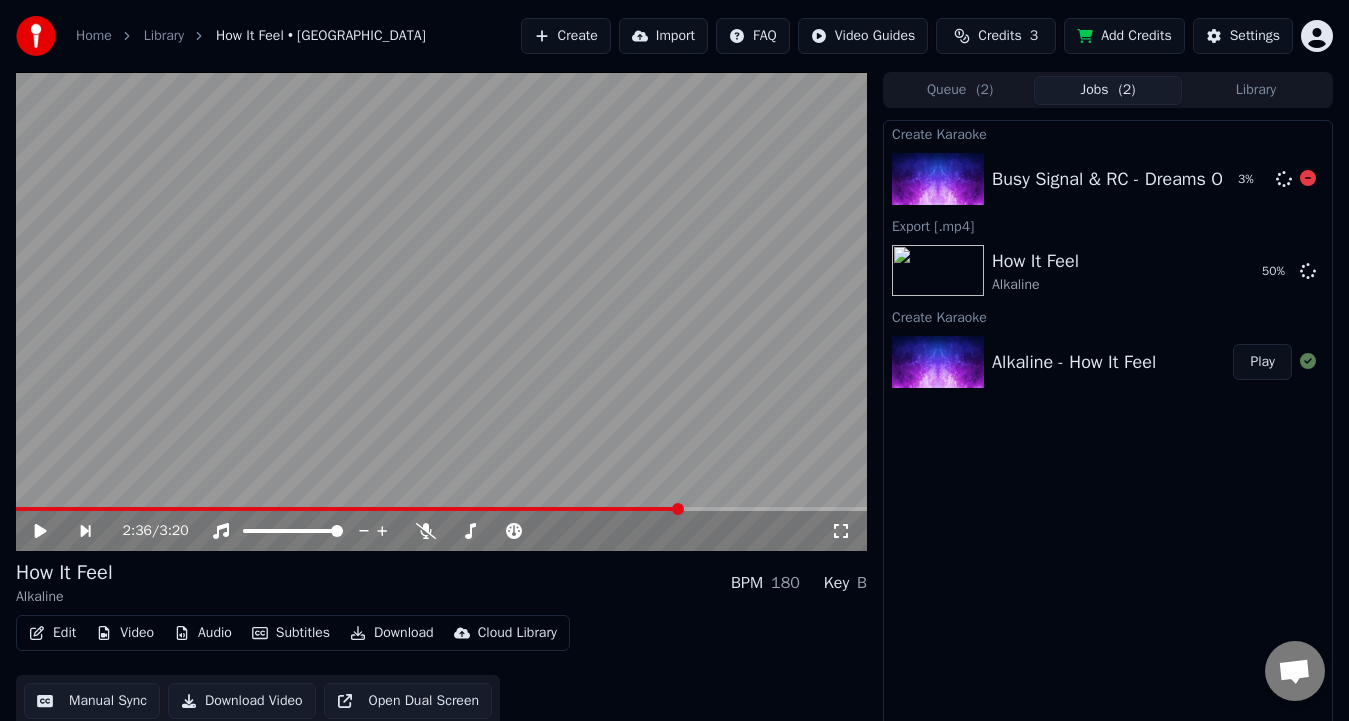 click 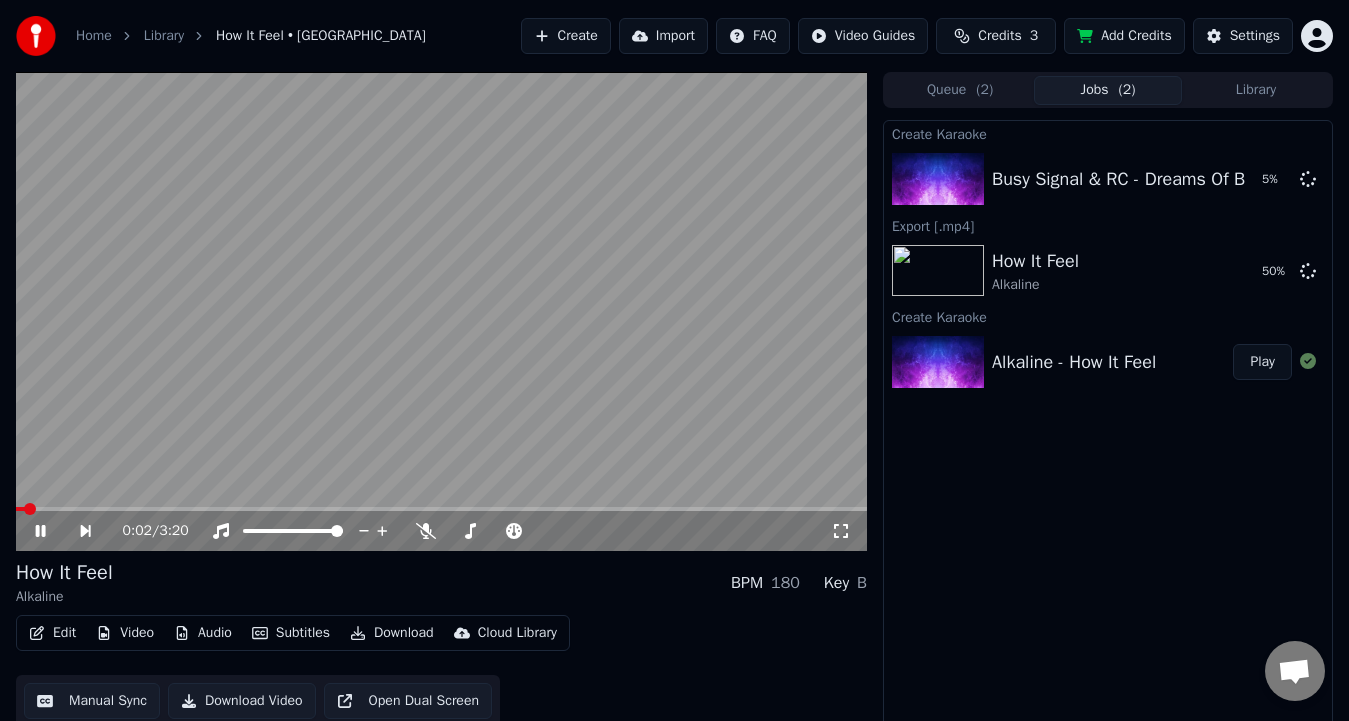 click on "How It Feel" at bounding box center (64, 573) 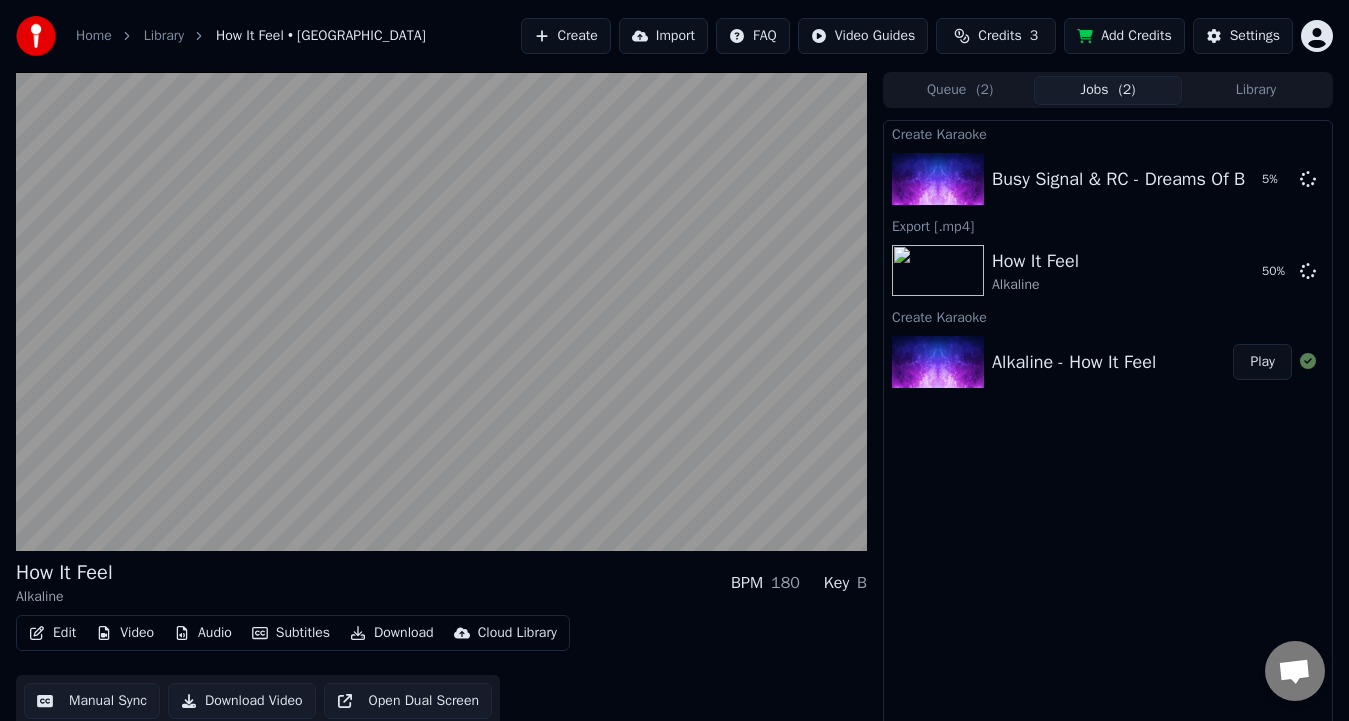 click at bounding box center (441, 311) 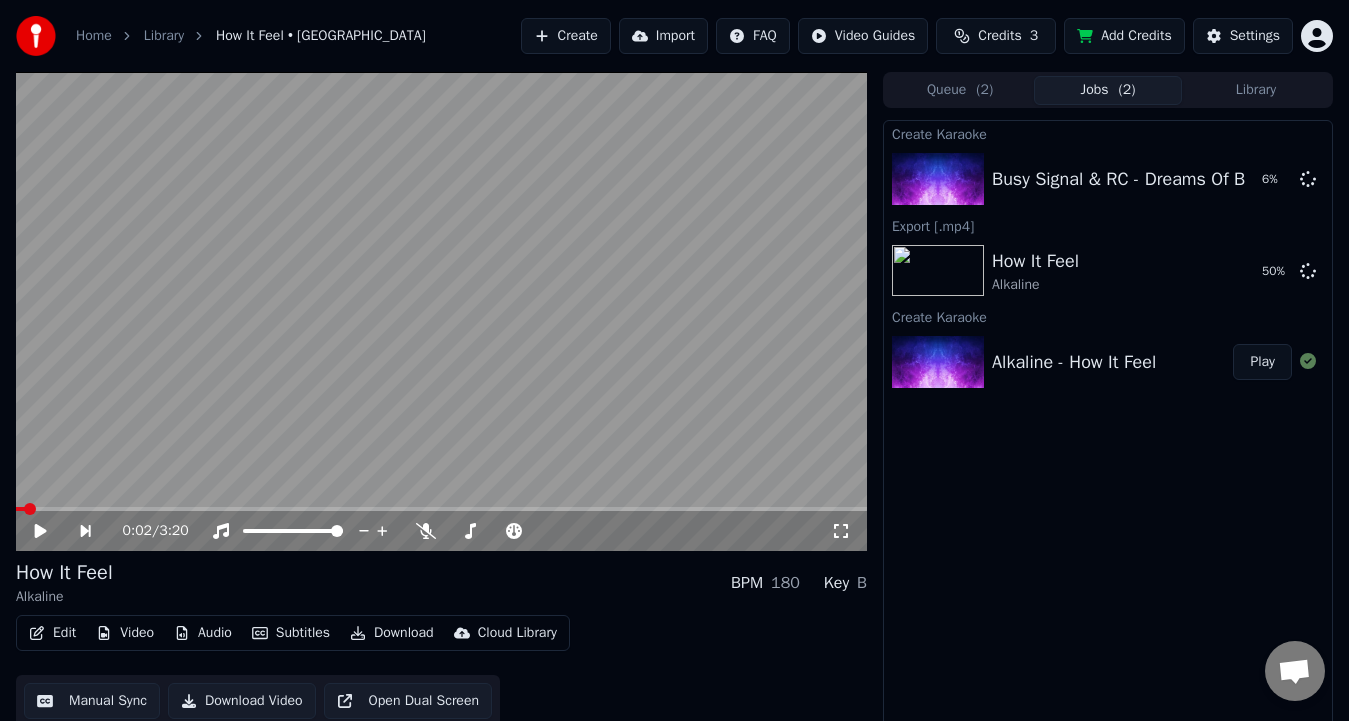 click at bounding box center [441, 311] 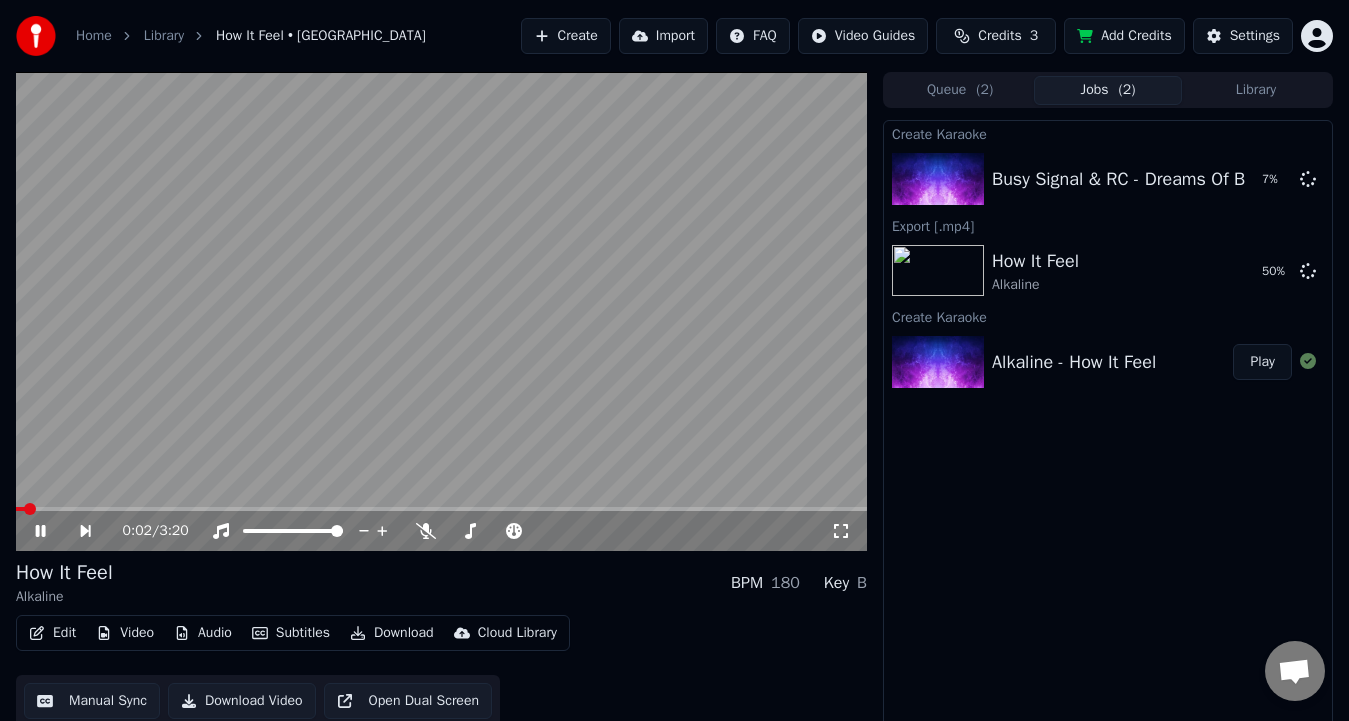 click on "Busy Signal & RC - Dreams Of Brighter Days (Official Video) - Prod. by Silly Walks Discotheque" at bounding box center [1361, 179] 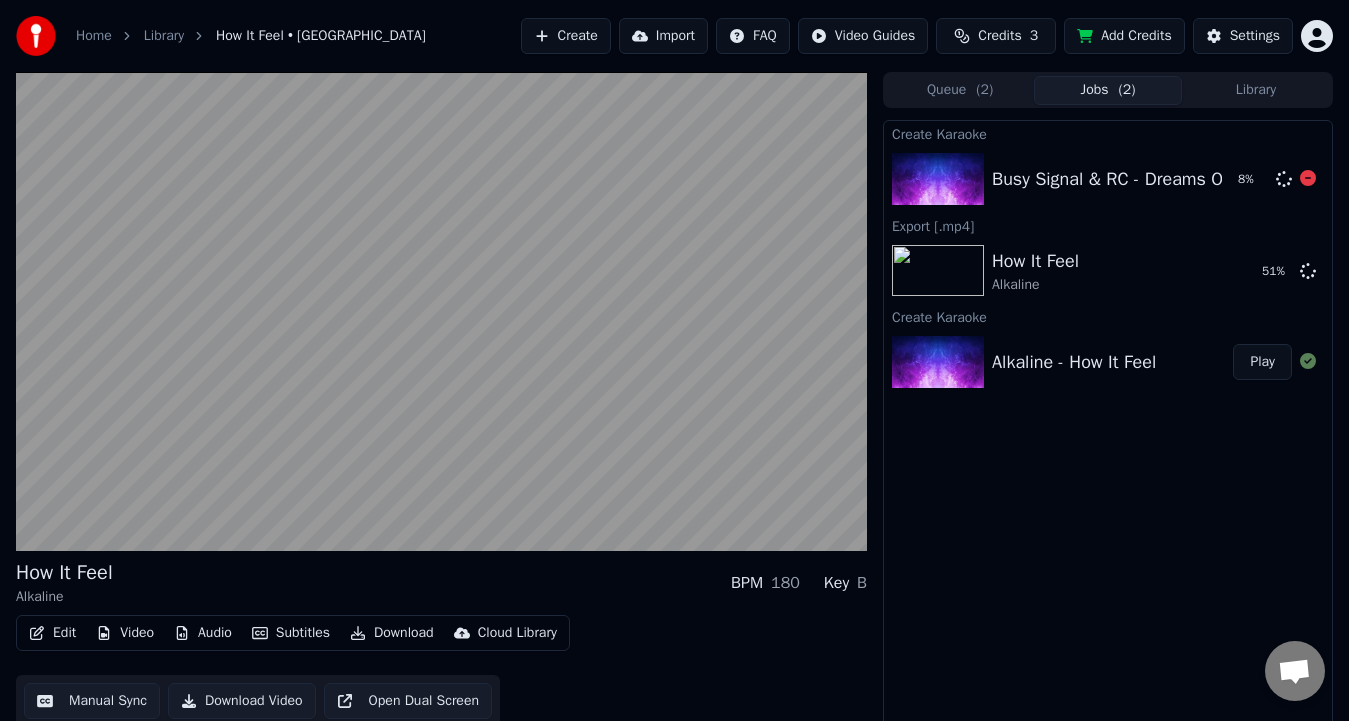 scroll, scrollTop: 12, scrollLeft: 0, axis: vertical 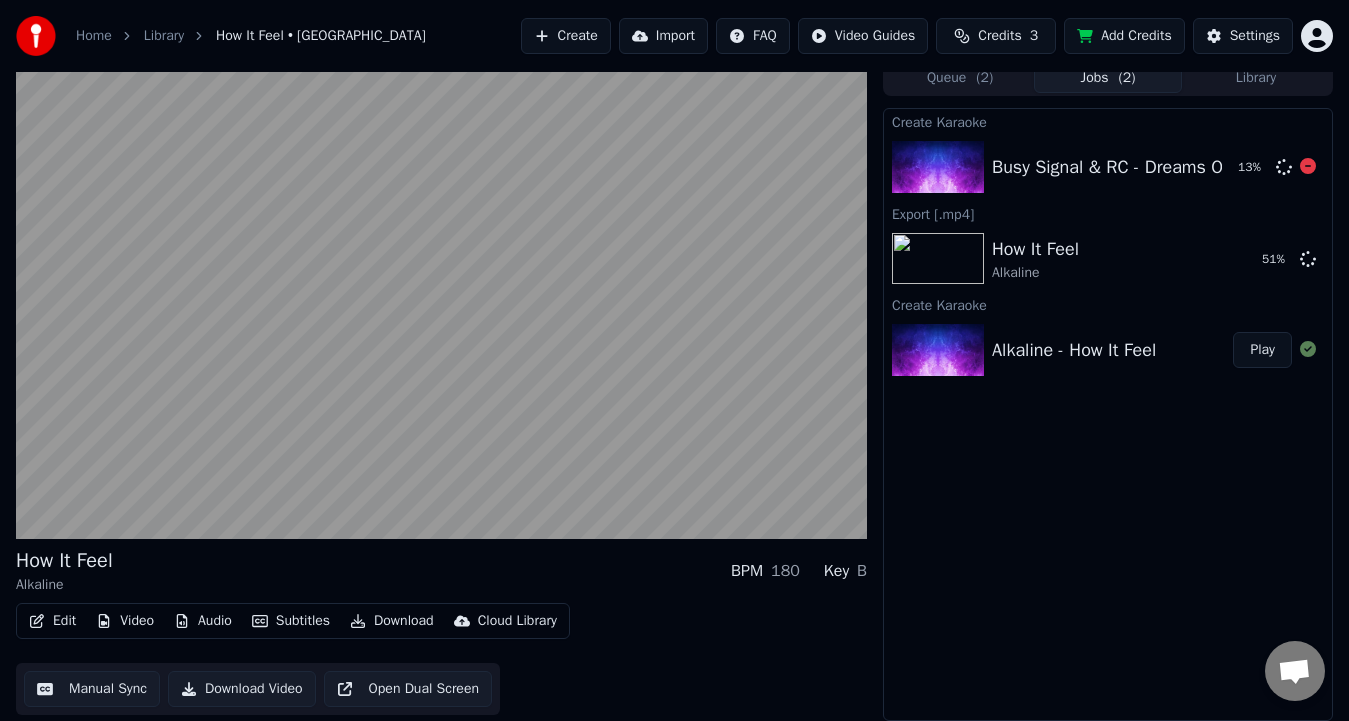 click on "Queue ( 2 )" at bounding box center (960, 78) 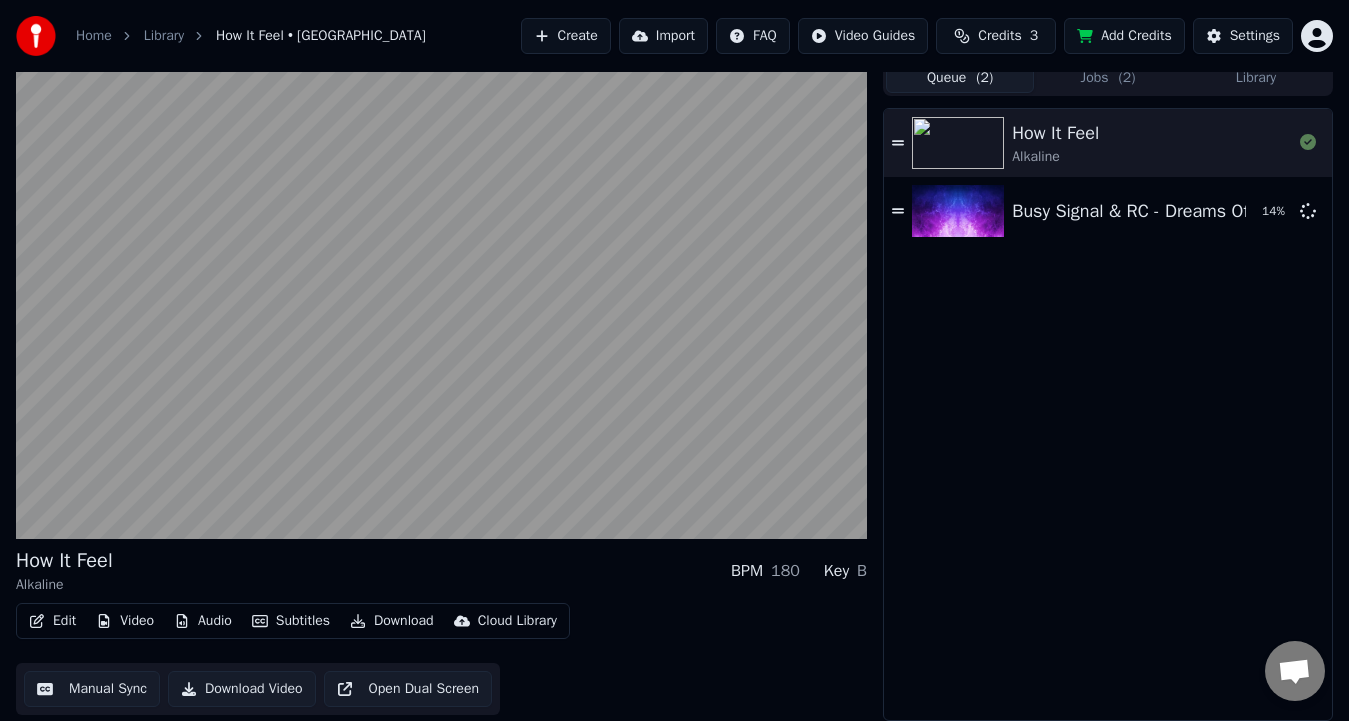 click on "Busy Signal & RC - Dreams Of Brighter Days (Official Video) - Prod. by Silly Walks Discotheque" at bounding box center [1381, 211] 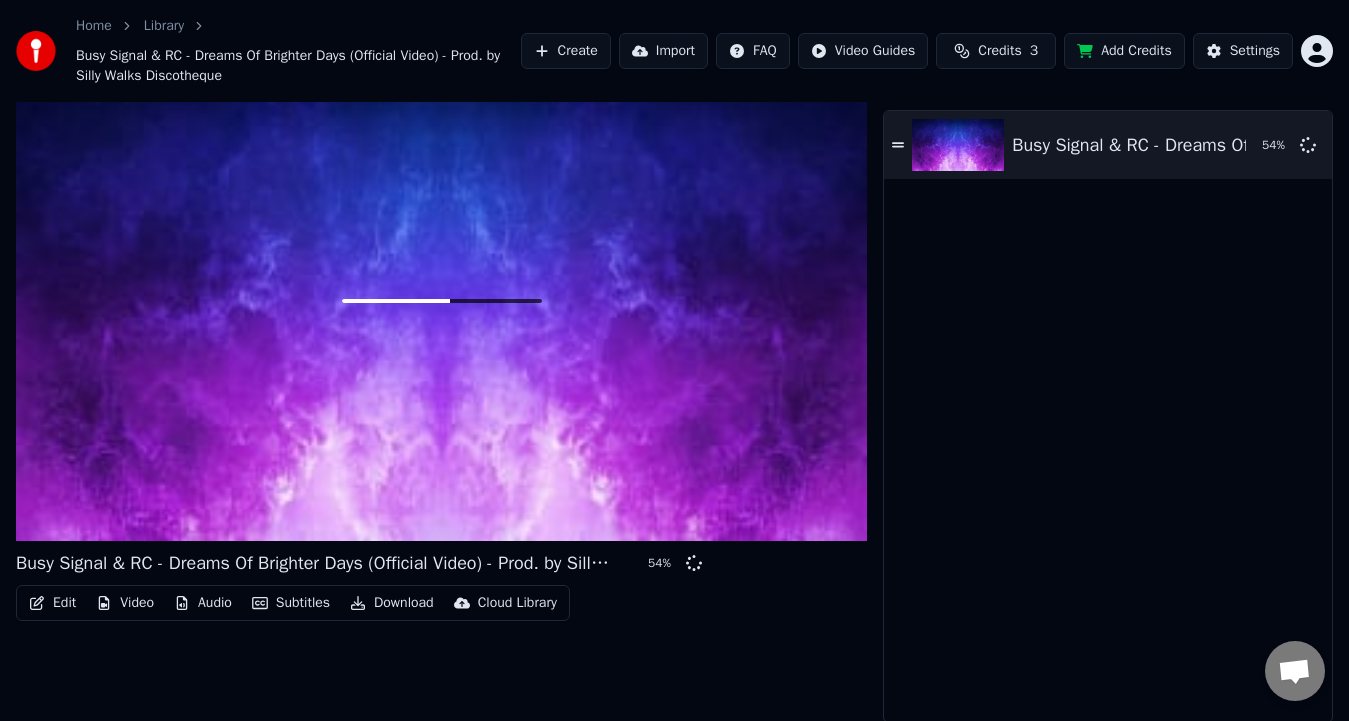 scroll, scrollTop: 0, scrollLeft: 0, axis: both 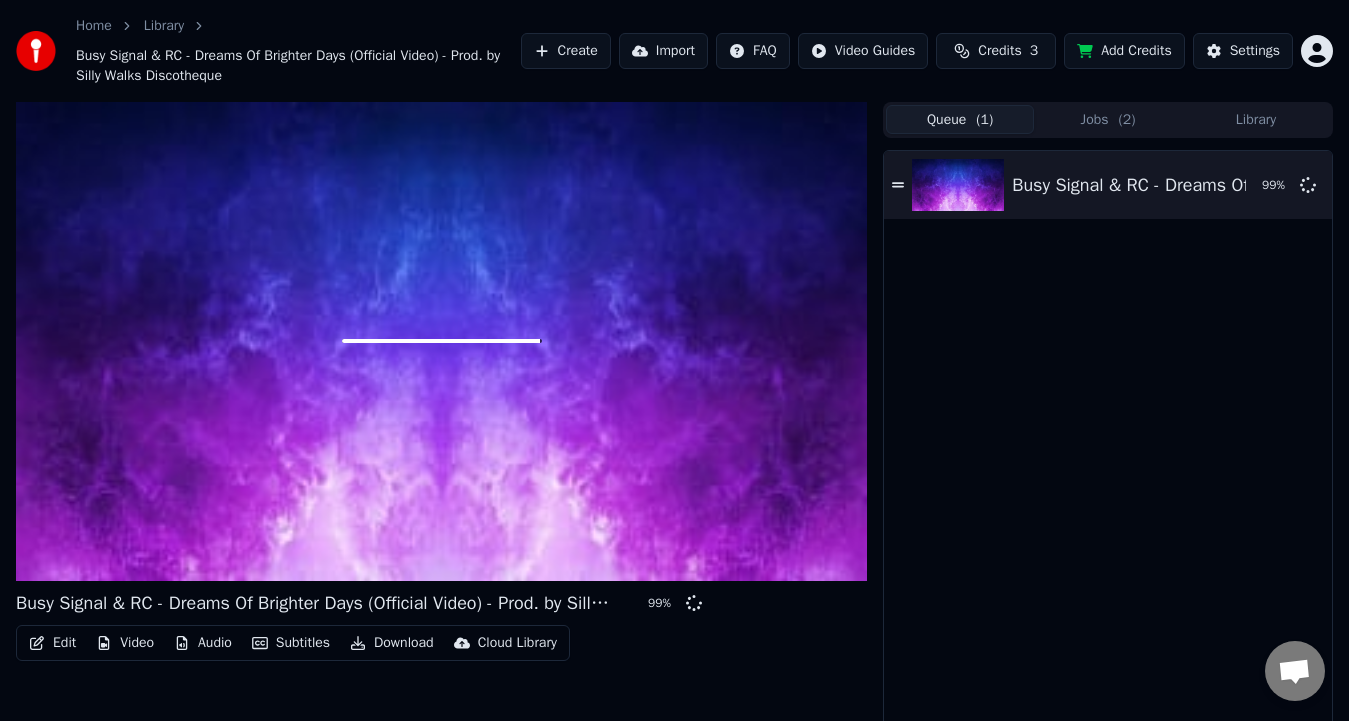 click on "Add Credits" at bounding box center [1124, 51] 